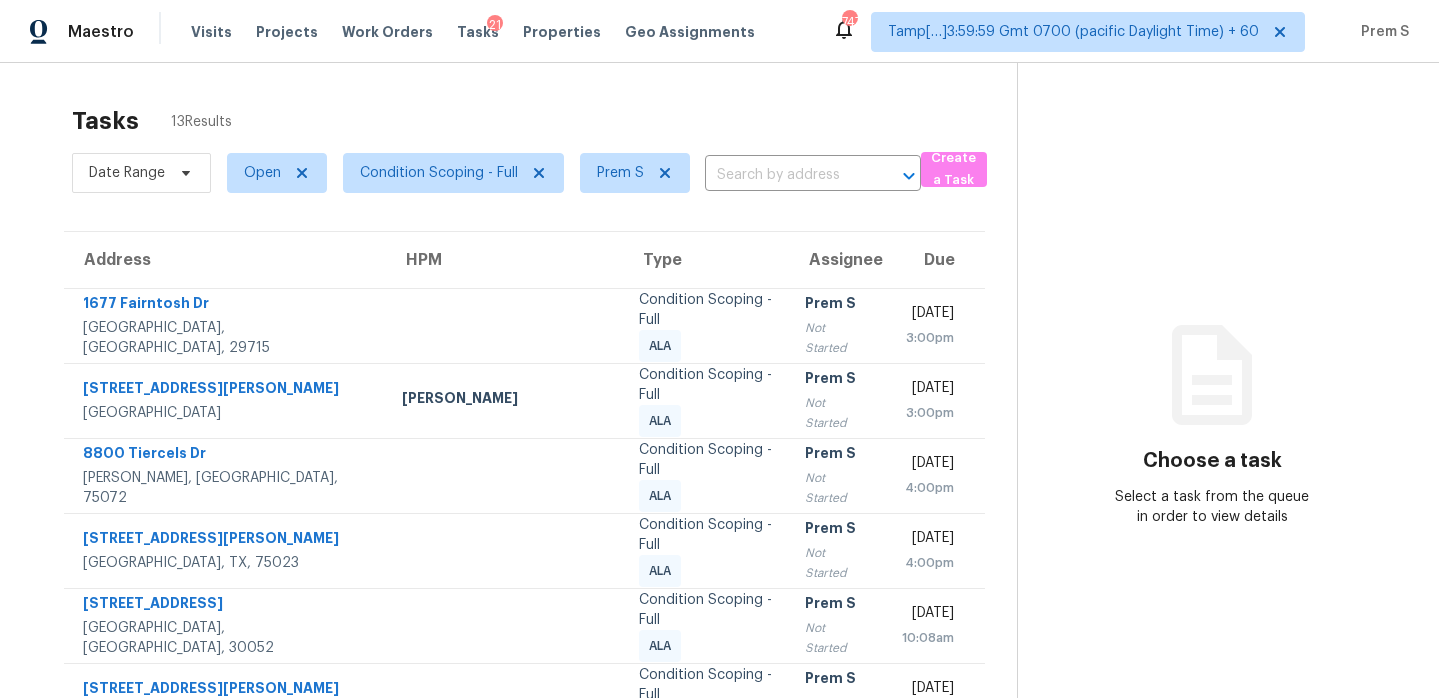 scroll, scrollTop: 0, scrollLeft: 0, axis: both 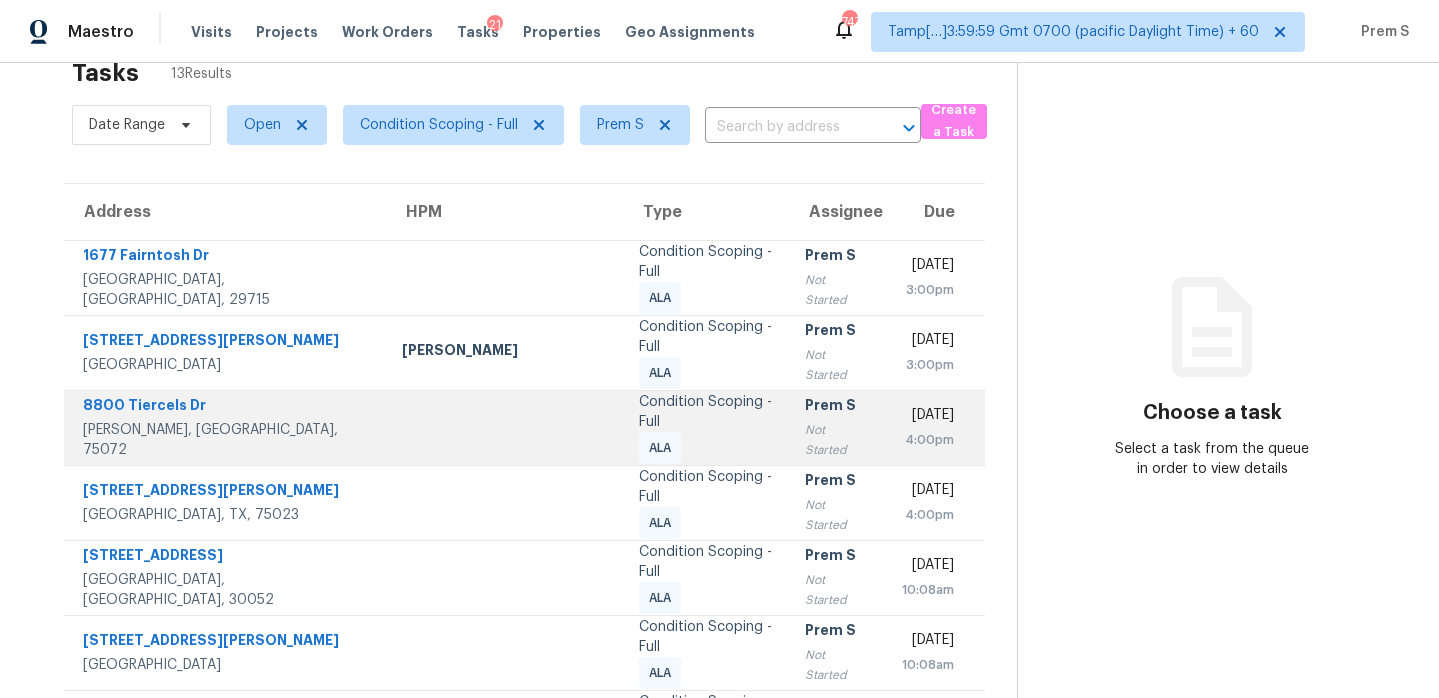 click on "Not Started" at bounding box center [837, 440] 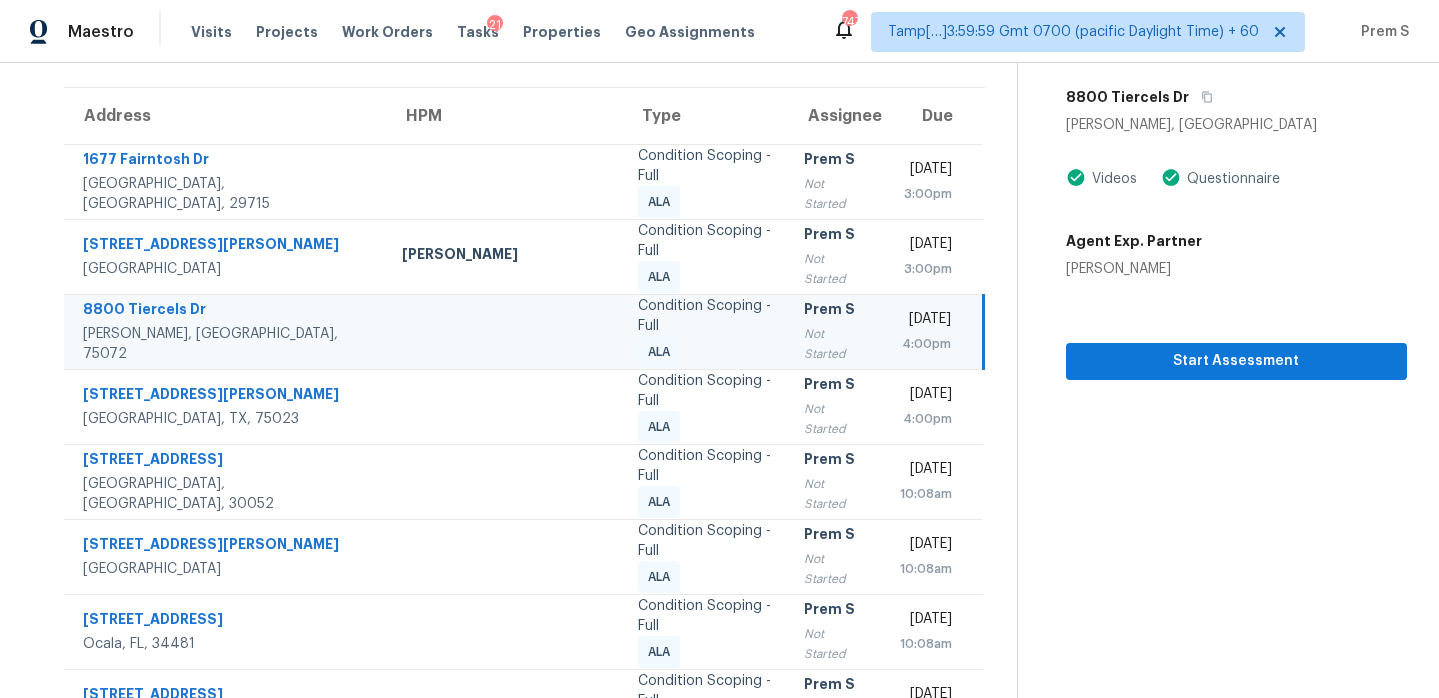 scroll, scrollTop: 241, scrollLeft: 0, axis: vertical 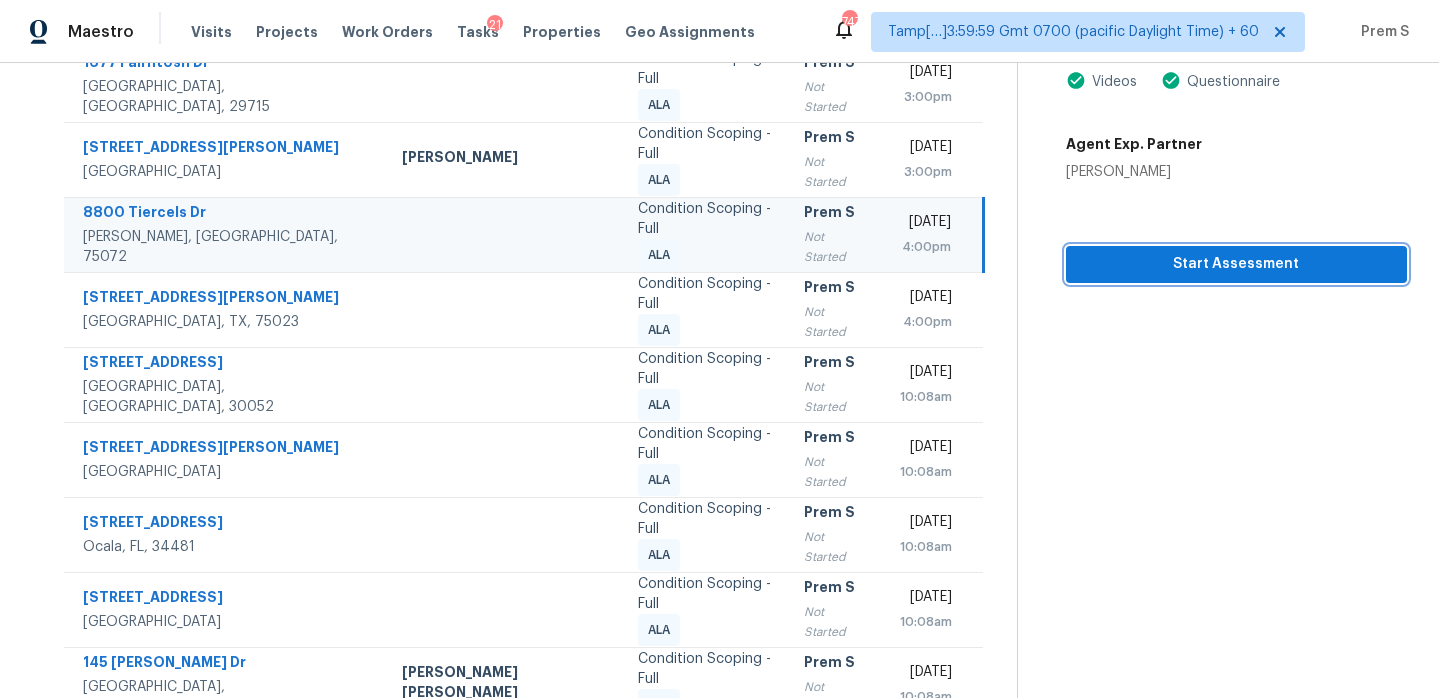 click on "Start Assessment" at bounding box center (1236, 264) 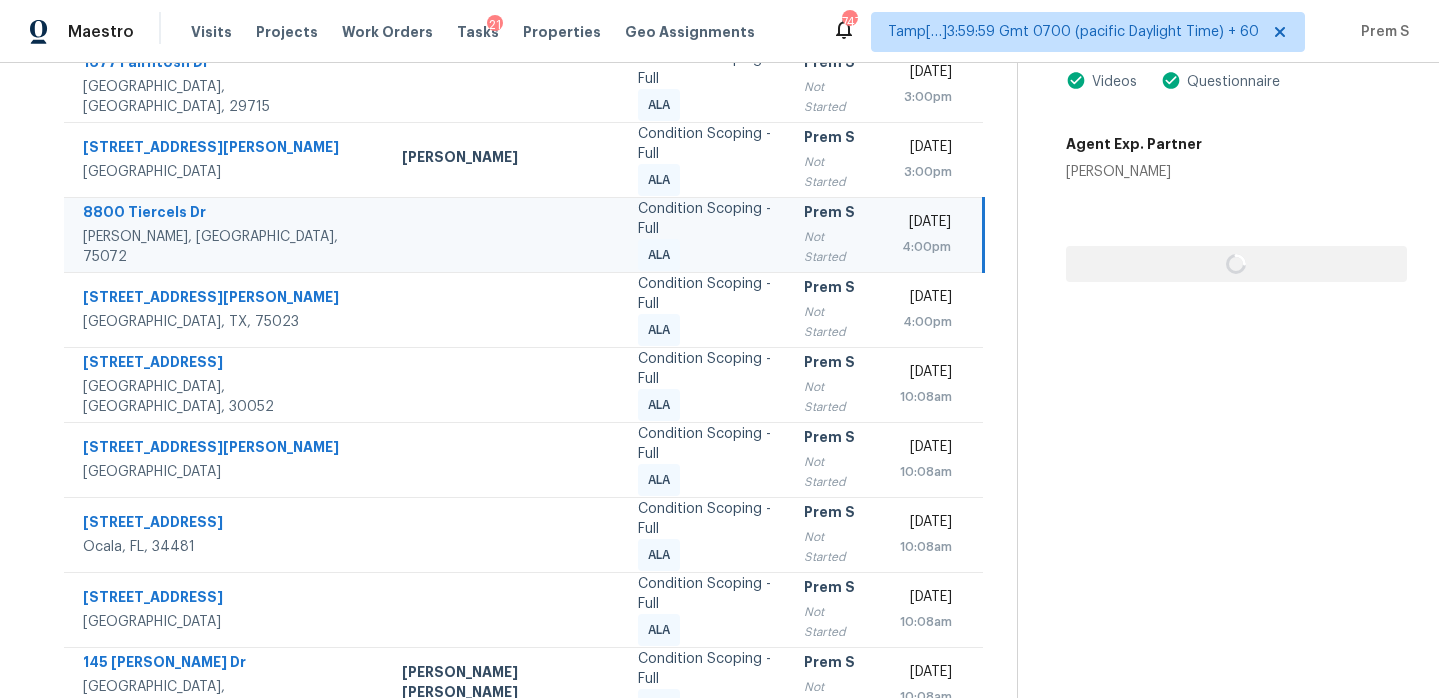 scroll, scrollTop: 0, scrollLeft: 0, axis: both 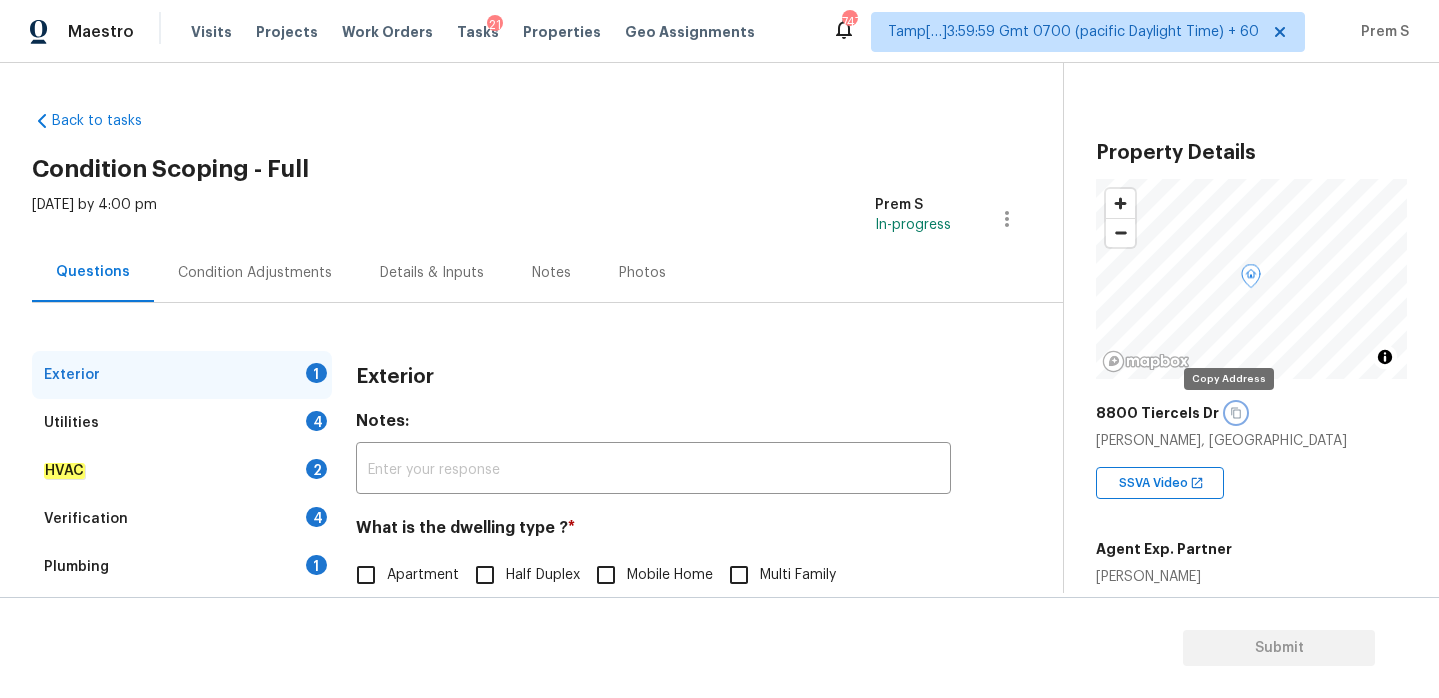 click at bounding box center [1236, 413] 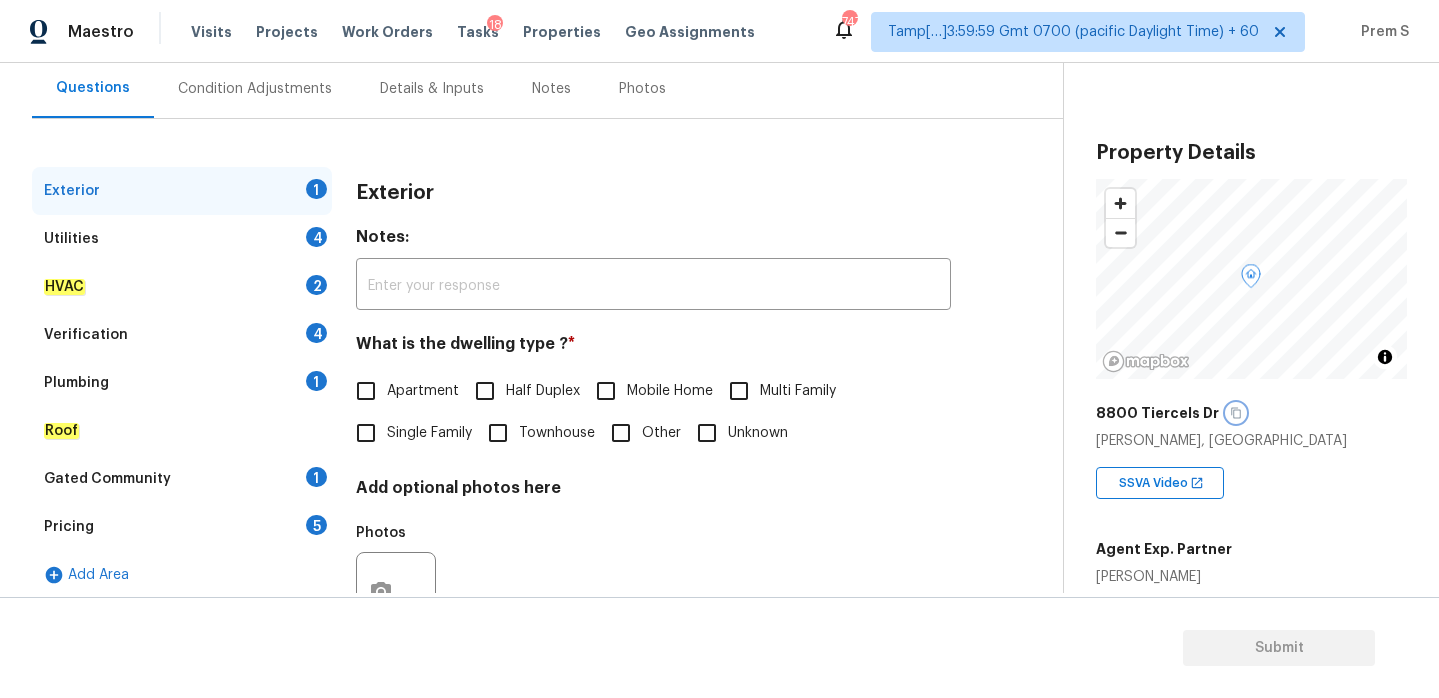 scroll, scrollTop: 212, scrollLeft: 0, axis: vertical 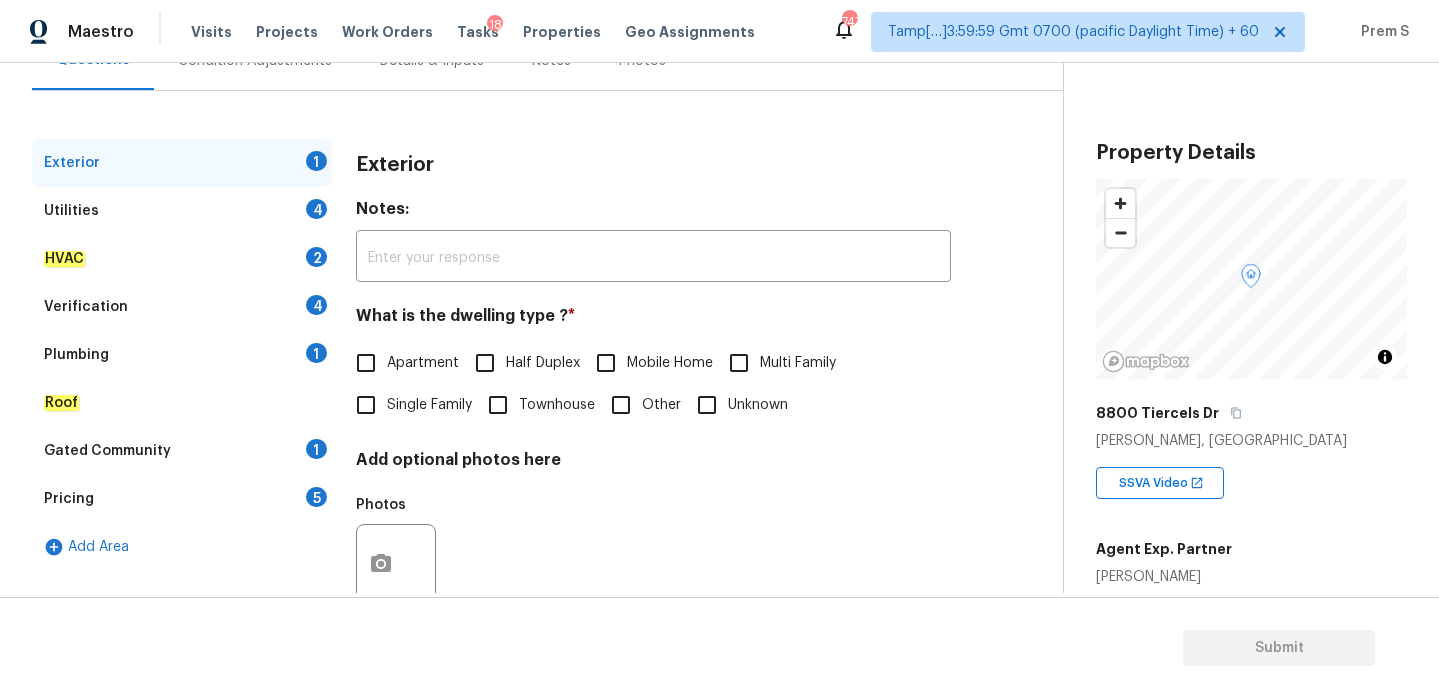 click on "Single Family" at bounding box center [429, 405] 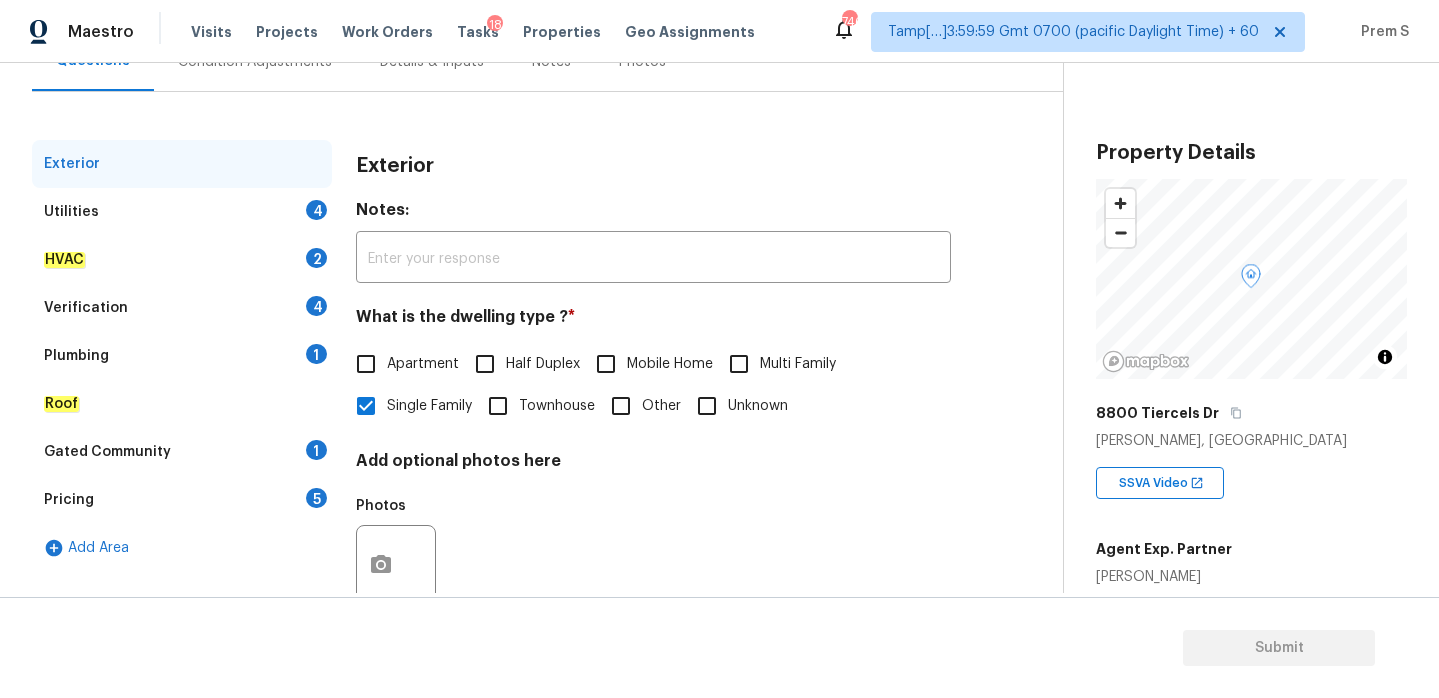 scroll, scrollTop: 265, scrollLeft: 0, axis: vertical 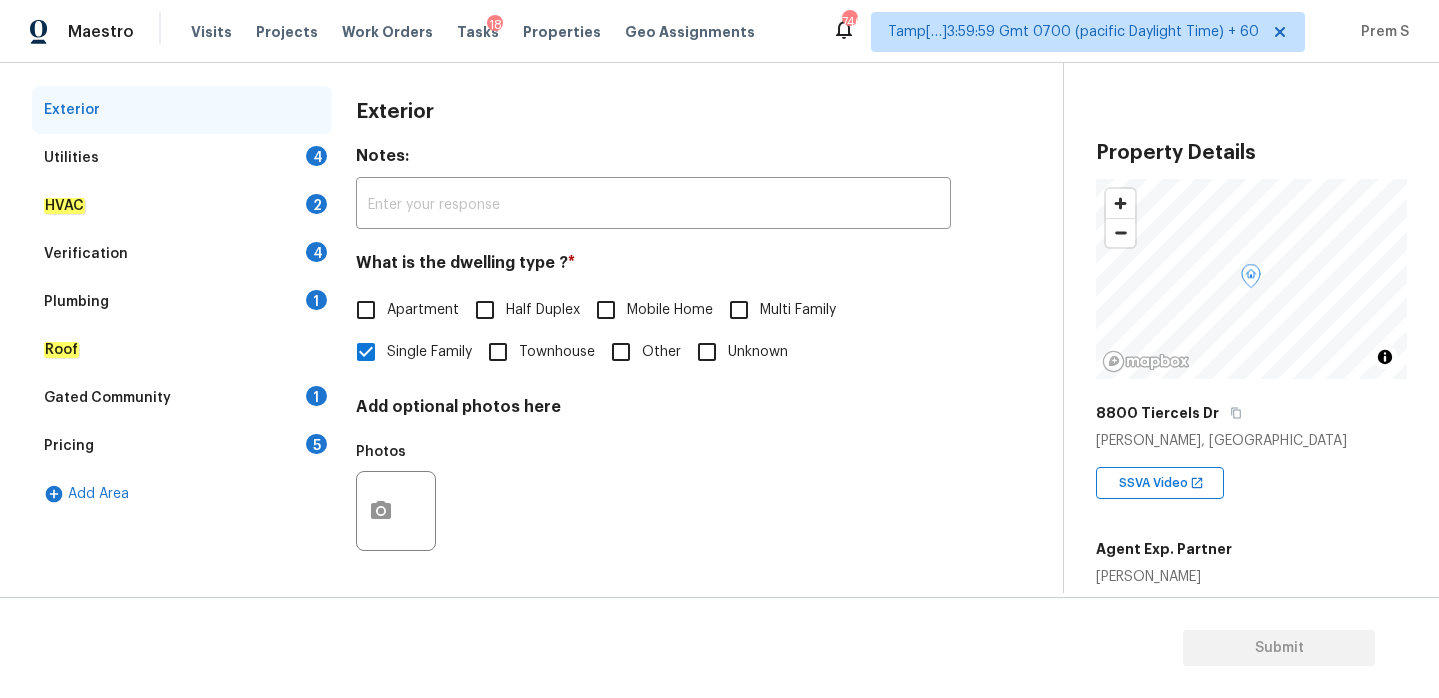 click on "4" at bounding box center (316, 156) 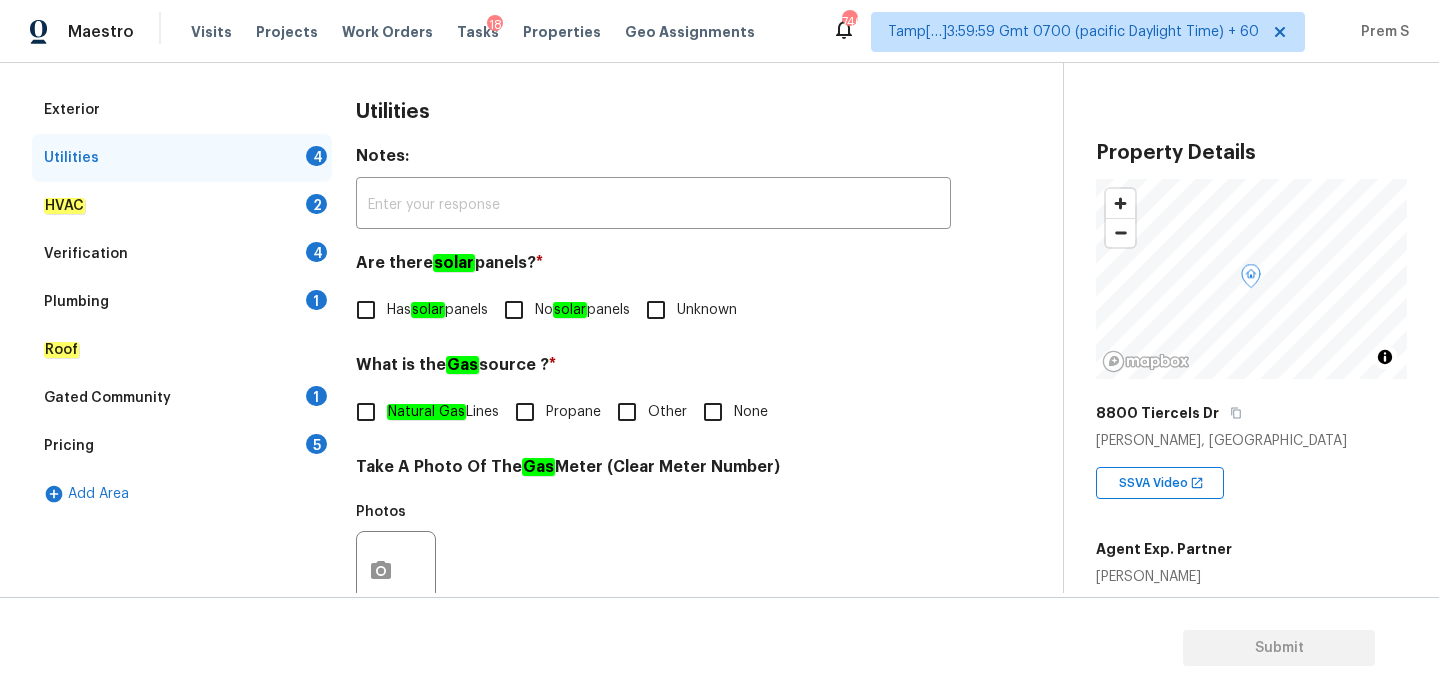 click on "No  solar  panels" at bounding box center (514, 310) 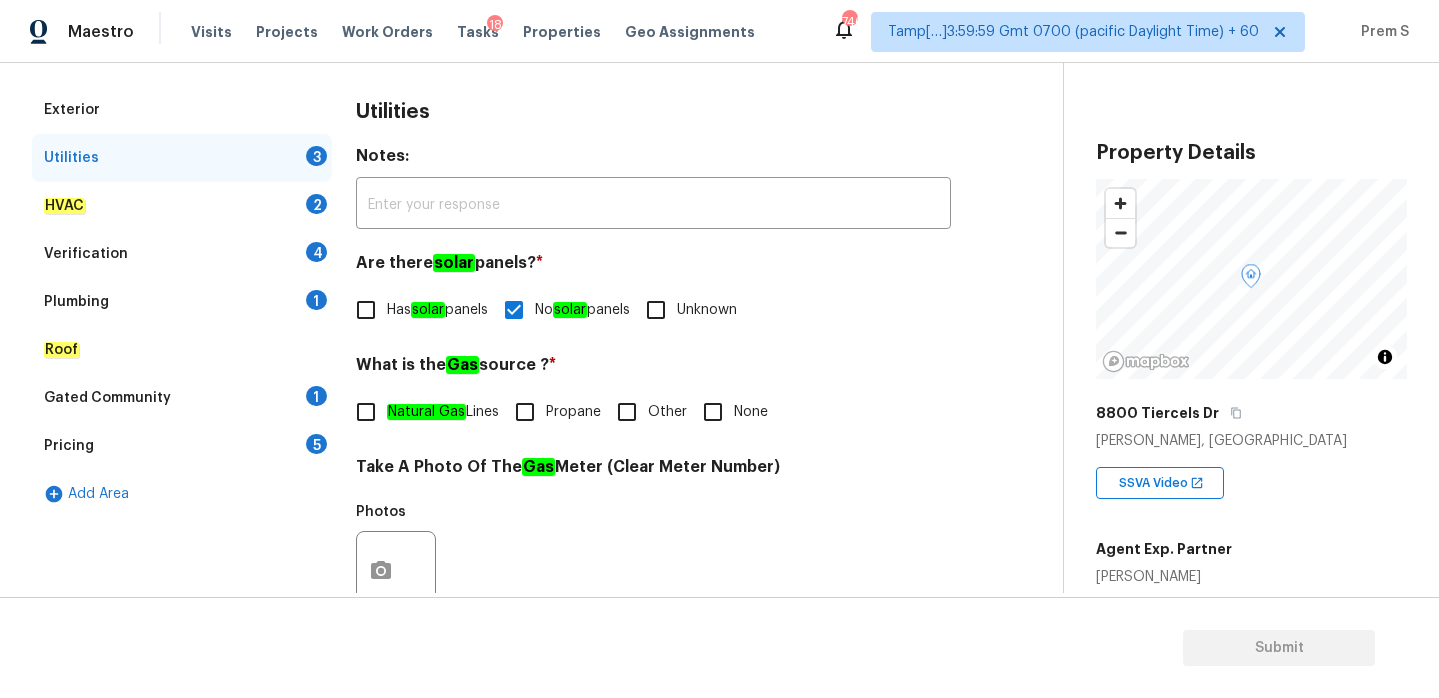 click on "Natural Gas  Lines" at bounding box center [422, 412] 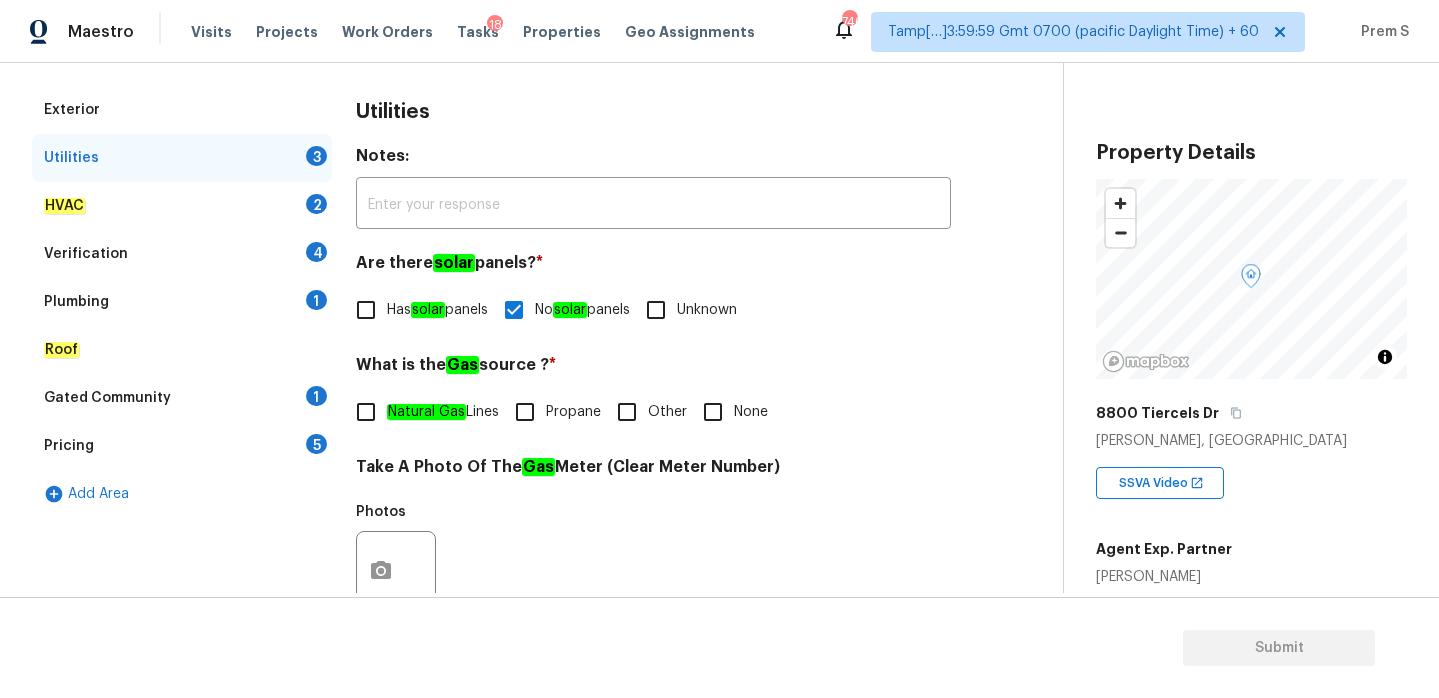 checkbox on "true" 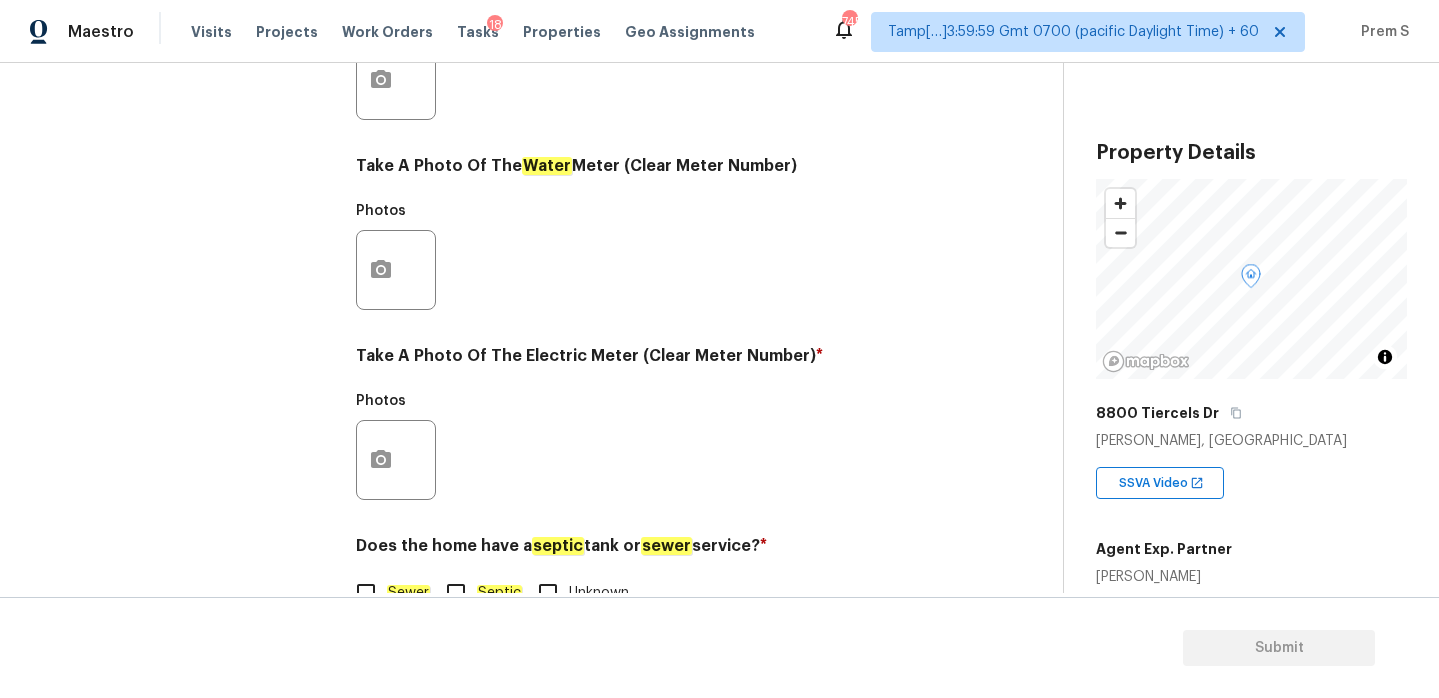 scroll, scrollTop: 807, scrollLeft: 0, axis: vertical 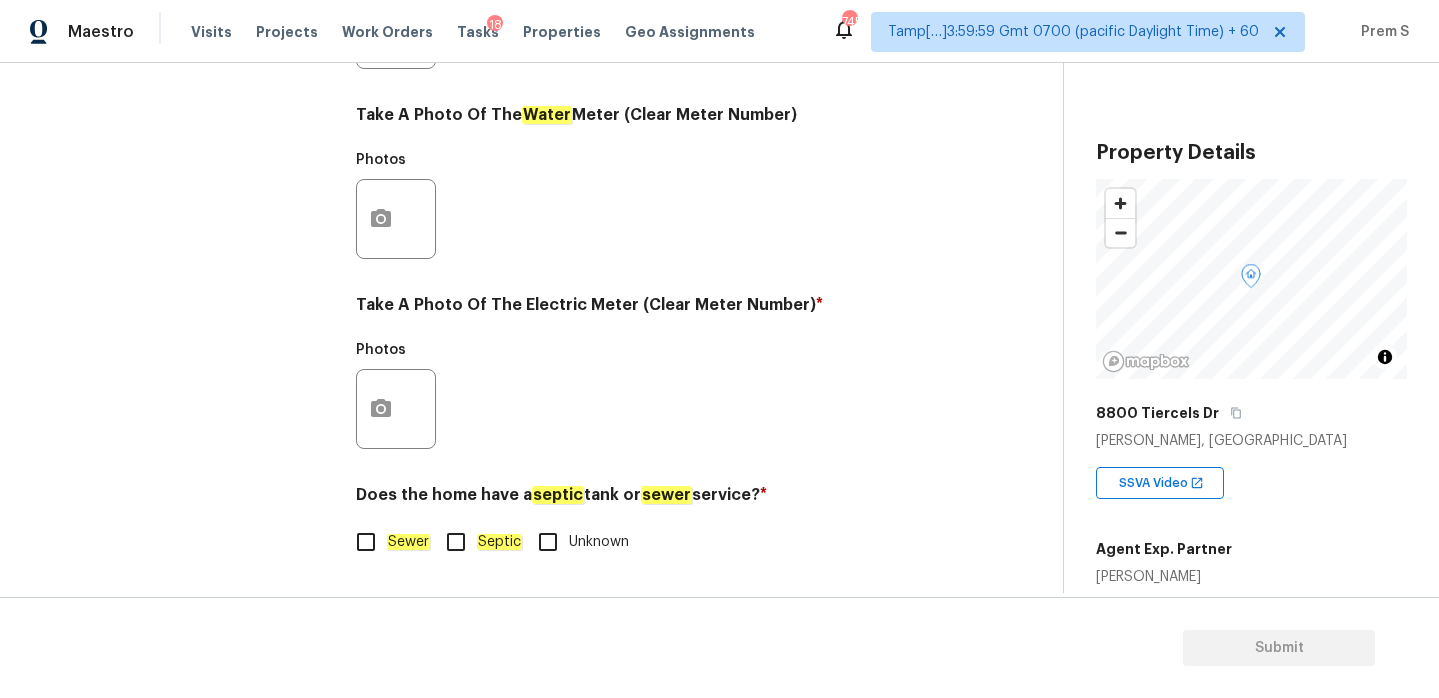 click on "Sewer" at bounding box center (366, 542) 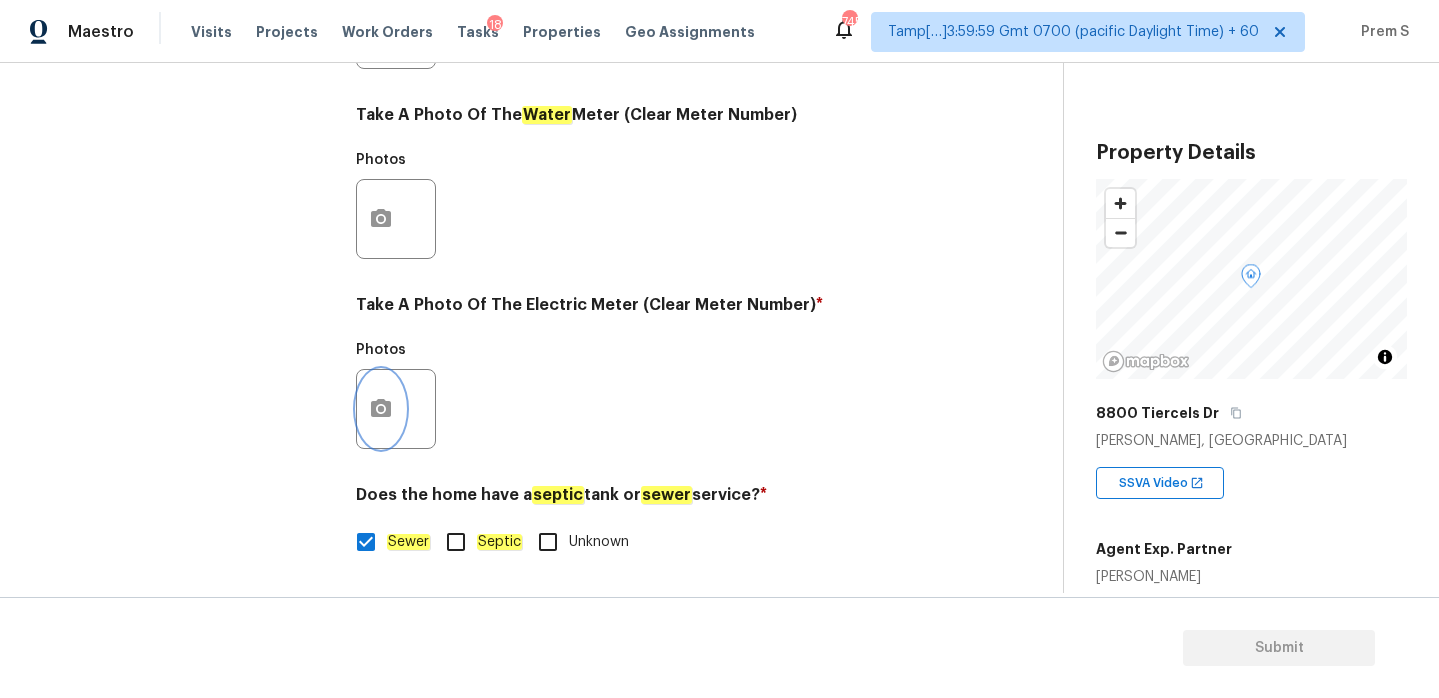 click 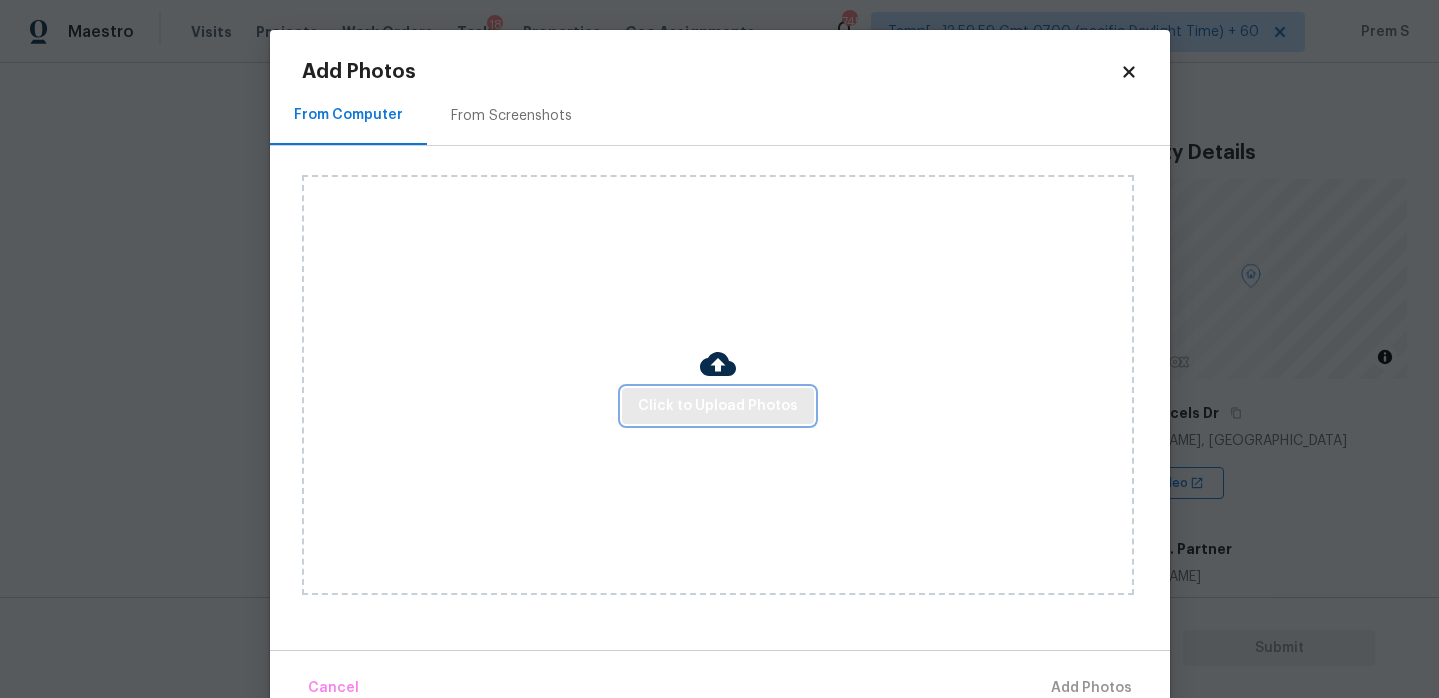 click on "Click to Upload Photos" at bounding box center (718, 406) 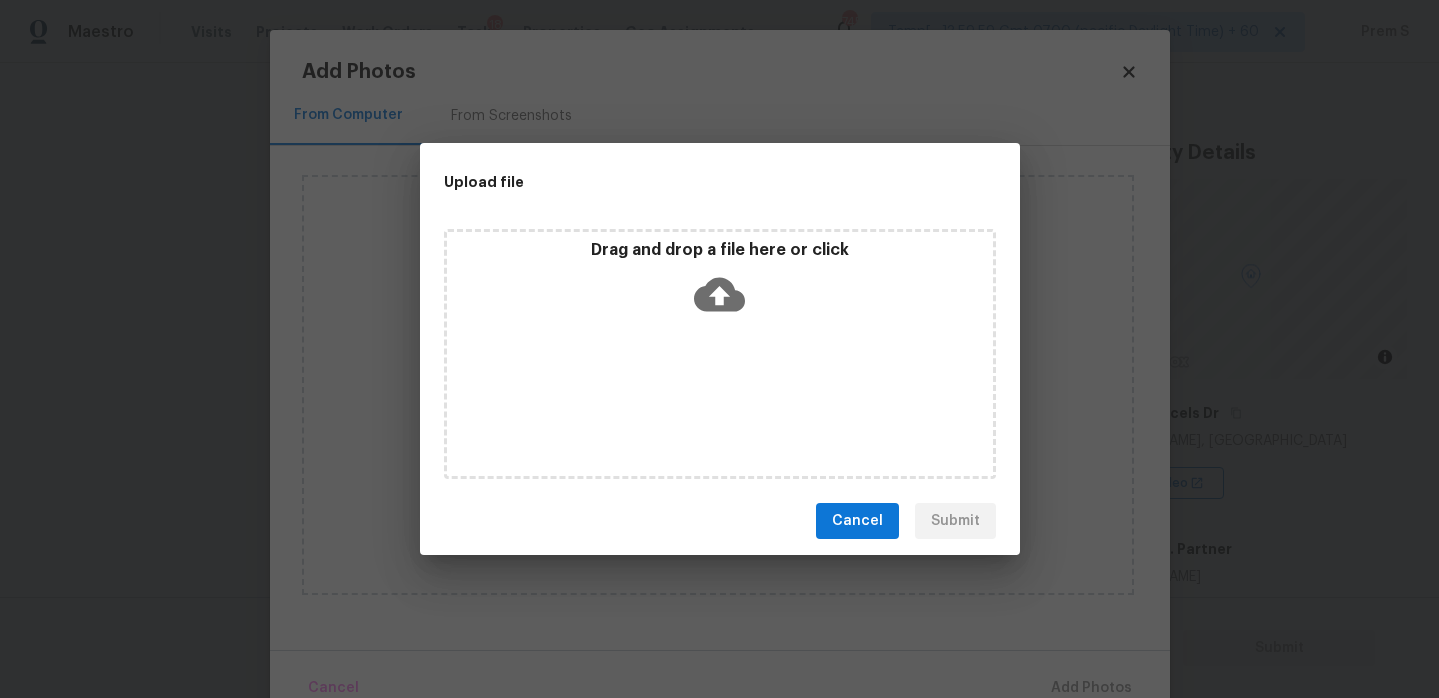 click 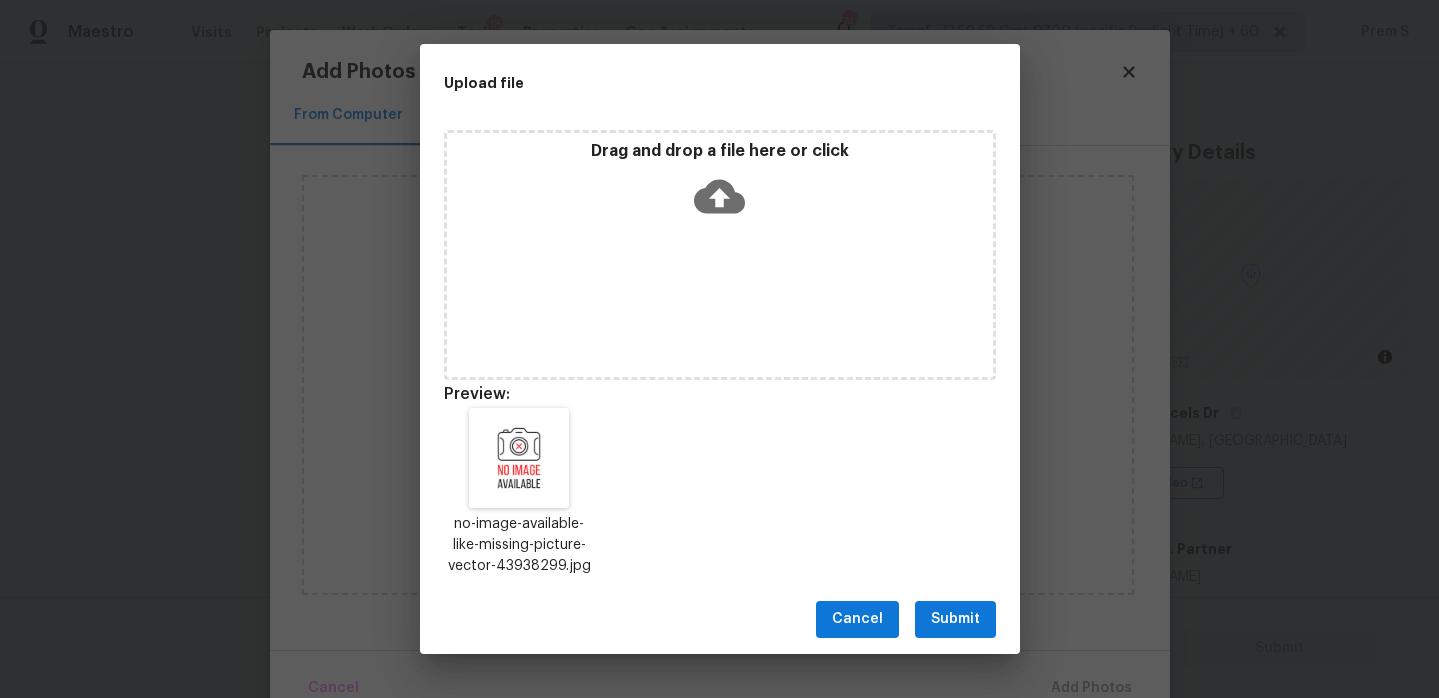 click on "Submit" at bounding box center (955, 619) 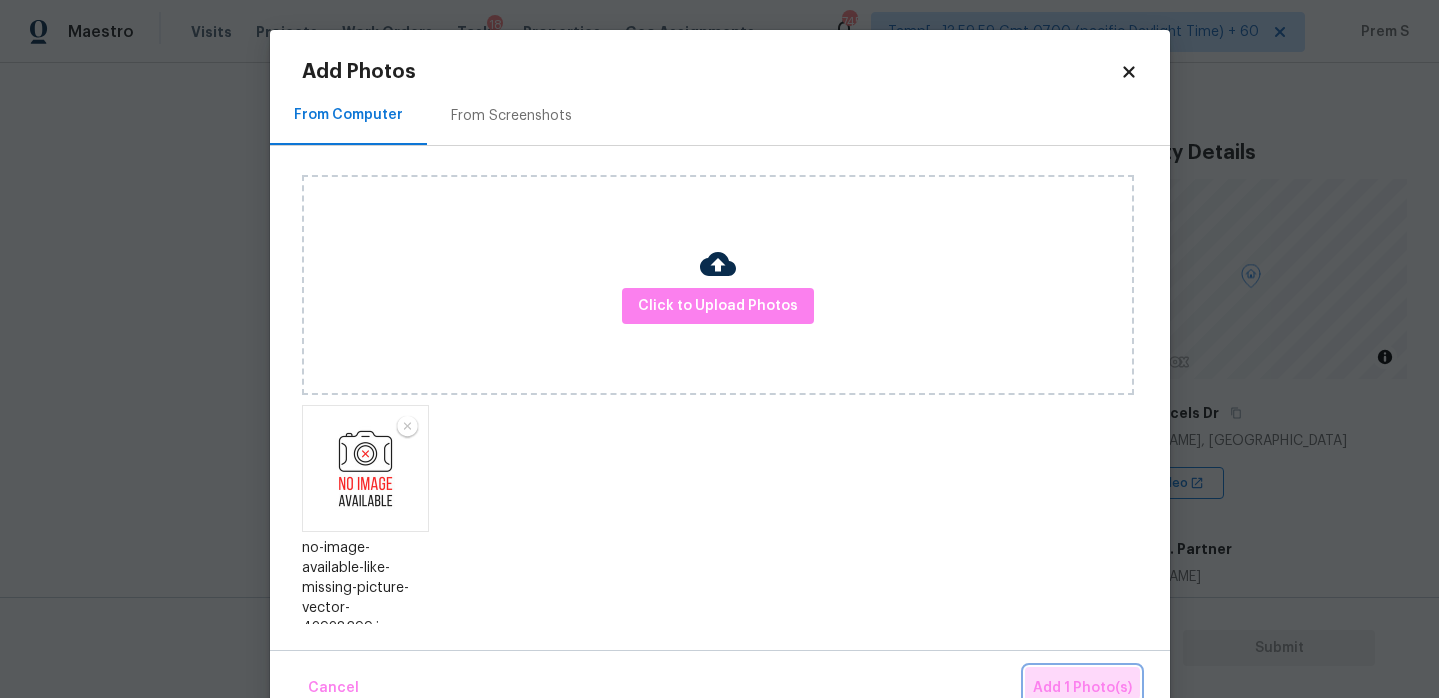 click on "Add 1 Photo(s)" at bounding box center (1082, 688) 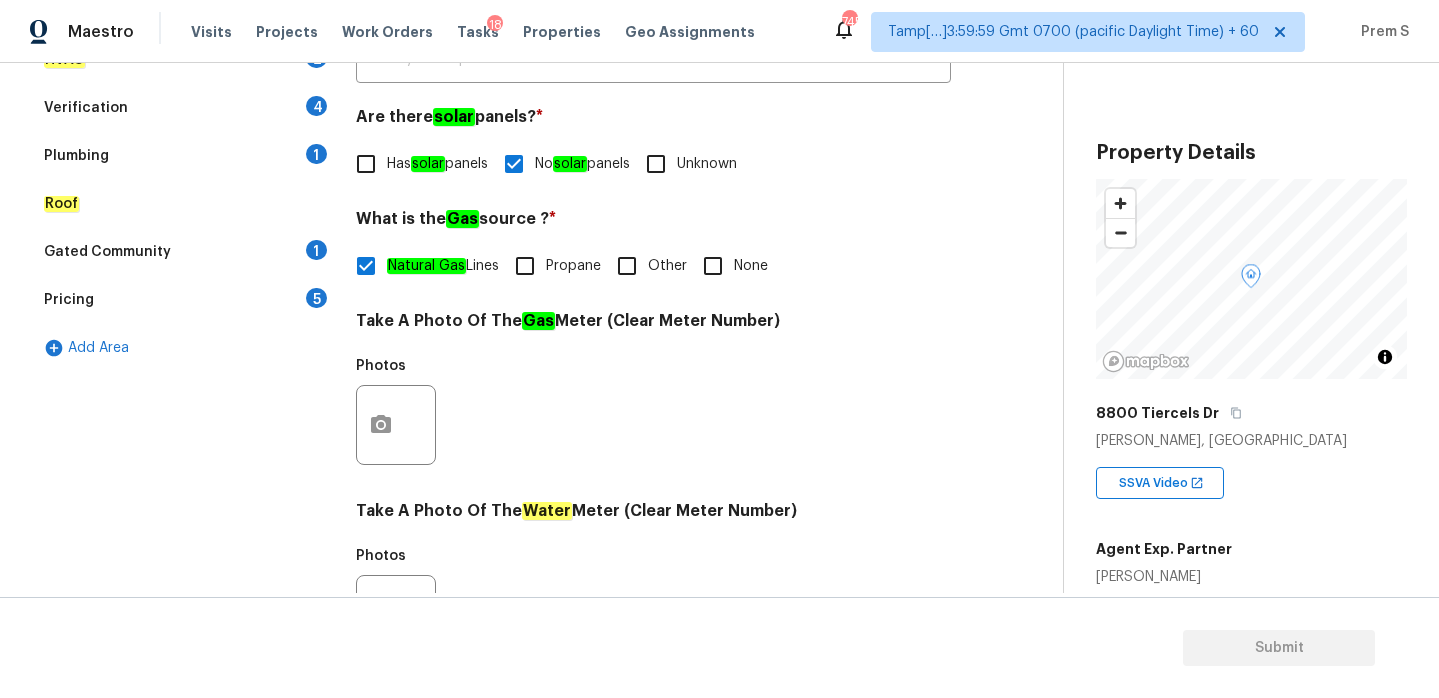 scroll, scrollTop: 357, scrollLeft: 0, axis: vertical 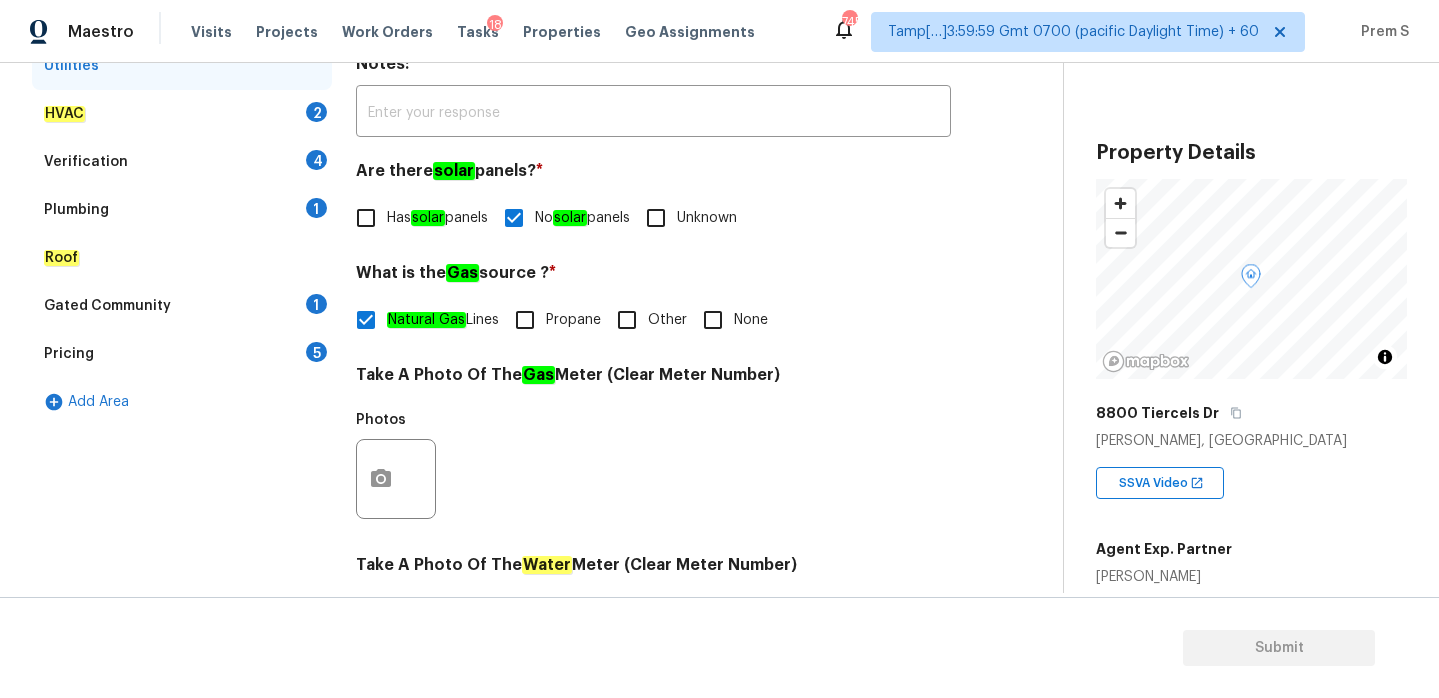 click on "2" at bounding box center (316, 112) 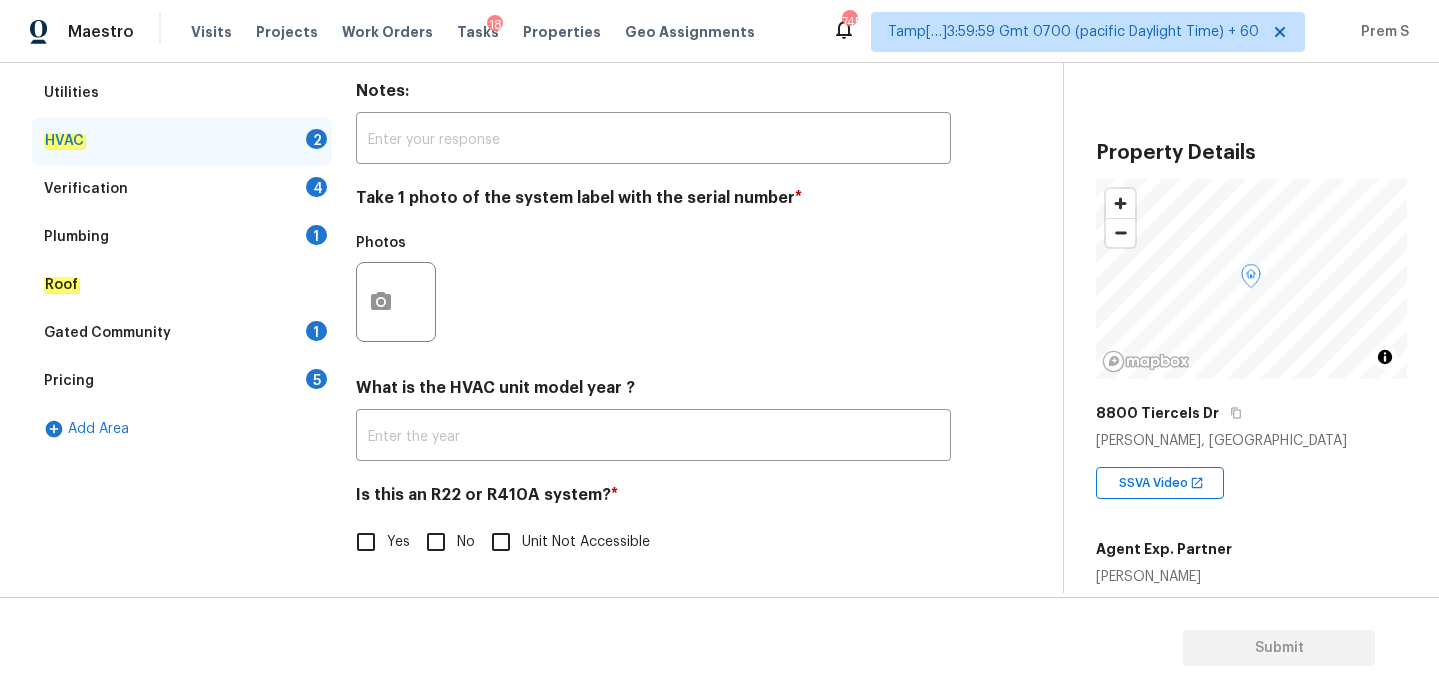 scroll, scrollTop: 331, scrollLeft: 0, axis: vertical 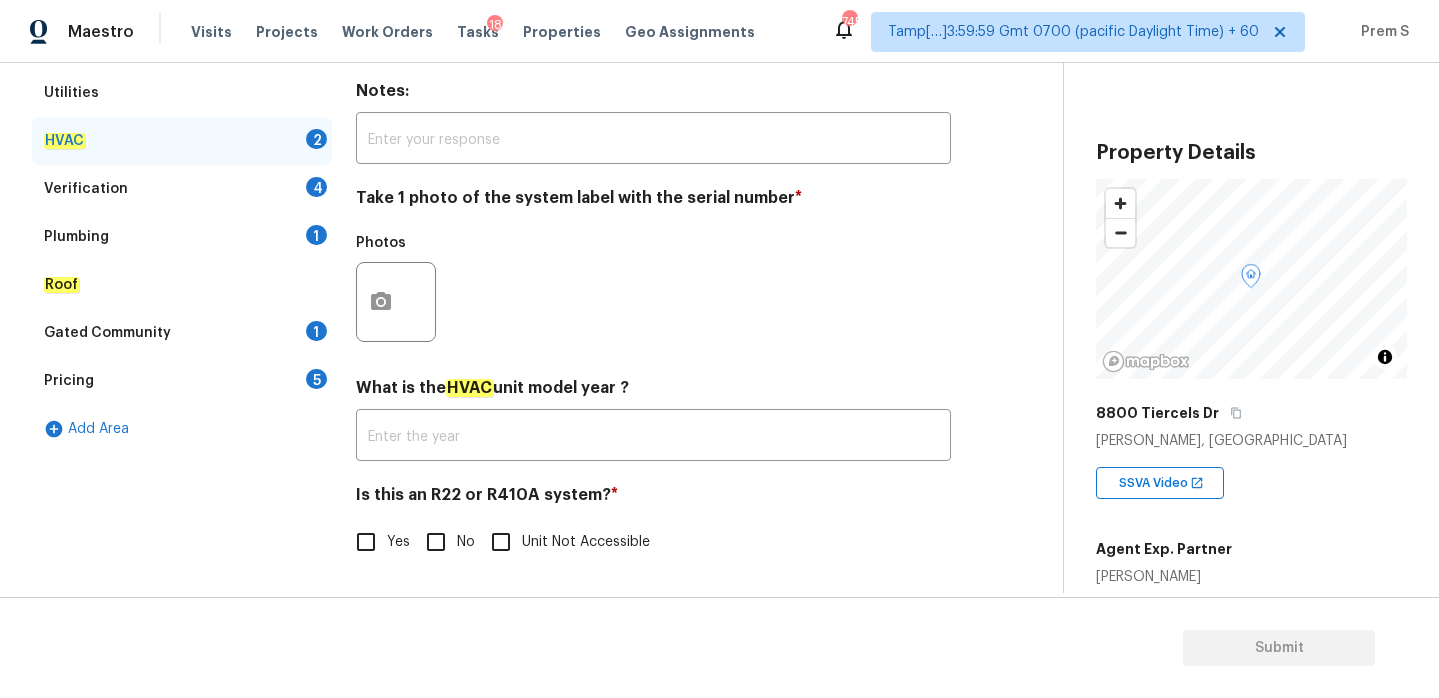 click on "Yes" at bounding box center [366, 542] 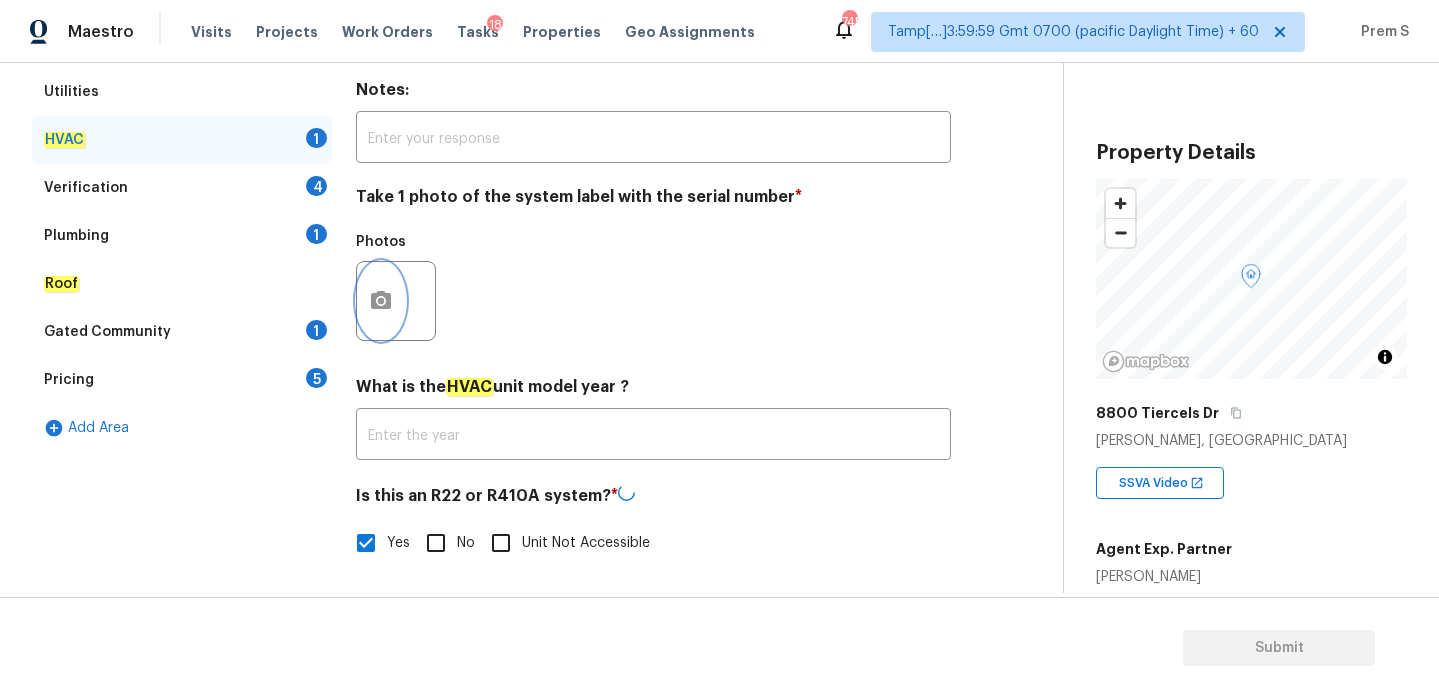 click 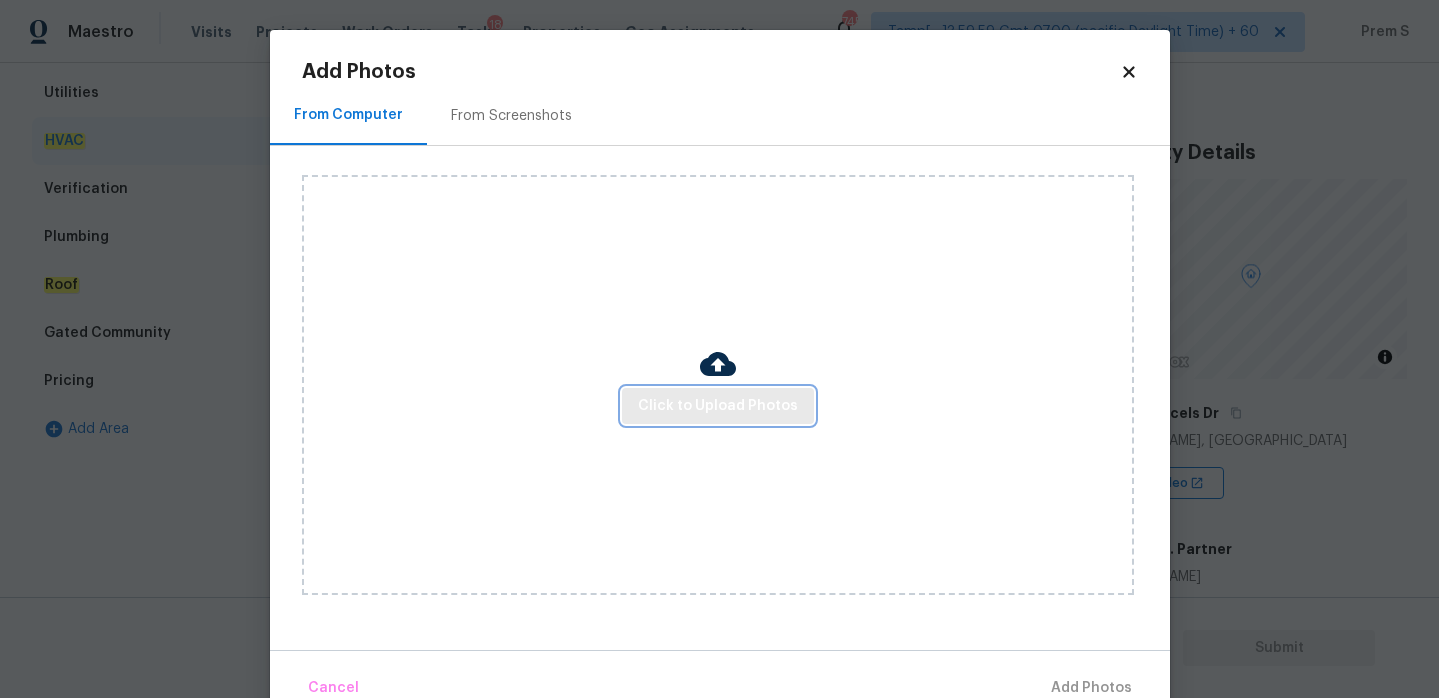 click on "Click to Upload Photos" at bounding box center [718, 406] 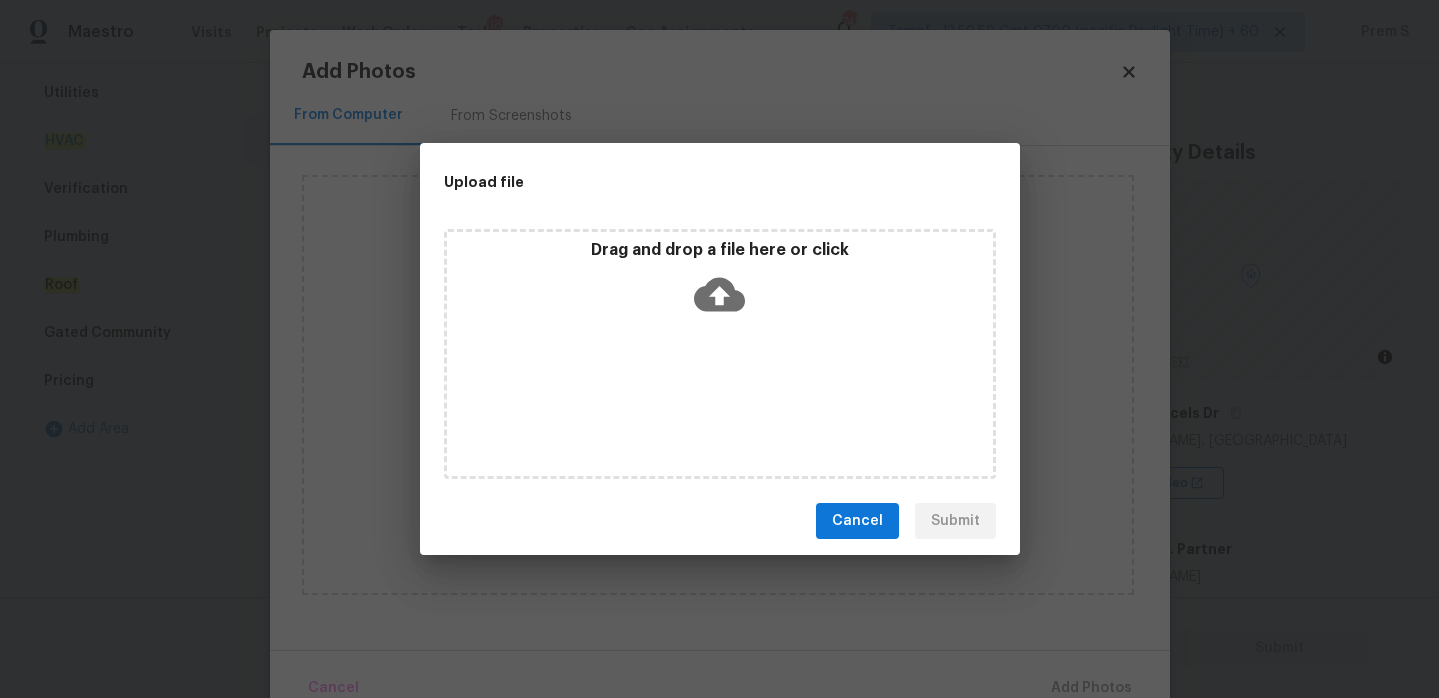 click 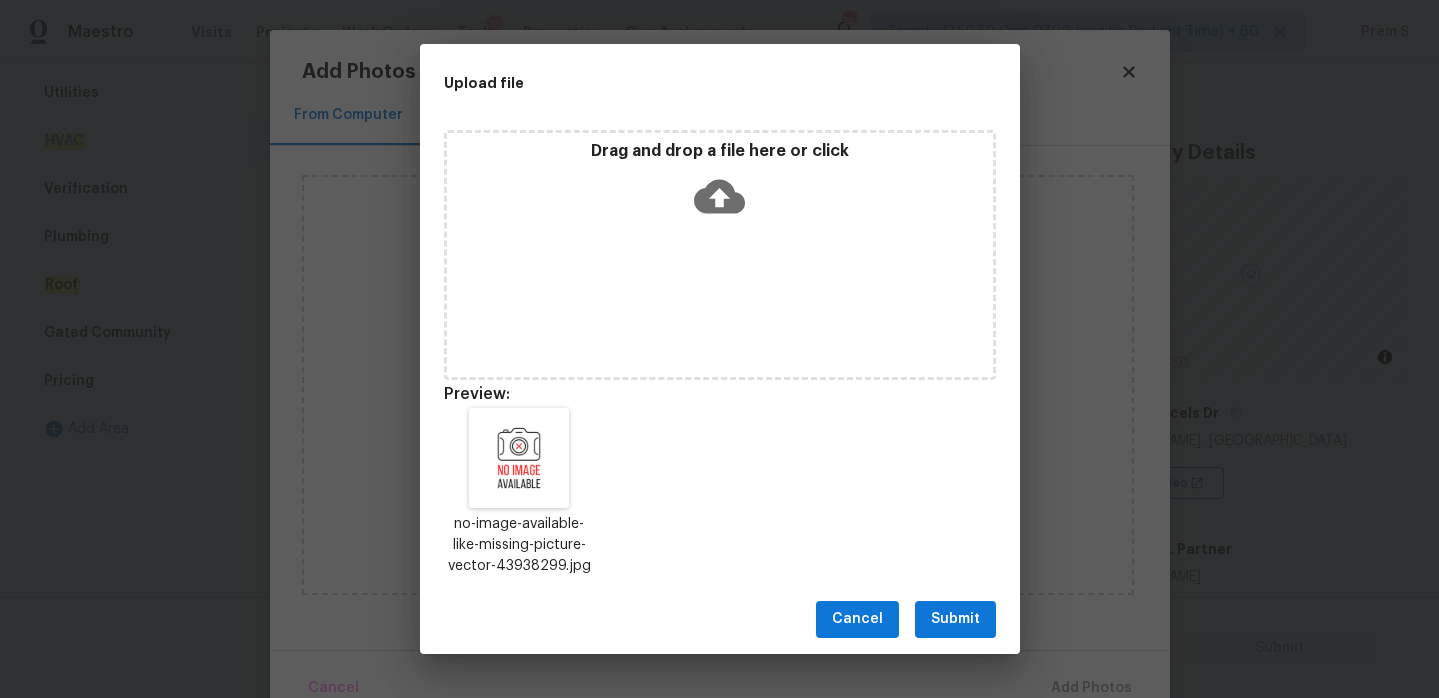click on "Submit" at bounding box center (955, 619) 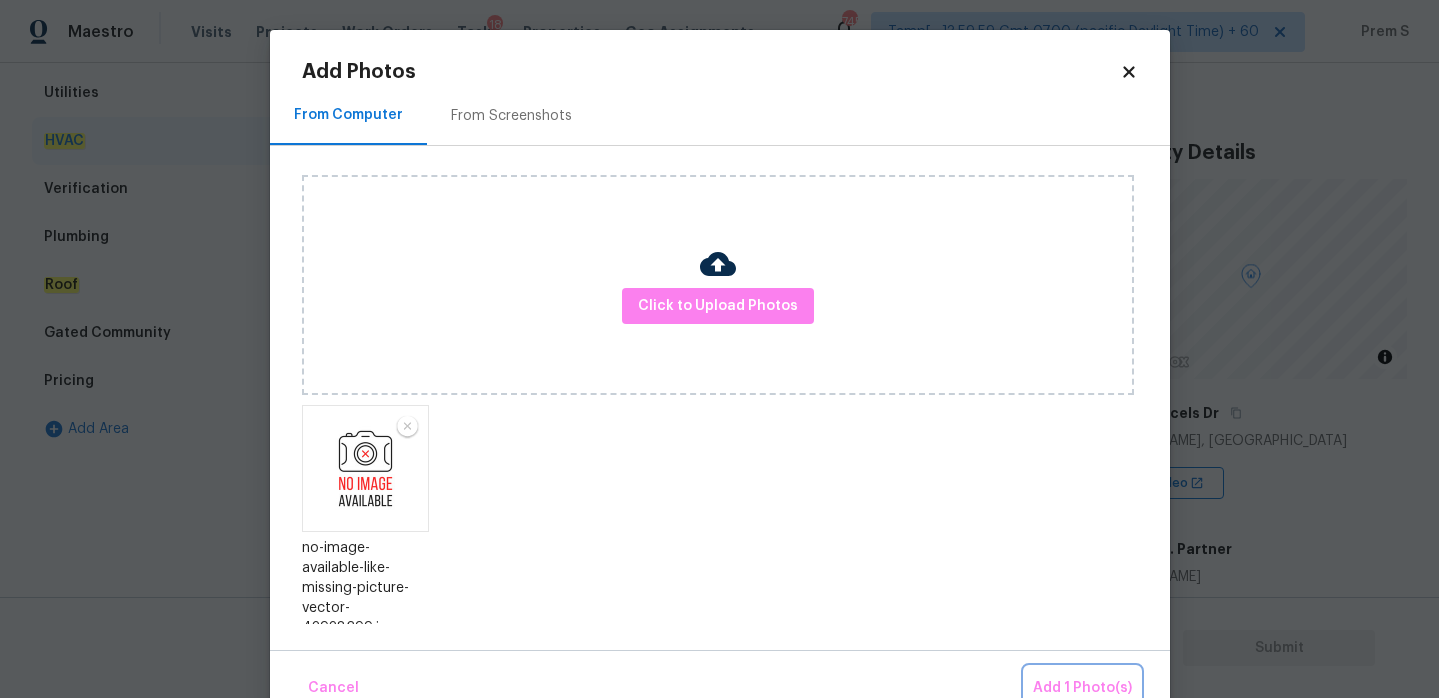 click on "Add 1 Photo(s)" at bounding box center [1082, 688] 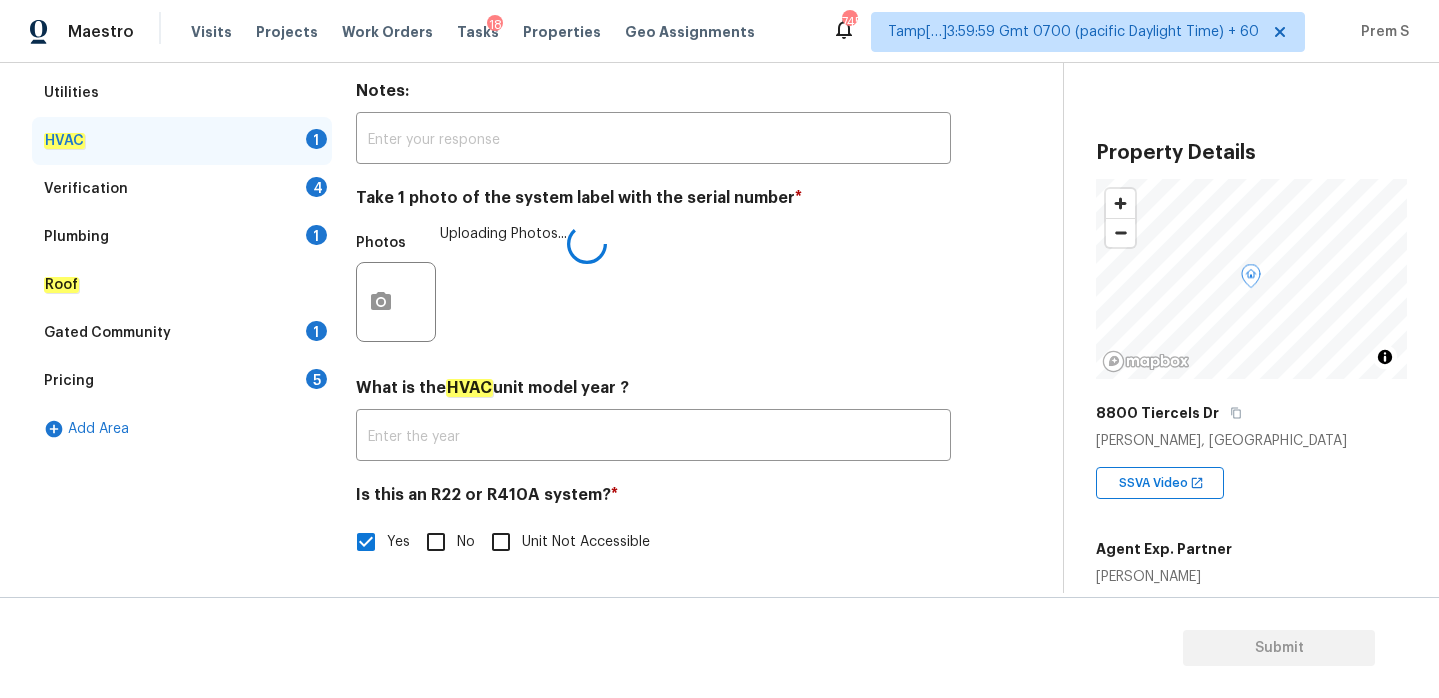 click on "No" at bounding box center [436, 542] 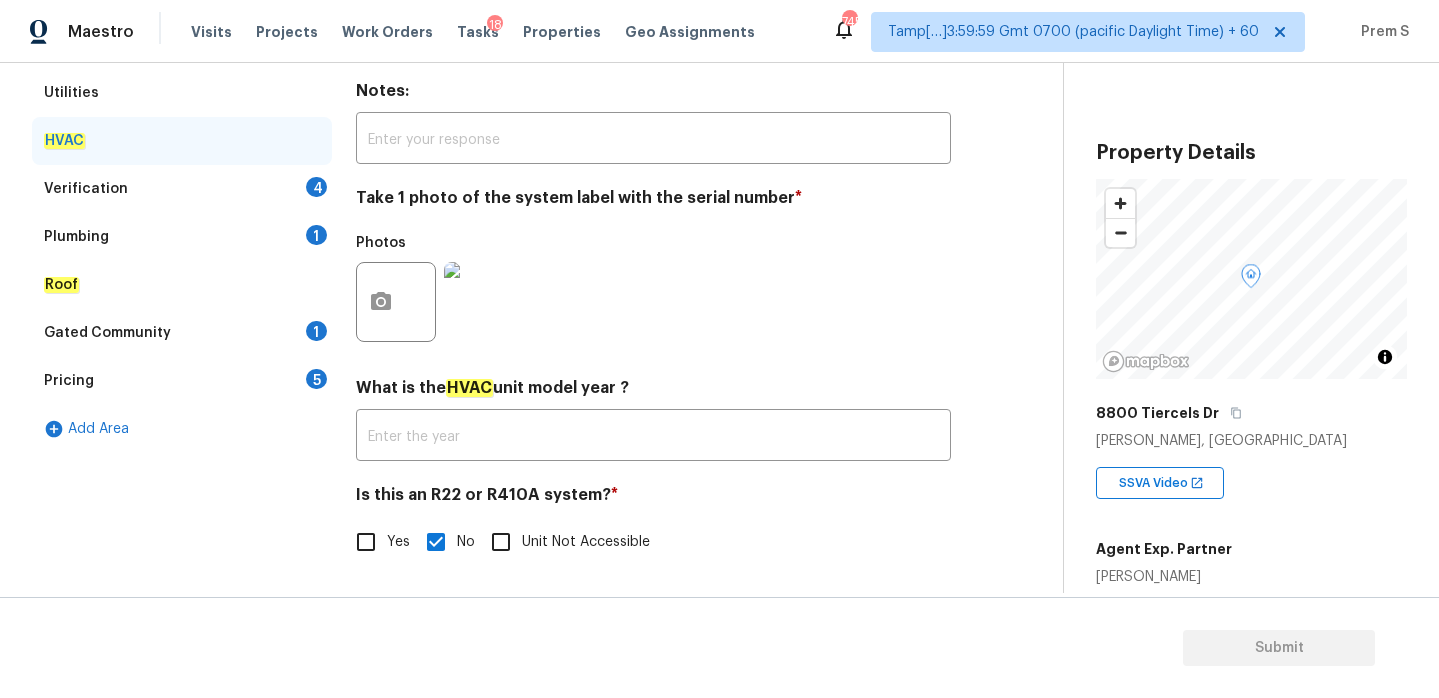 scroll, scrollTop: 323, scrollLeft: 0, axis: vertical 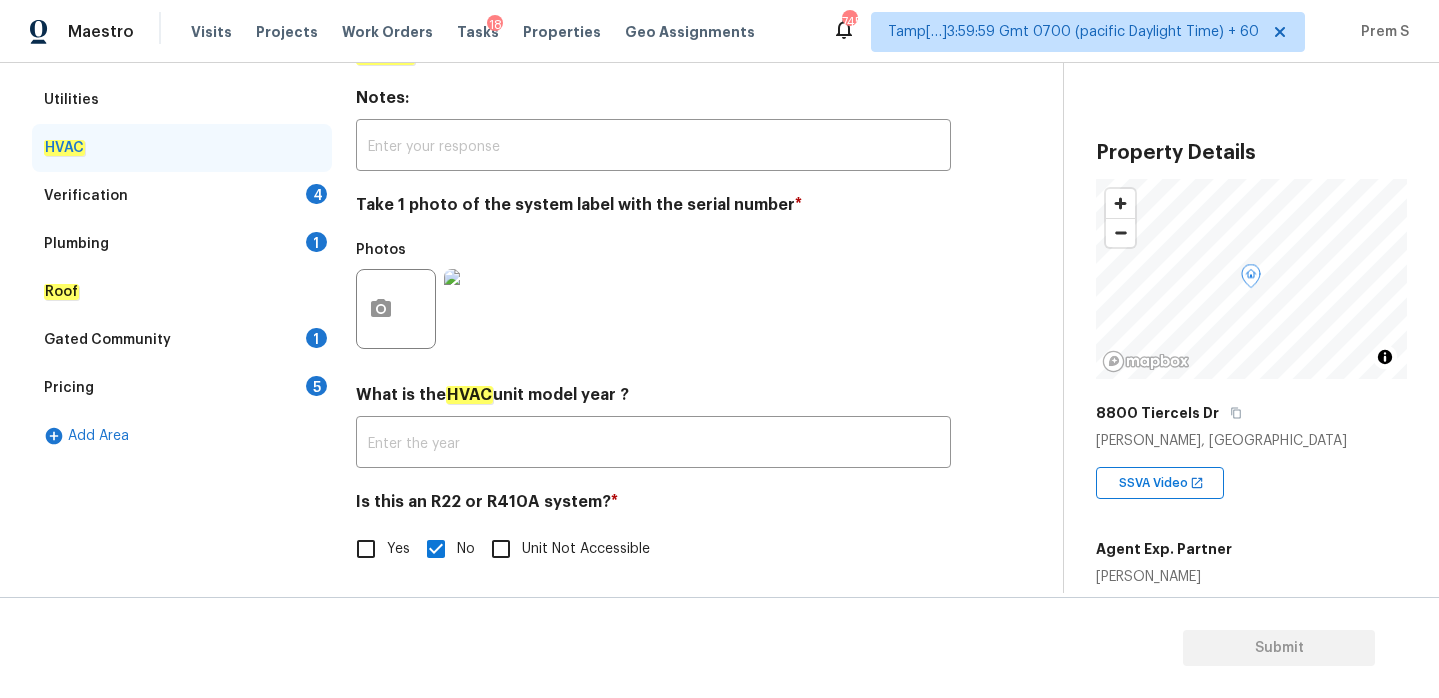 click on "4" at bounding box center (316, 194) 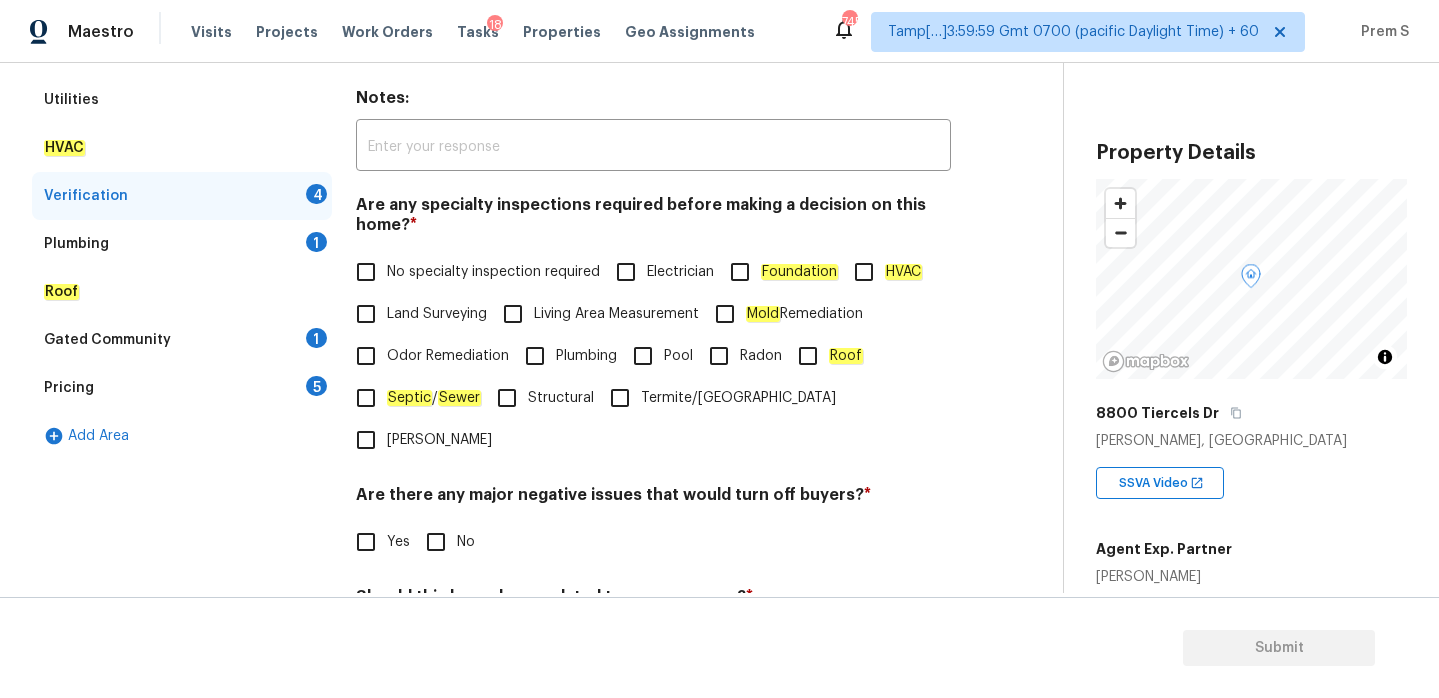 click on "No specialty inspection required" at bounding box center (493, 272) 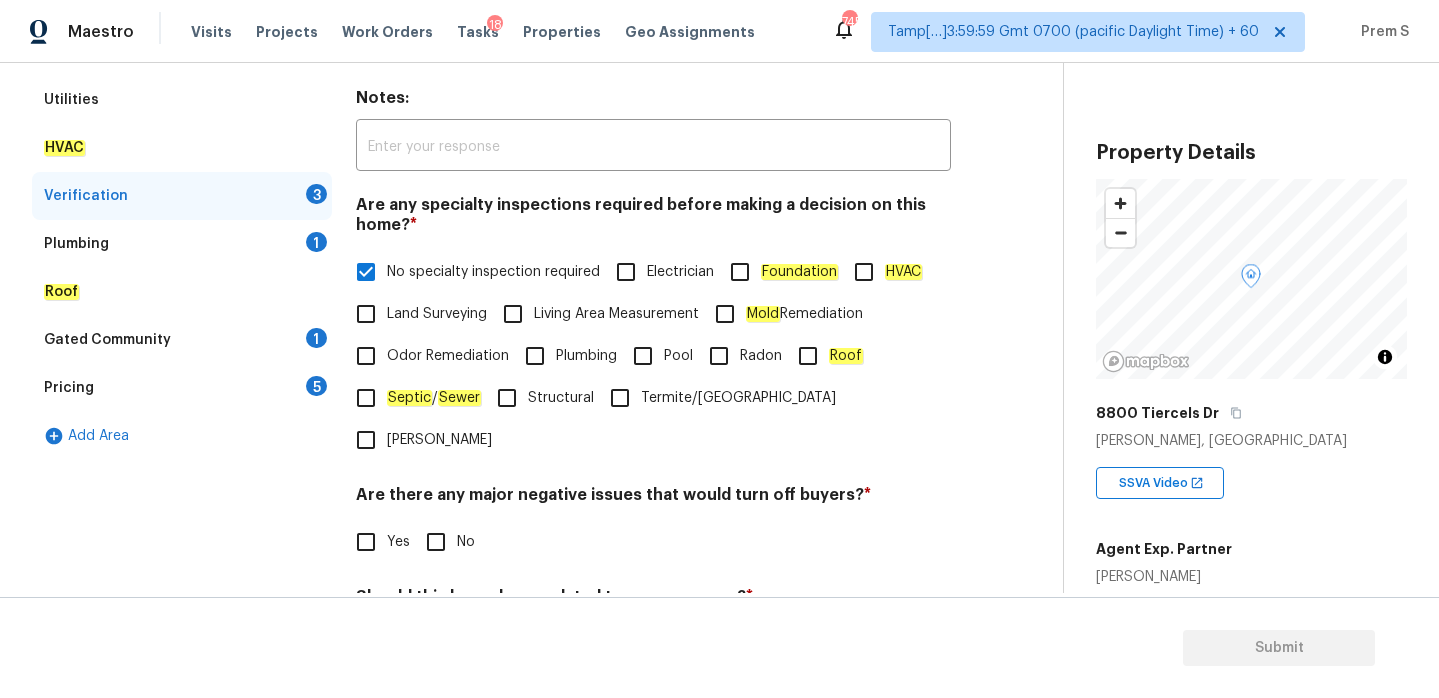 click on "No" at bounding box center (436, 542) 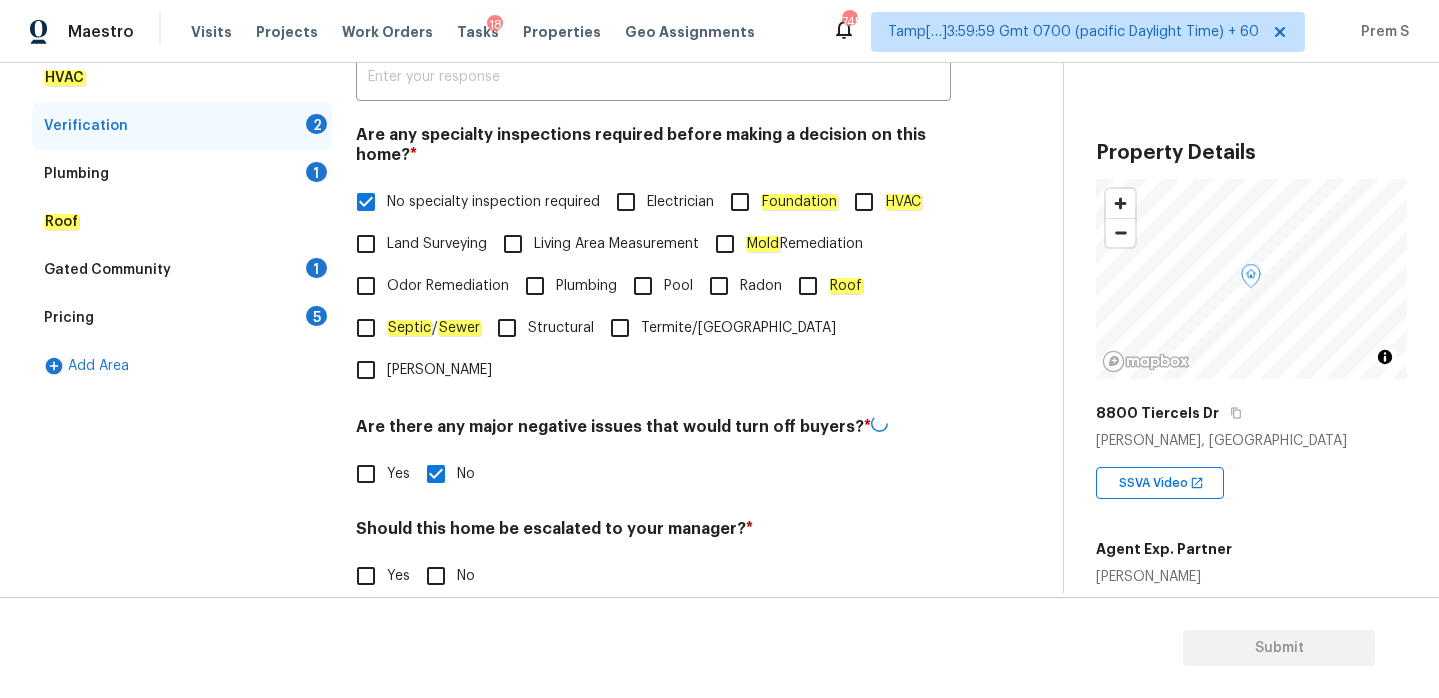 scroll, scrollTop: 444, scrollLeft: 0, axis: vertical 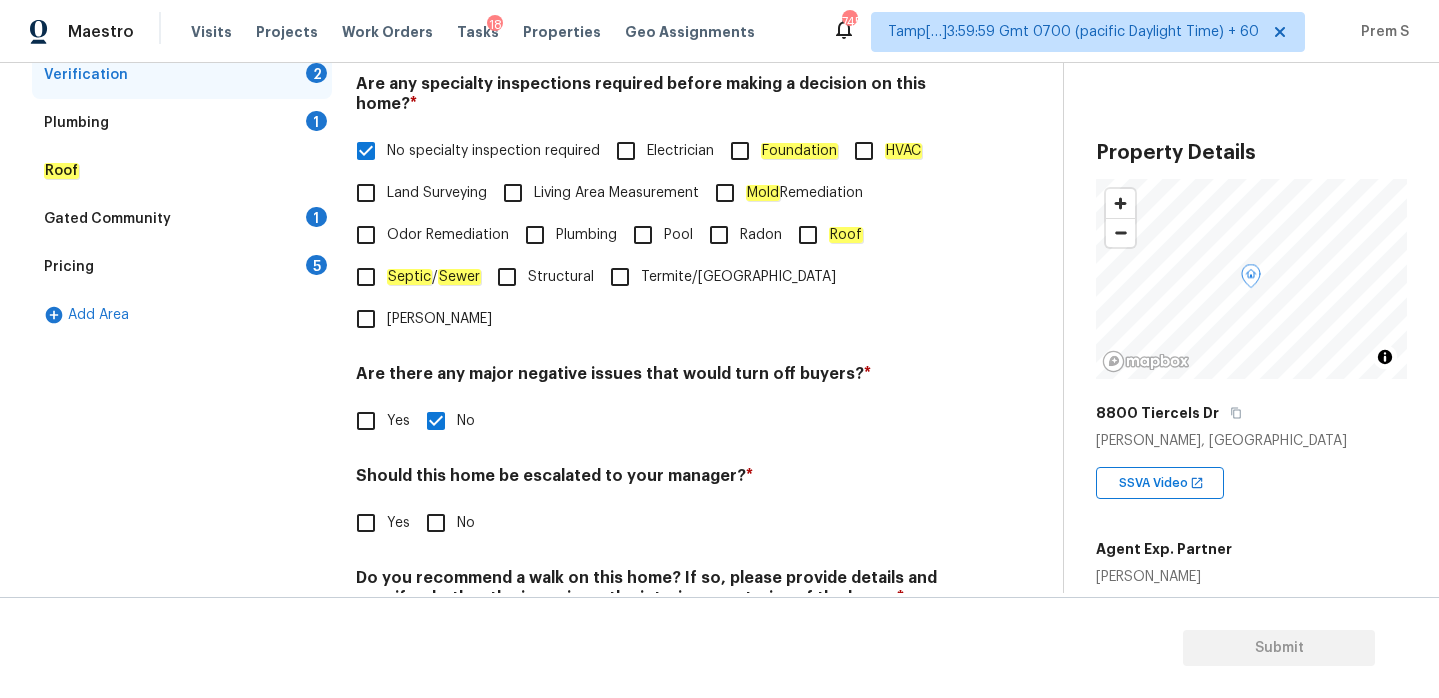 click on "Yes" at bounding box center [366, 523] 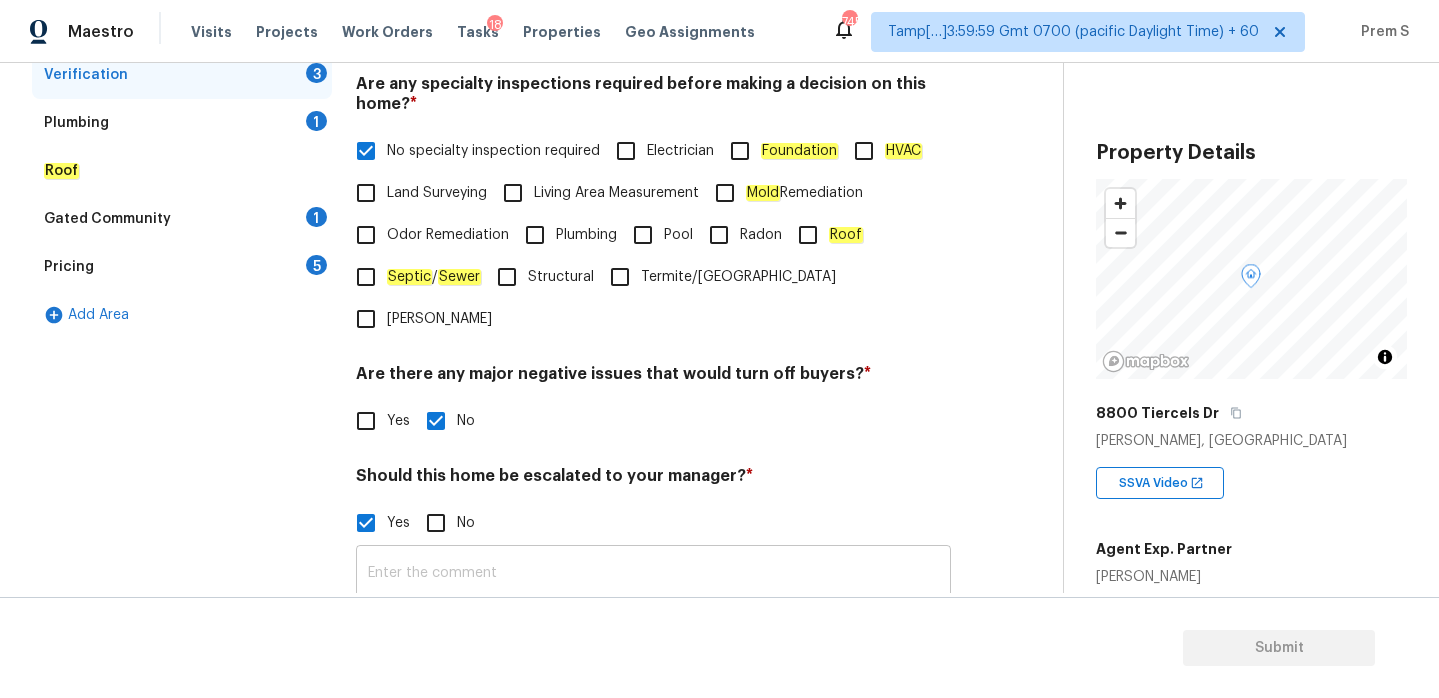 click at bounding box center (653, 573) 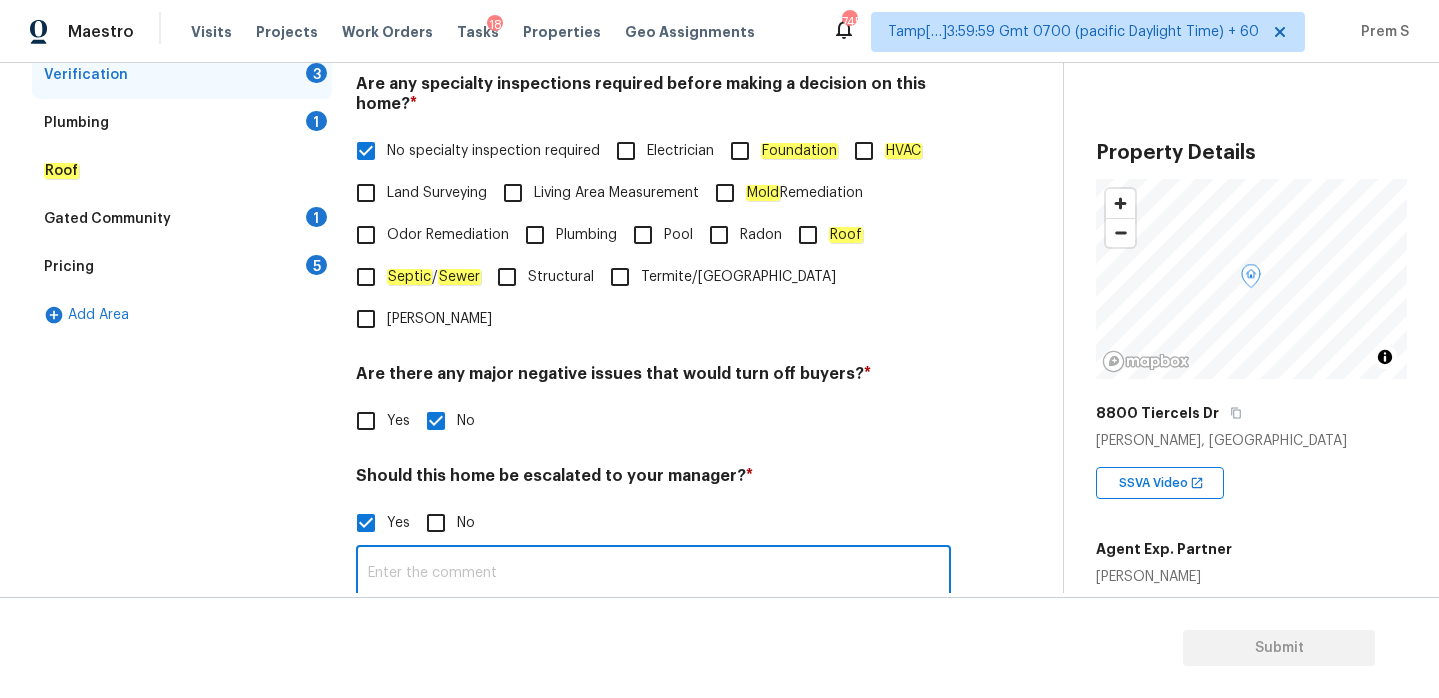 paste on "This is ALA / kitchen table property, needs review. Hence, escalated to MM." 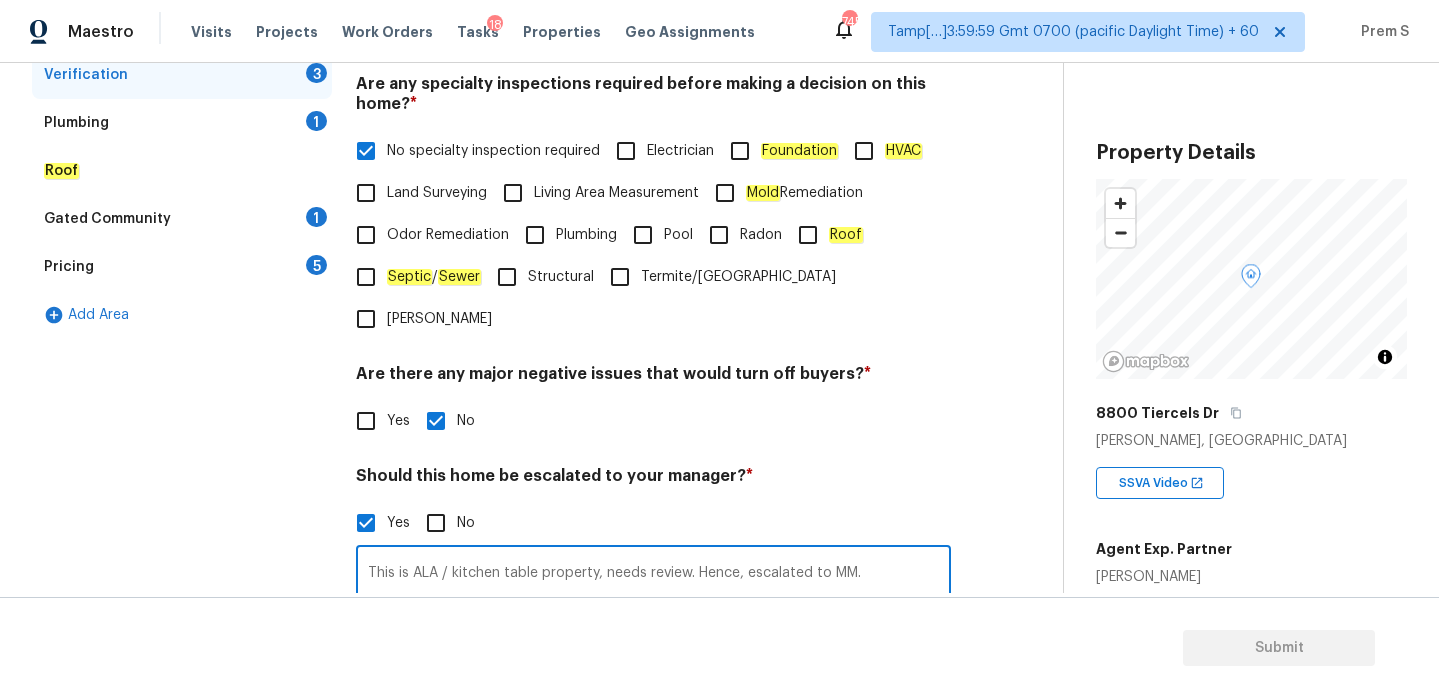 drag, startPoint x: 441, startPoint y: 530, endPoint x: 537, endPoint y: 534, distance: 96.0833 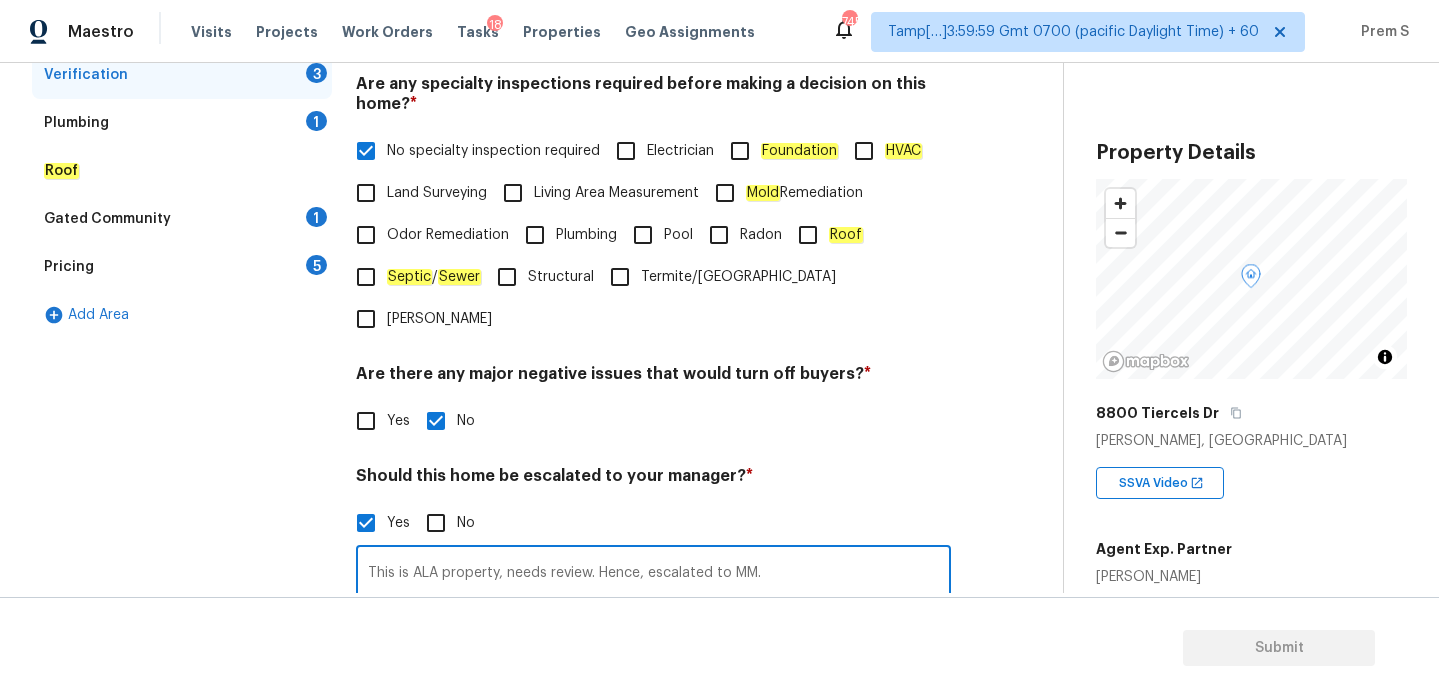 scroll, scrollTop: 695, scrollLeft: 0, axis: vertical 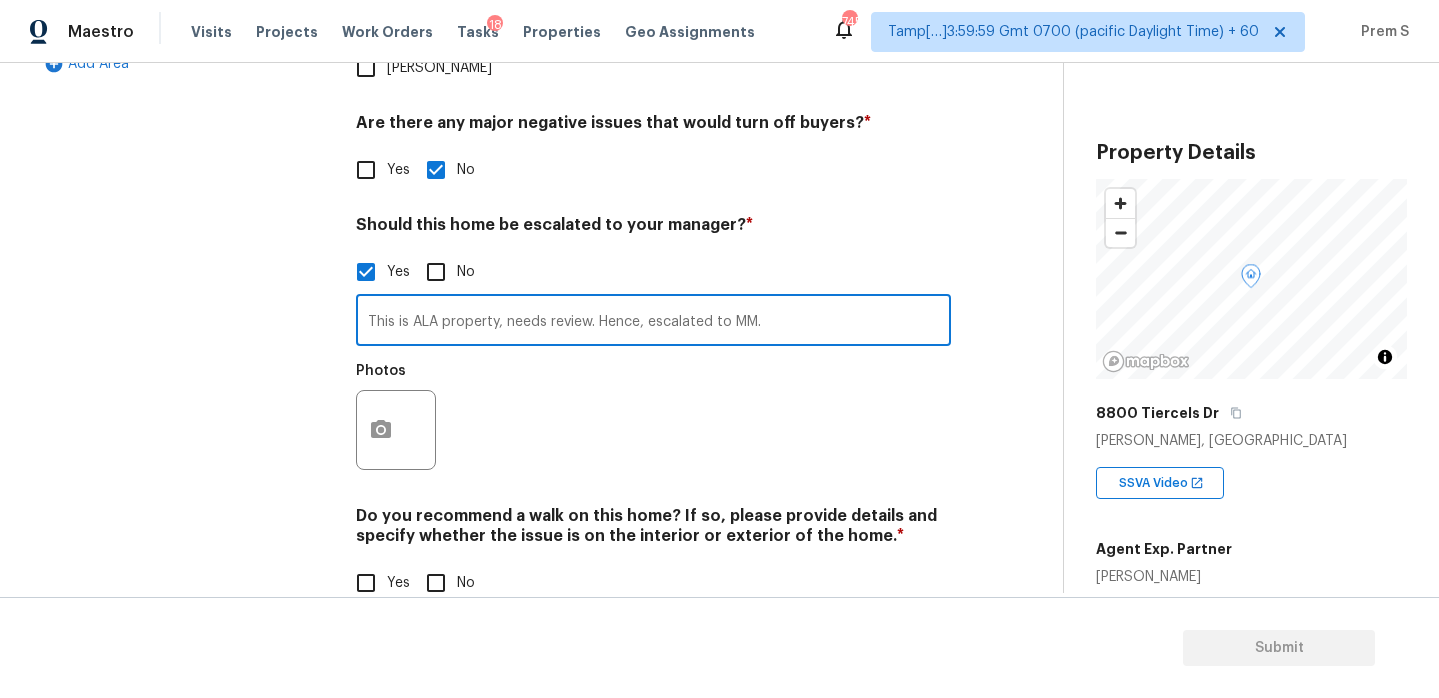 type on "This is ALA property, needs review. Hence, escalated to MM." 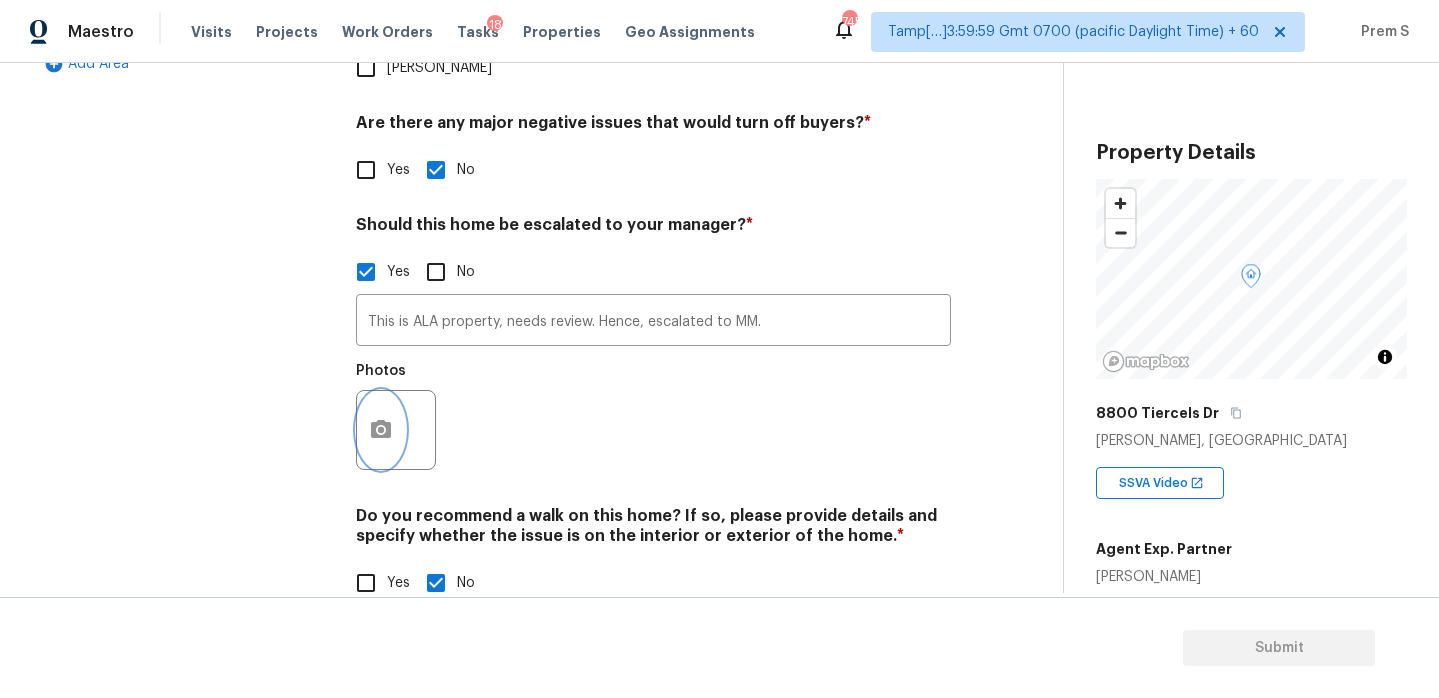 click at bounding box center (381, 430) 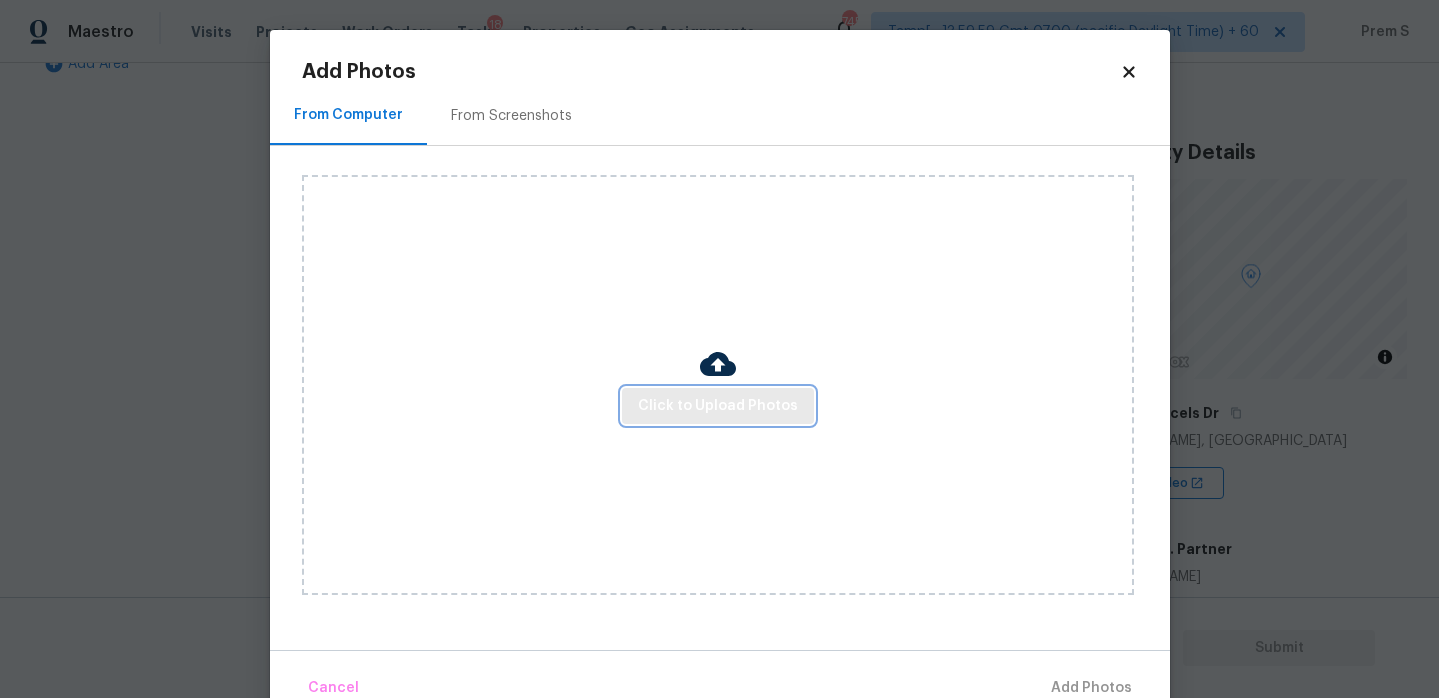 click on "Click to Upload Photos" at bounding box center [718, 406] 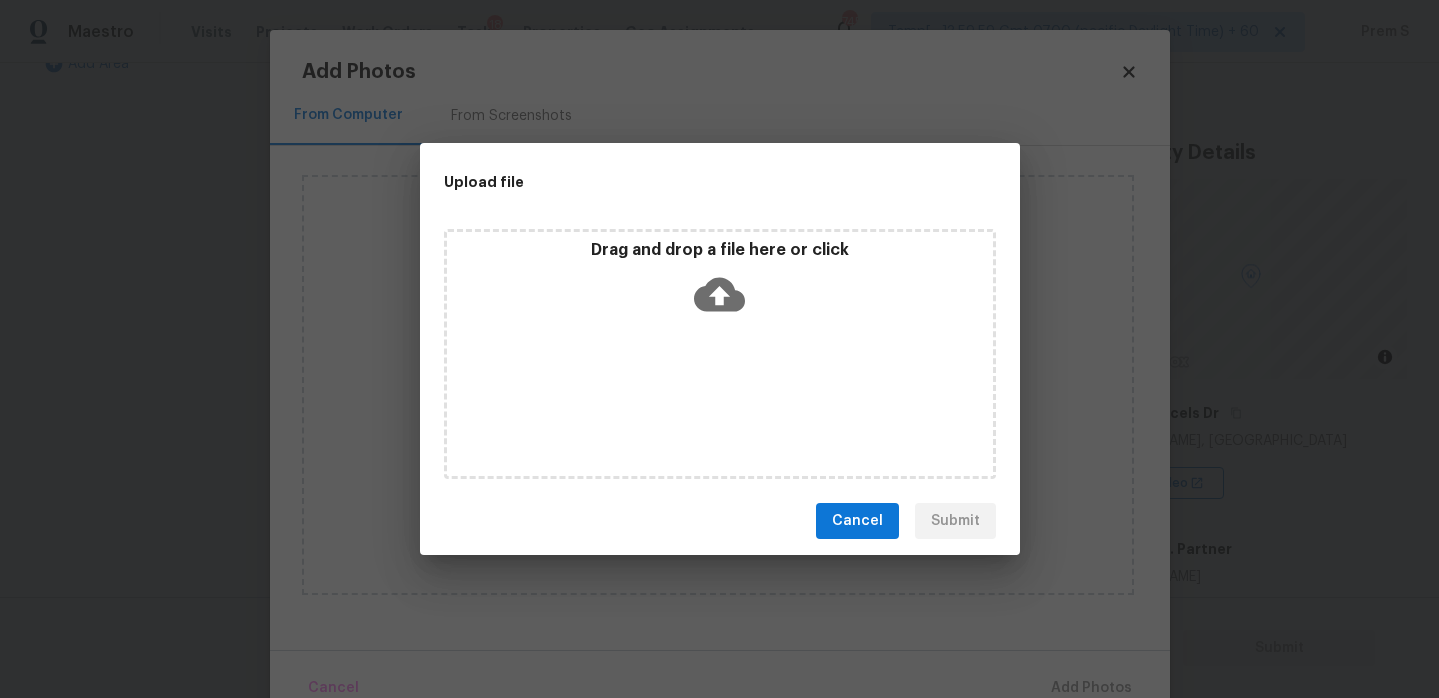 click 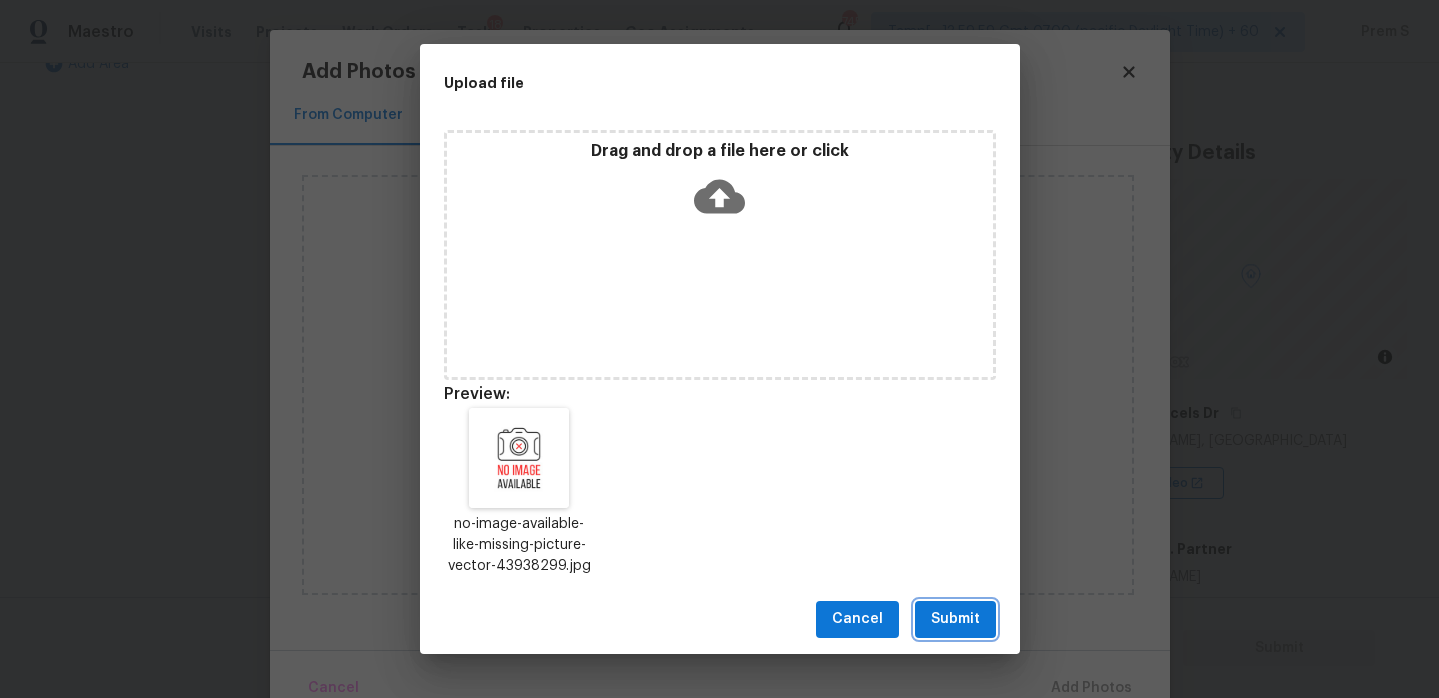 click on "Submit" at bounding box center [955, 619] 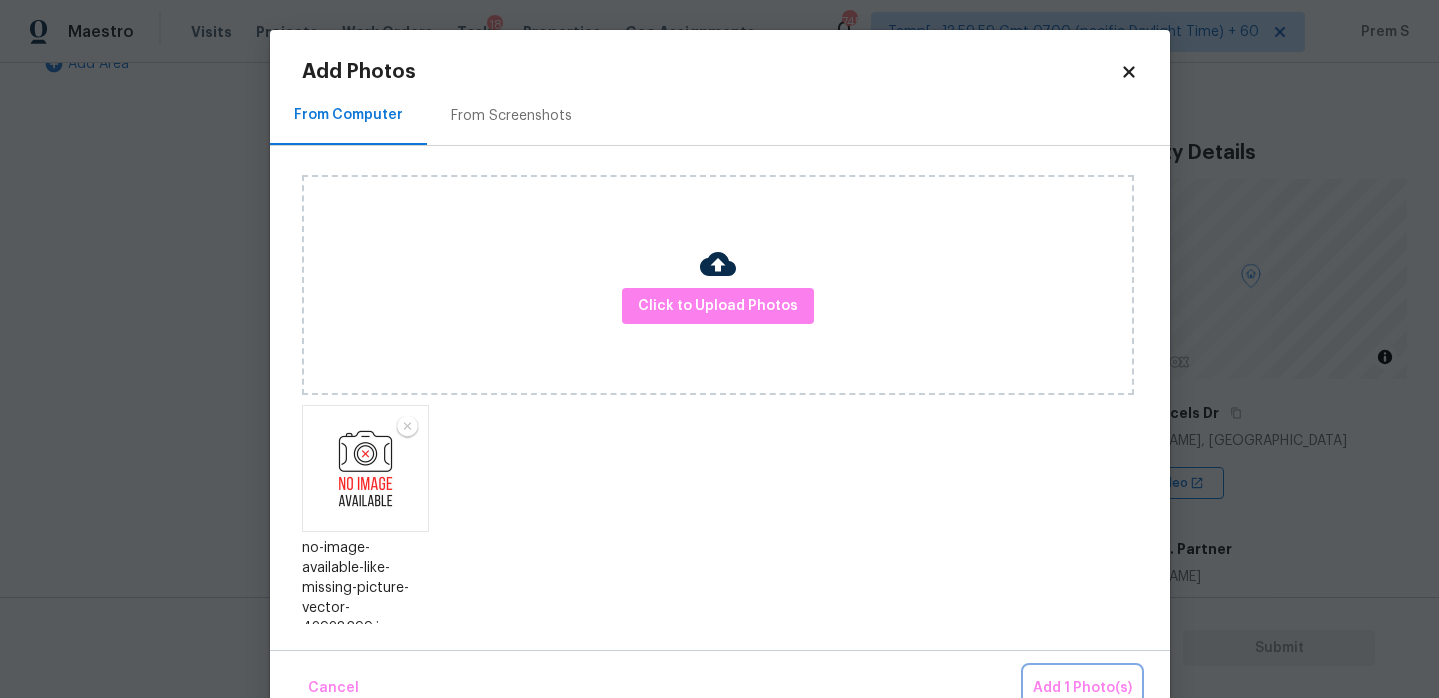 click on "Add 1 Photo(s)" at bounding box center (1082, 688) 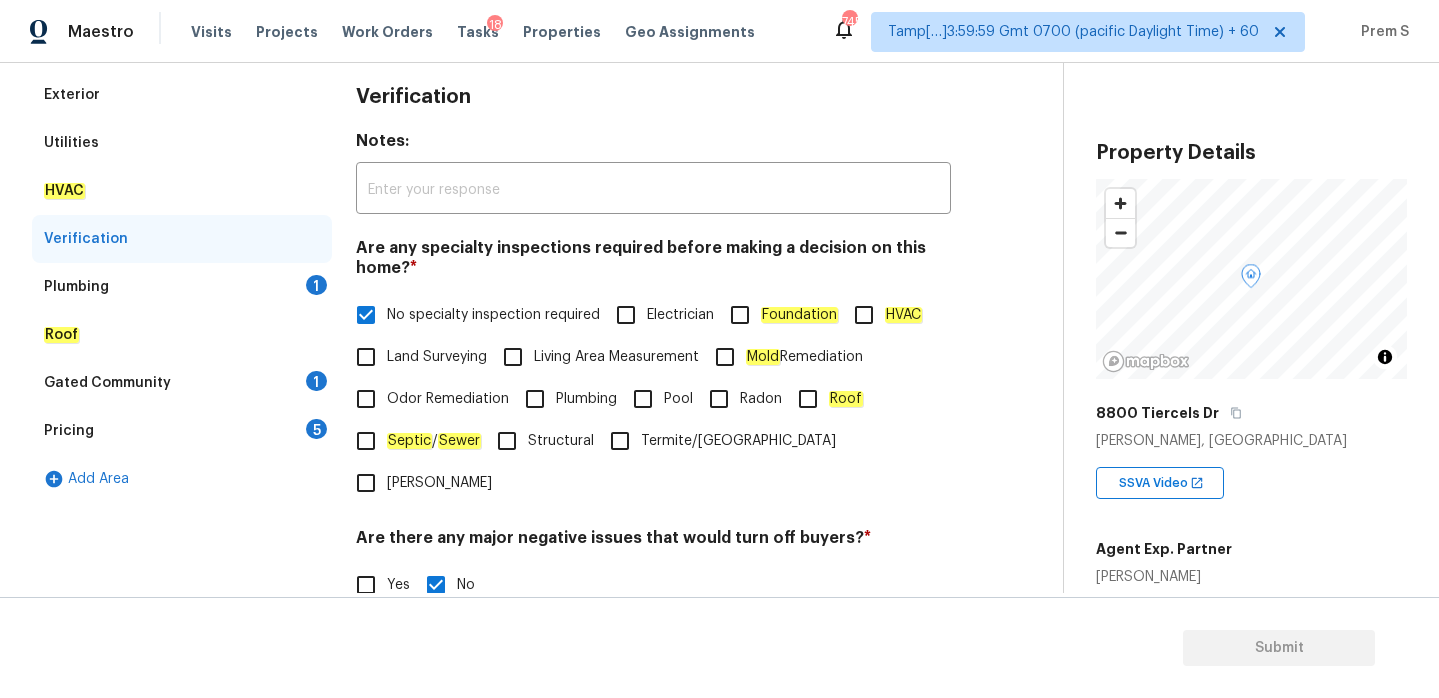 scroll, scrollTop: 283, scrollLeft: 0, axis: vertical 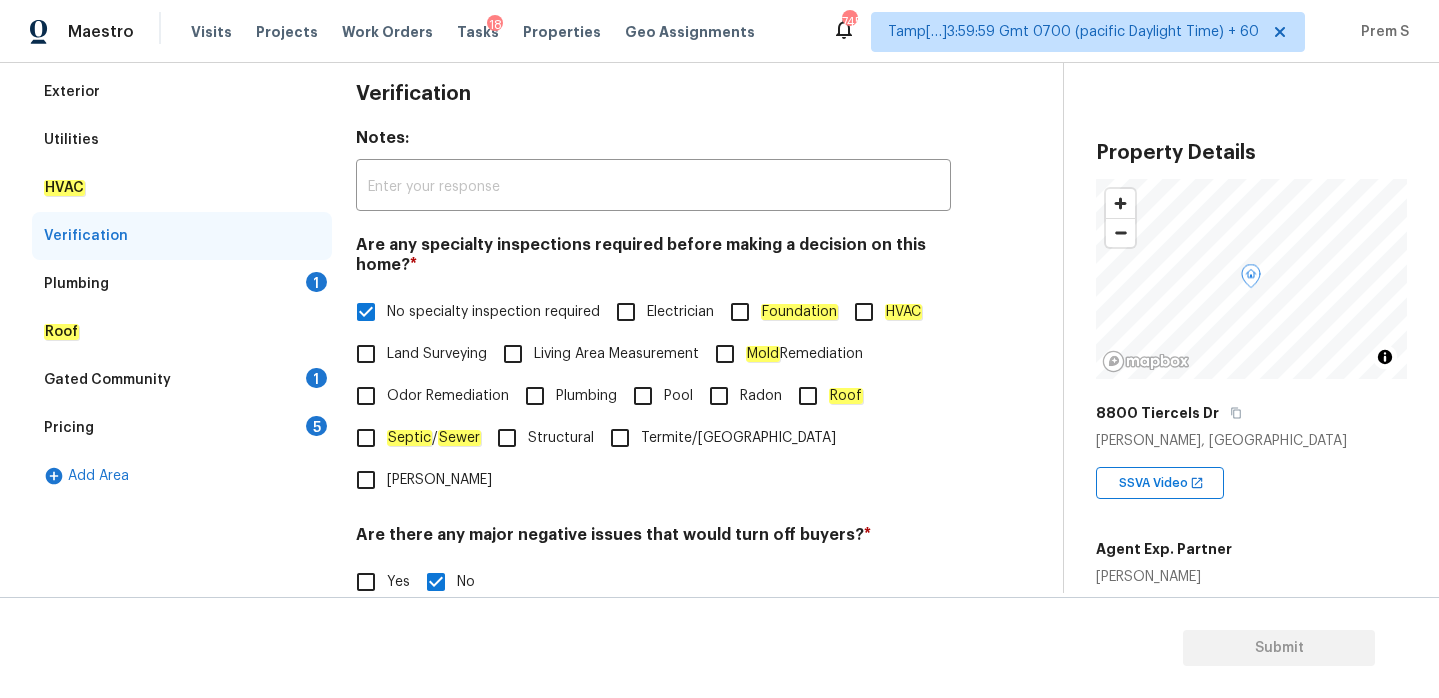 click on "Plumbing 1" at bounding box center [182, 284] 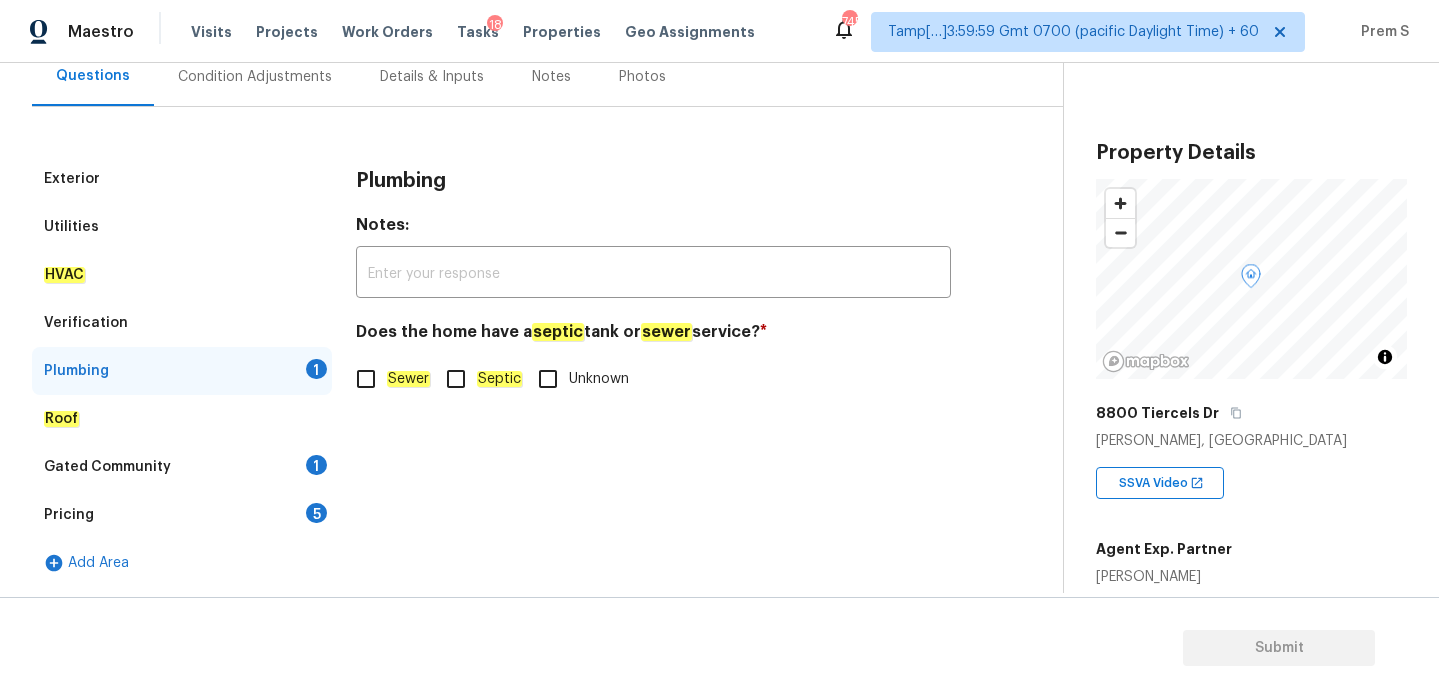 click on "Sewer" at bounding box center [366, 379] 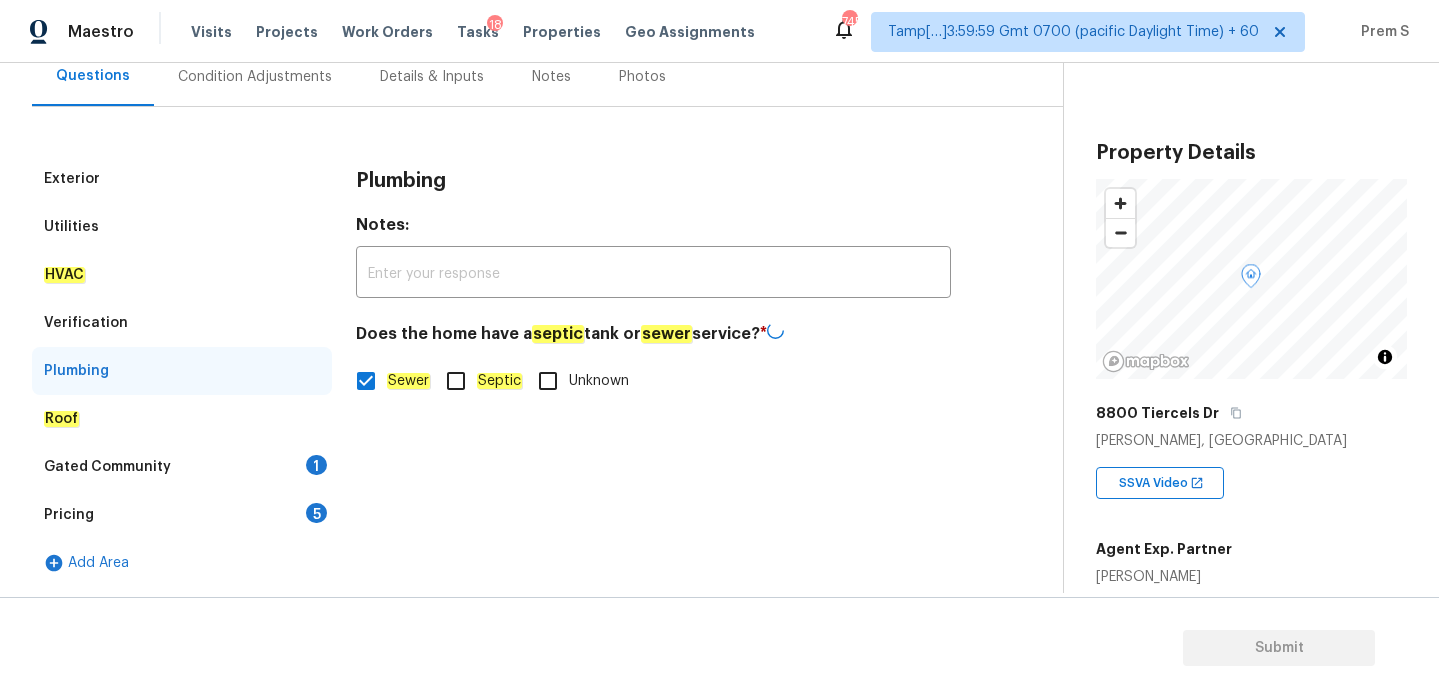 click on "Gated Community 1" at bounding box center [182, 467] 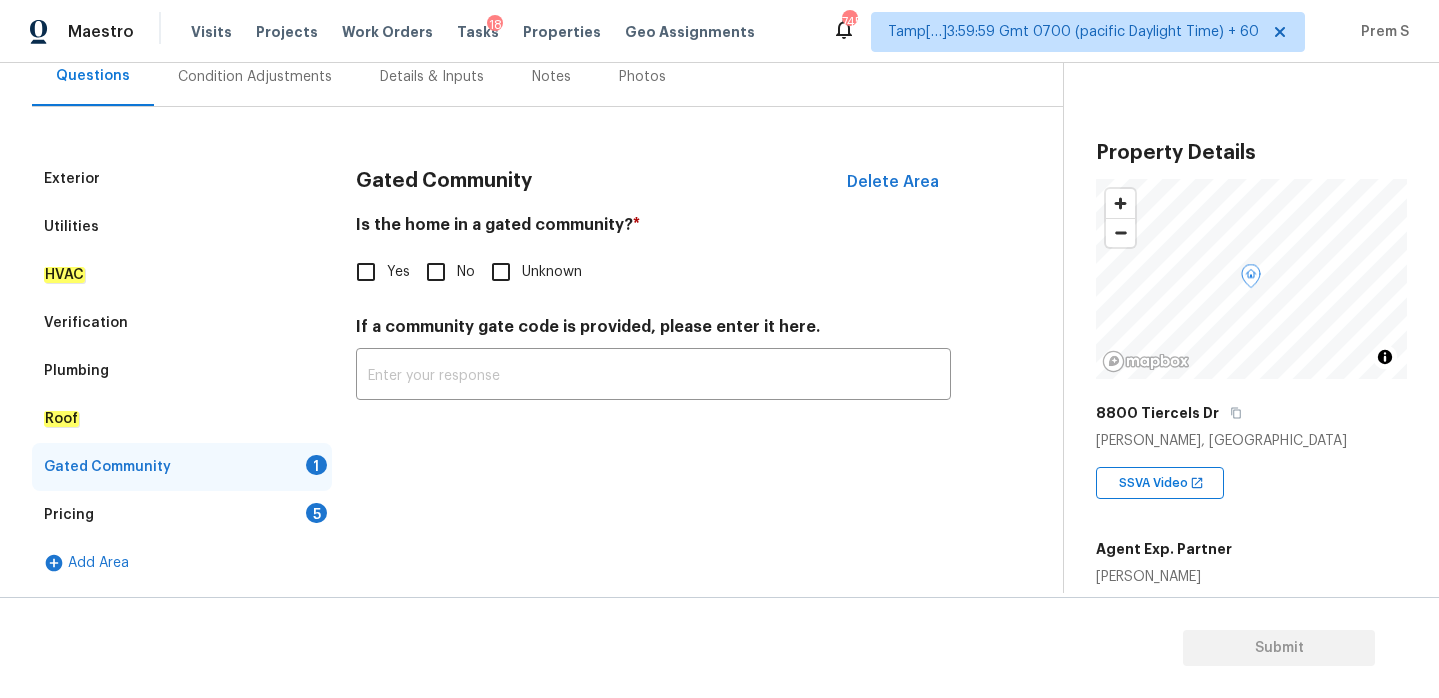 click on "No" at bounding box center (436, 272) 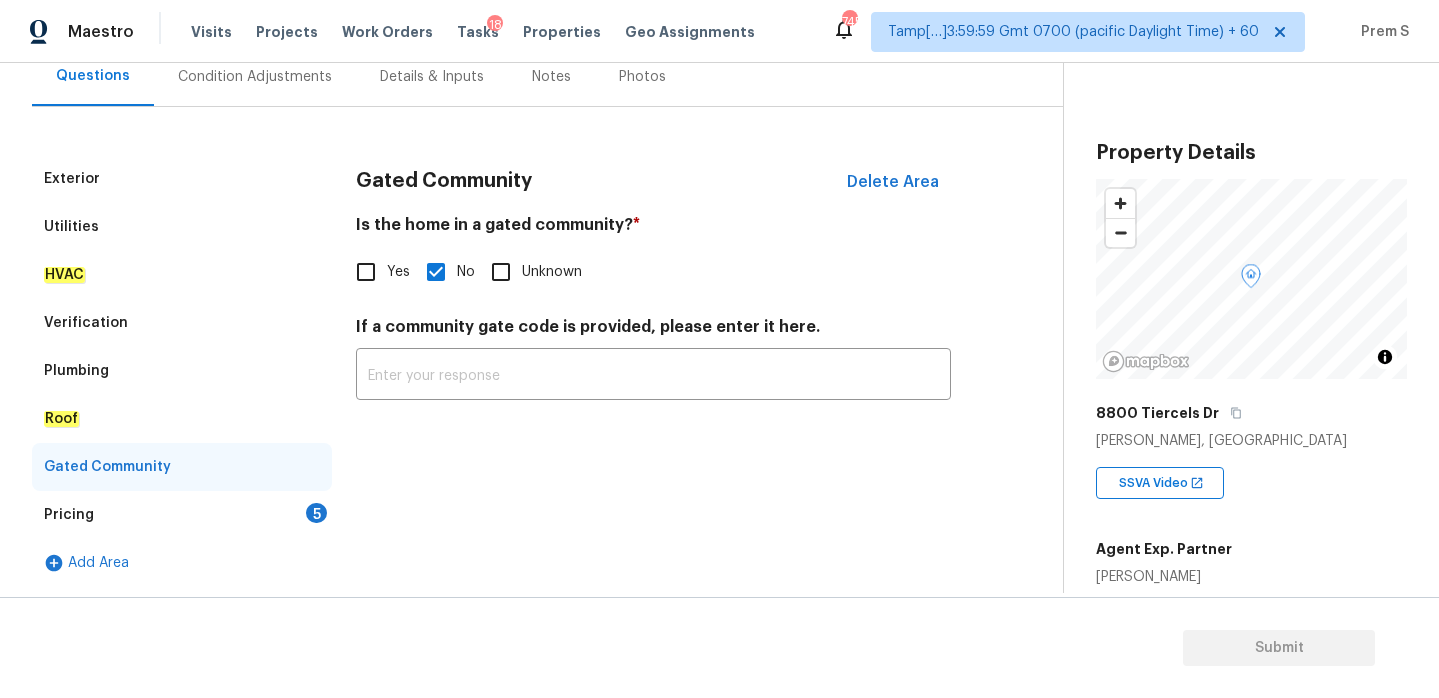 click on "5" at bounding box center [316, 513] 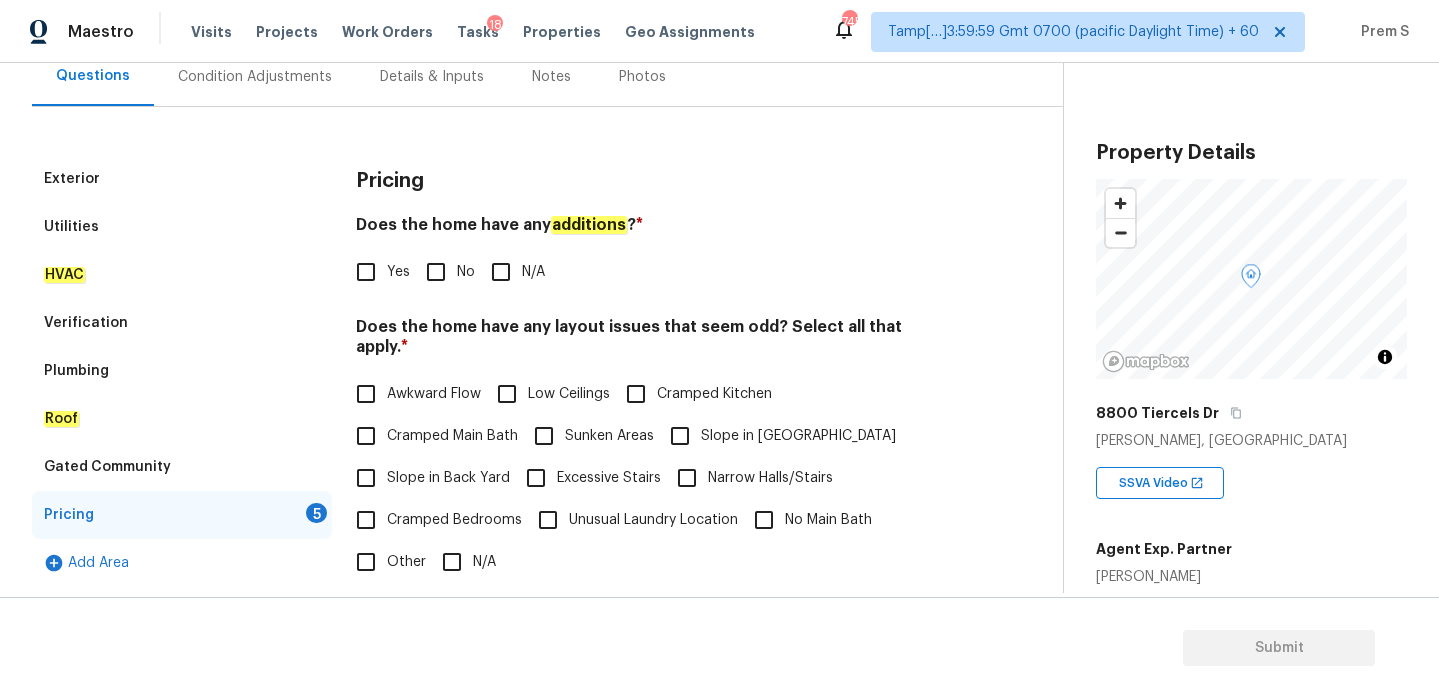 click on "No" at bounding box center [436, 272] 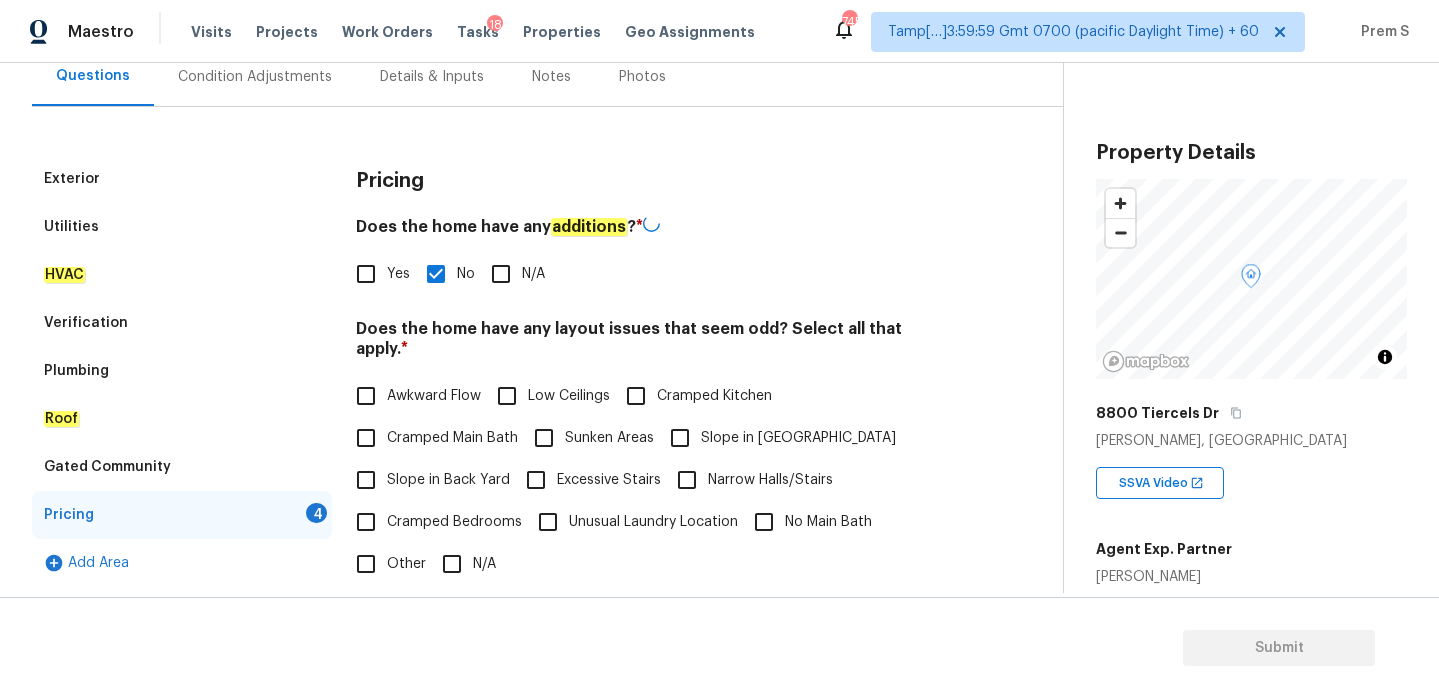 scroll, scrollTop: 382, scrollLeft: 0, axis: vertical 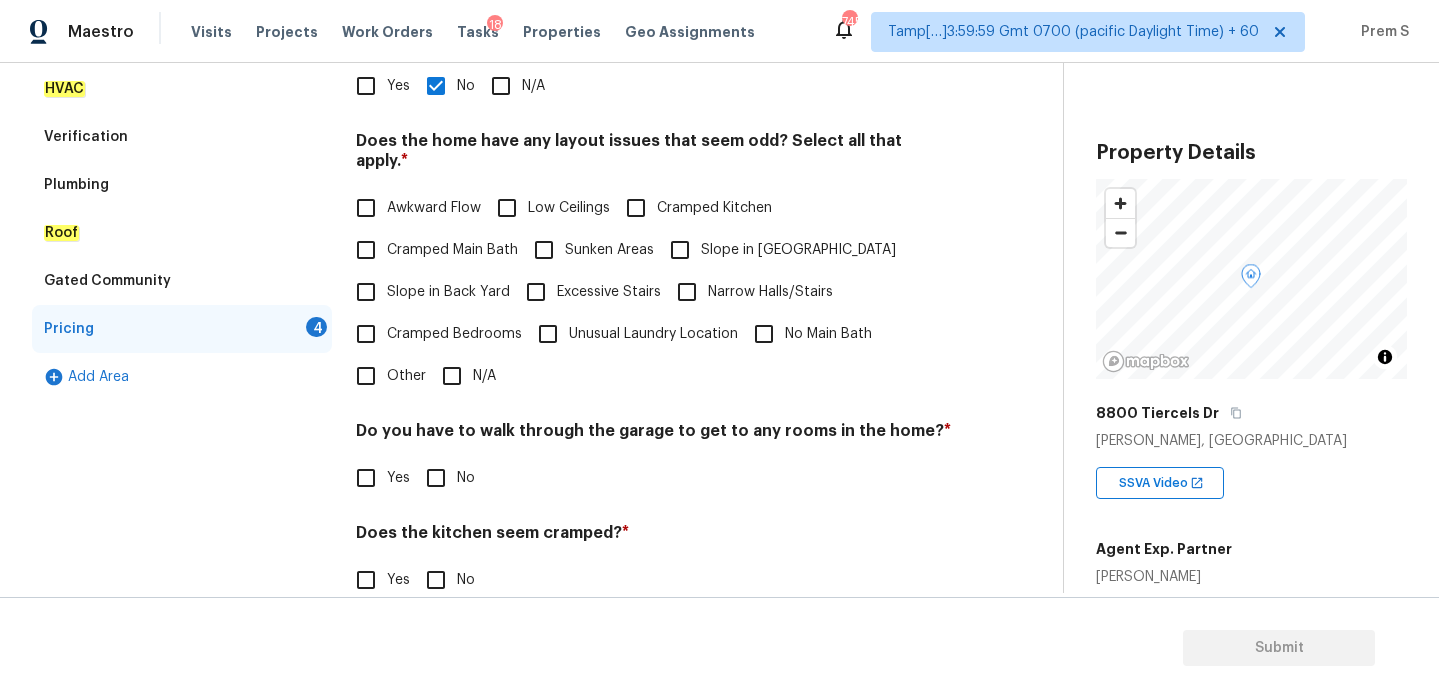 click on "N/A" at bounding box center [452, 376] 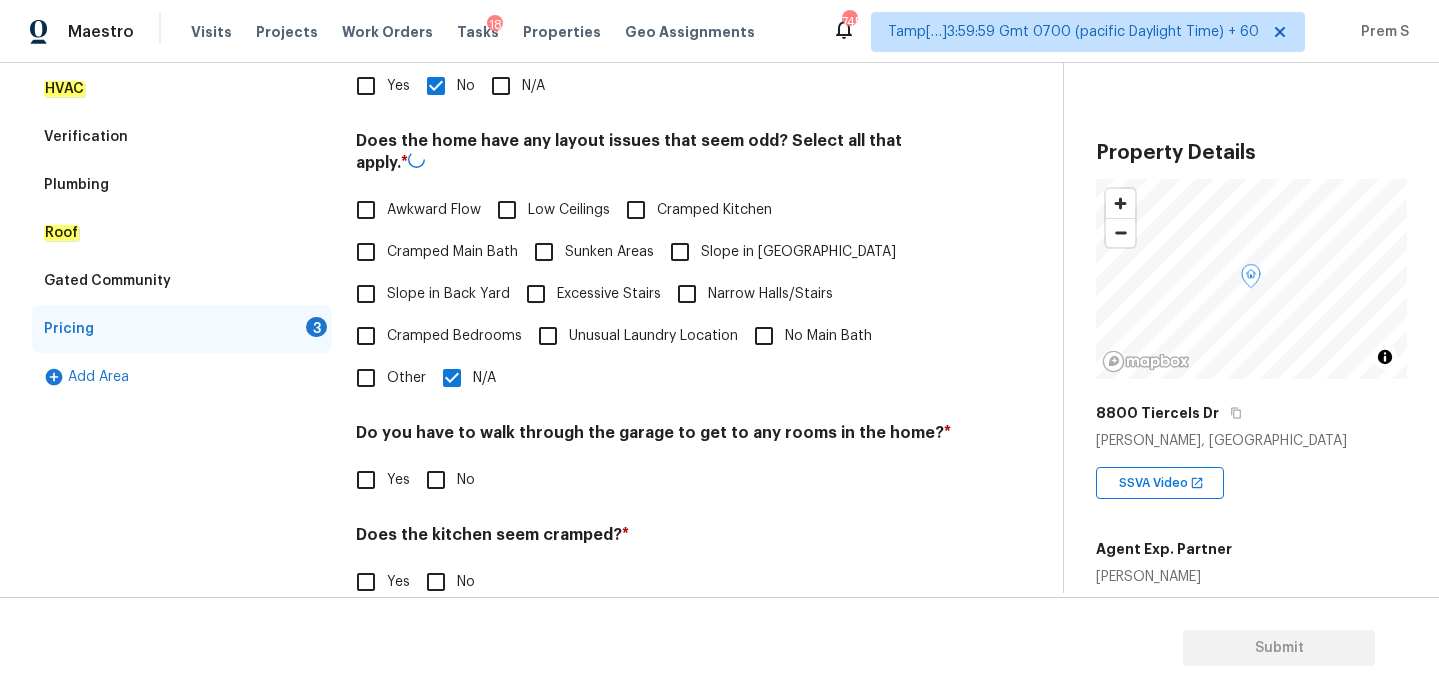 click on "No" at bounding box center (436, 480) 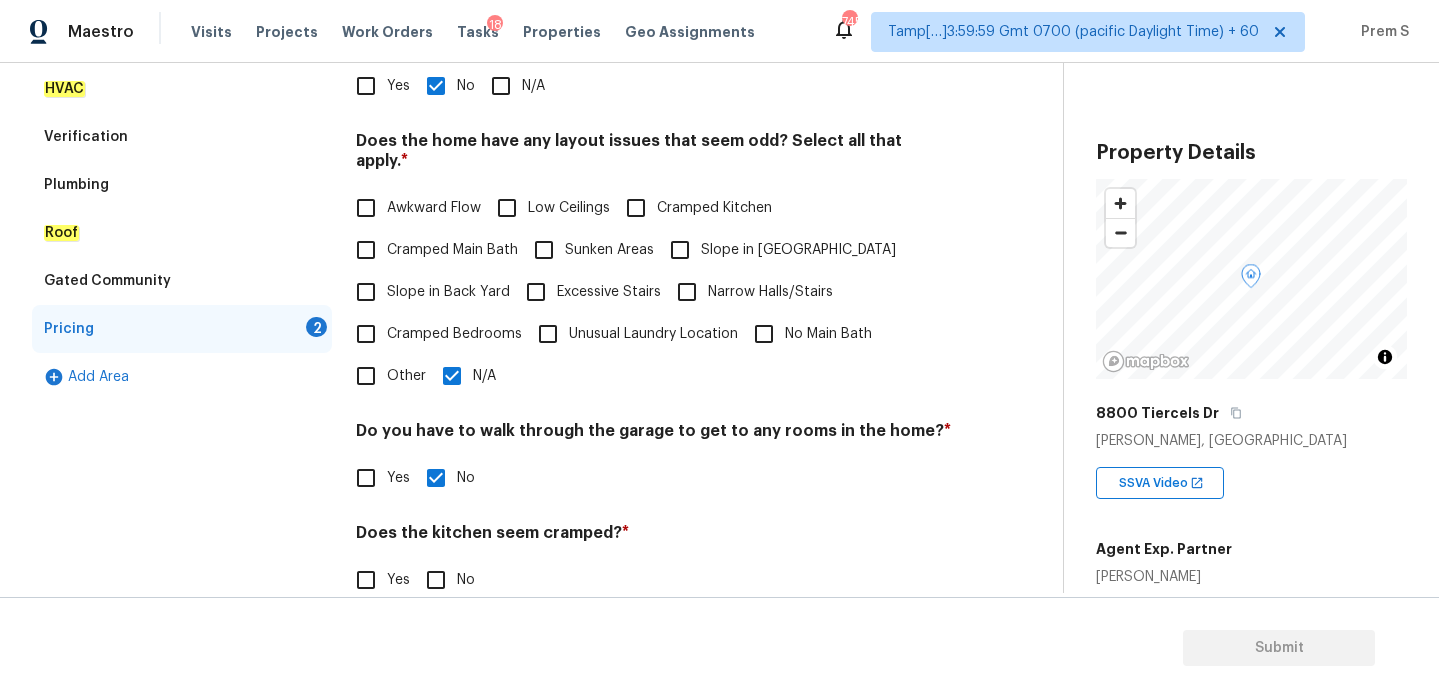 click on "No" at bounding box center (436, 580) 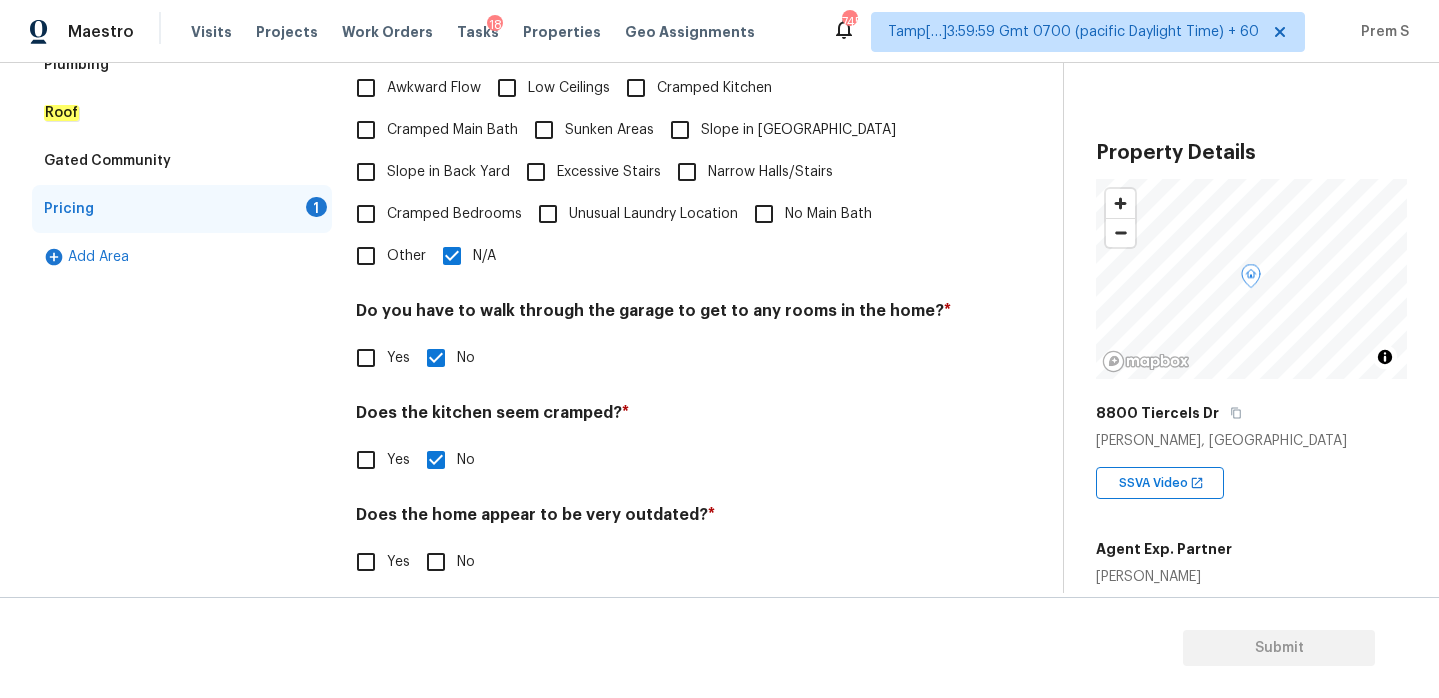 click on "No" at bounding box center [436, 562] 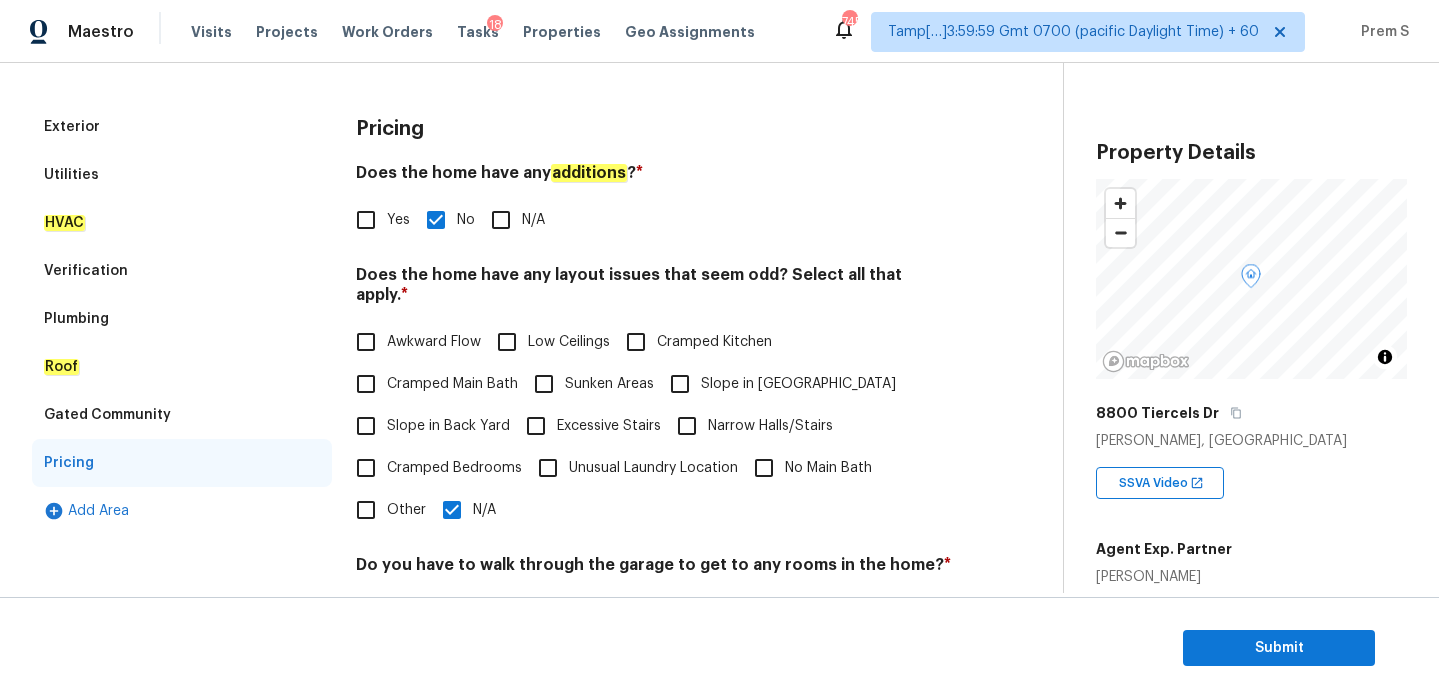 scroll, scrollTop: 175, scrollLeft: 0, axis: vertical 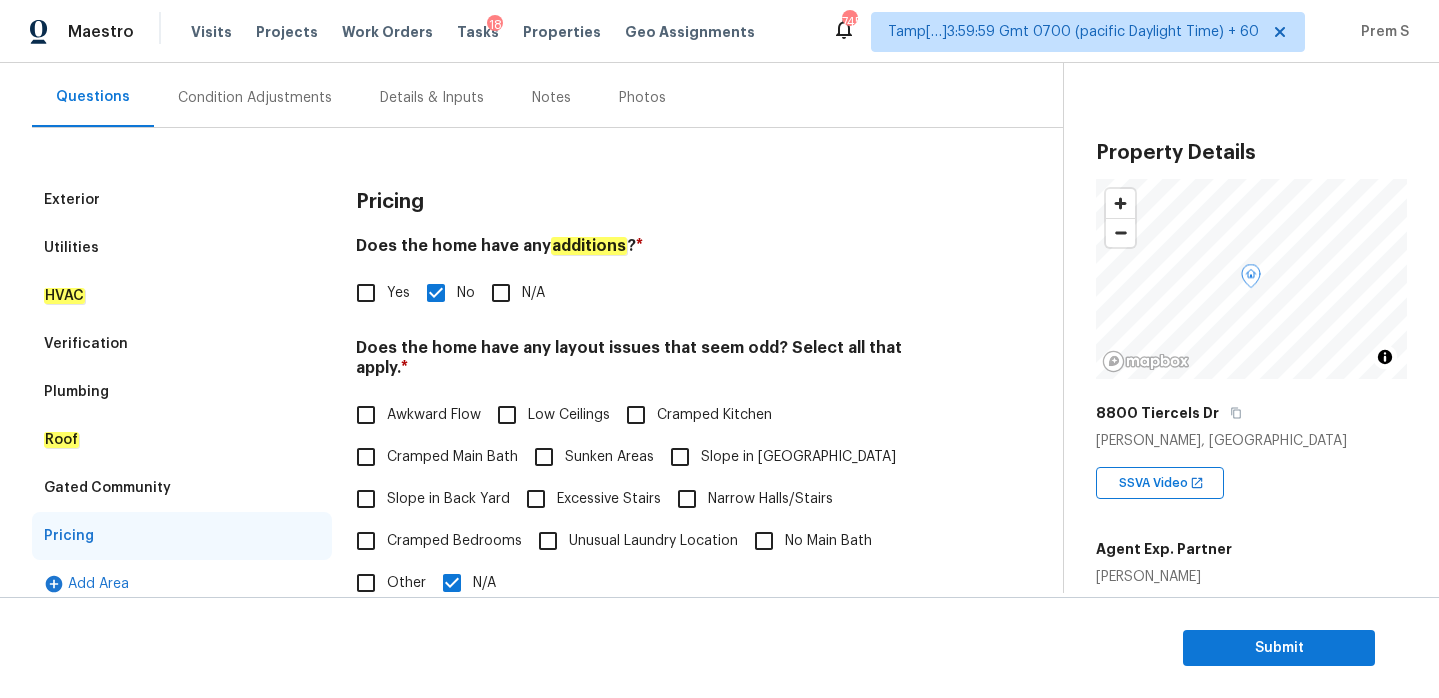 click on "Condition Adjustments" at bounding box center (255, 98) 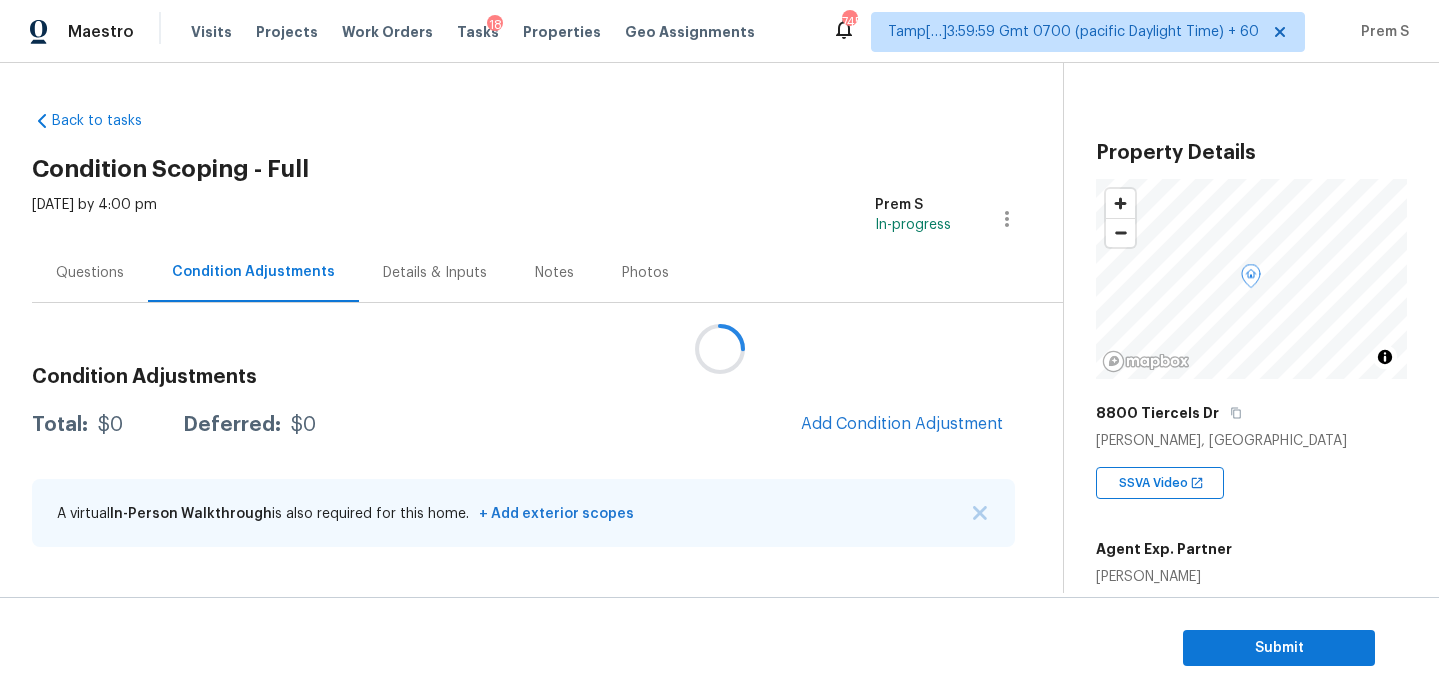 scroll, scrollTop: 0, scrollLeft: 0, axis: both 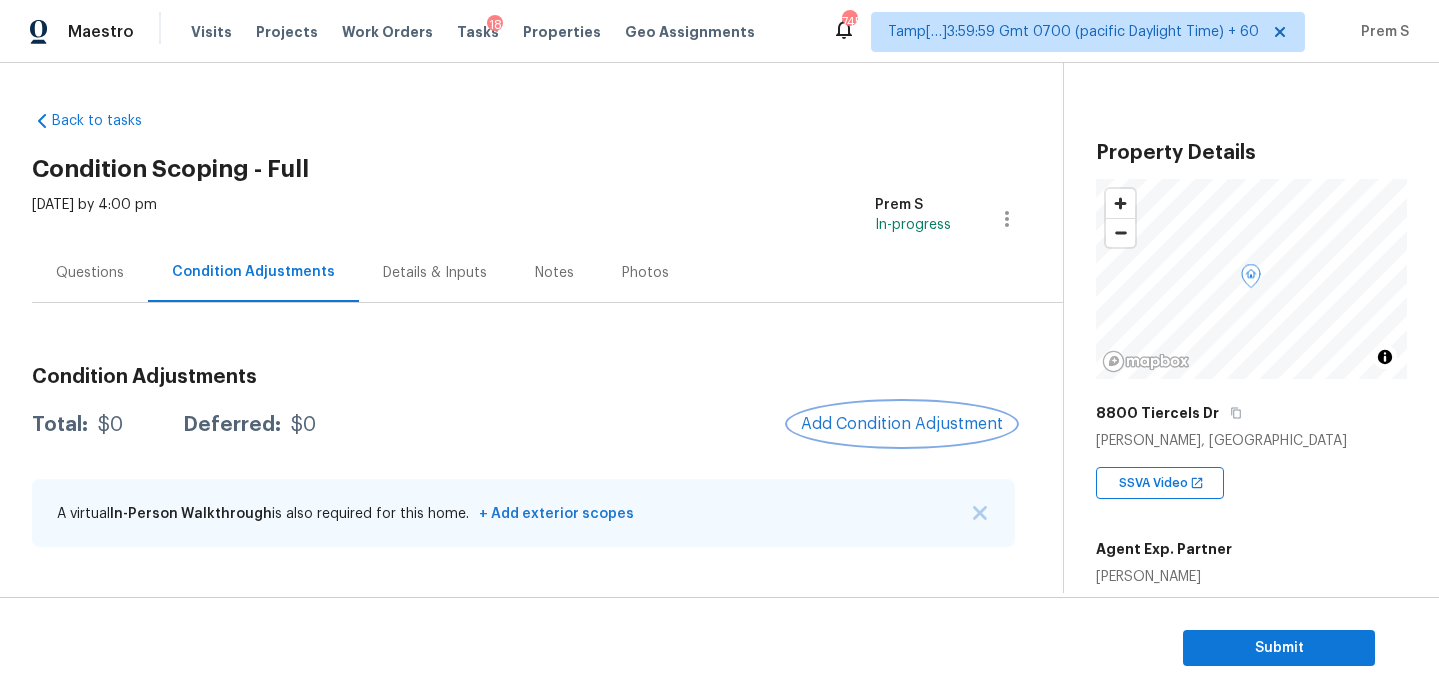 click on "Add Condition Adjustment" at bounding box center (902, 424) 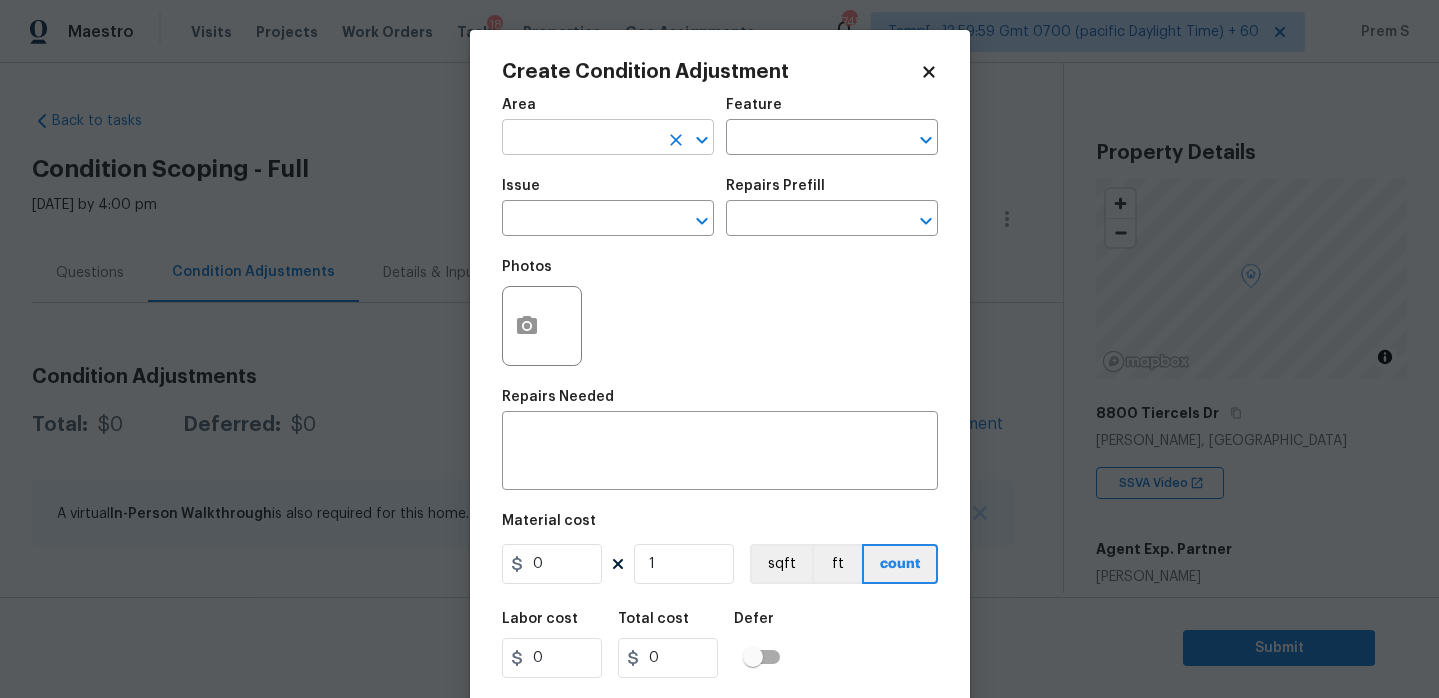 click at bounding box center [580, 139] 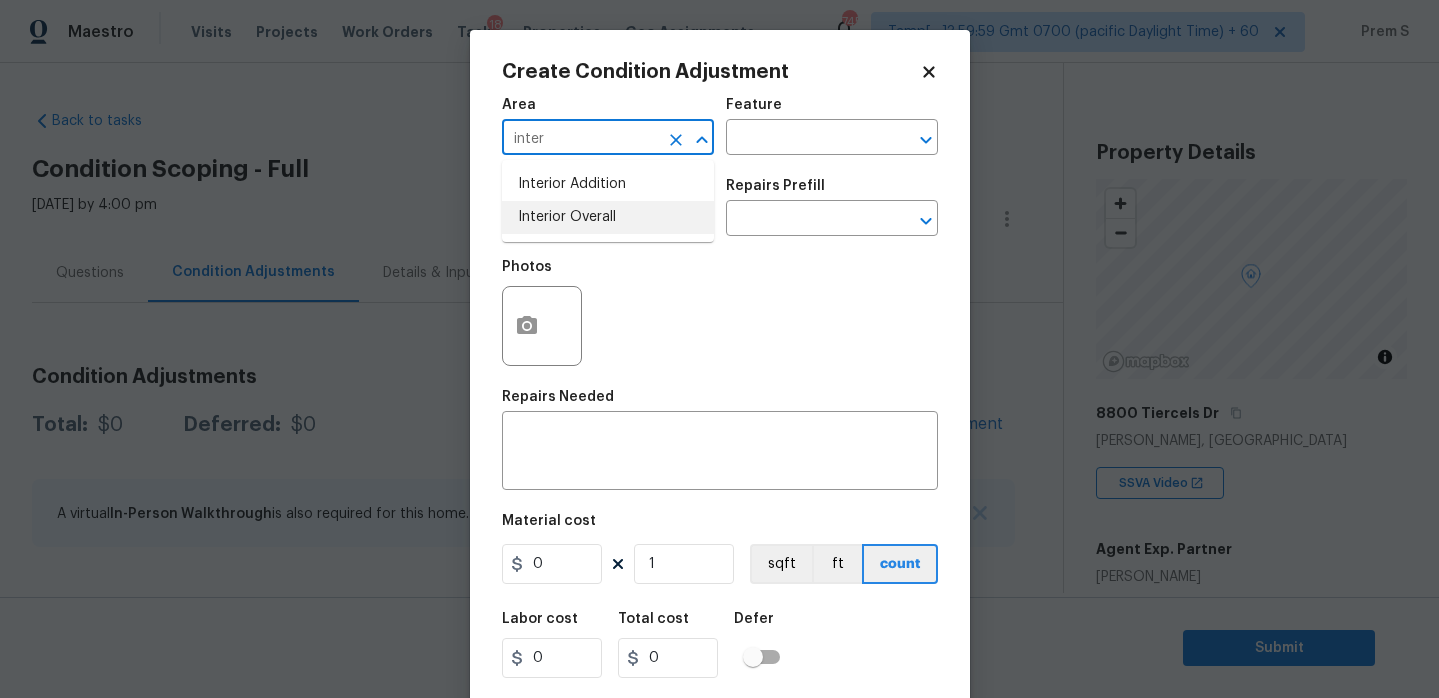 click on "Interior Overall" at bounding box center (608, 217) 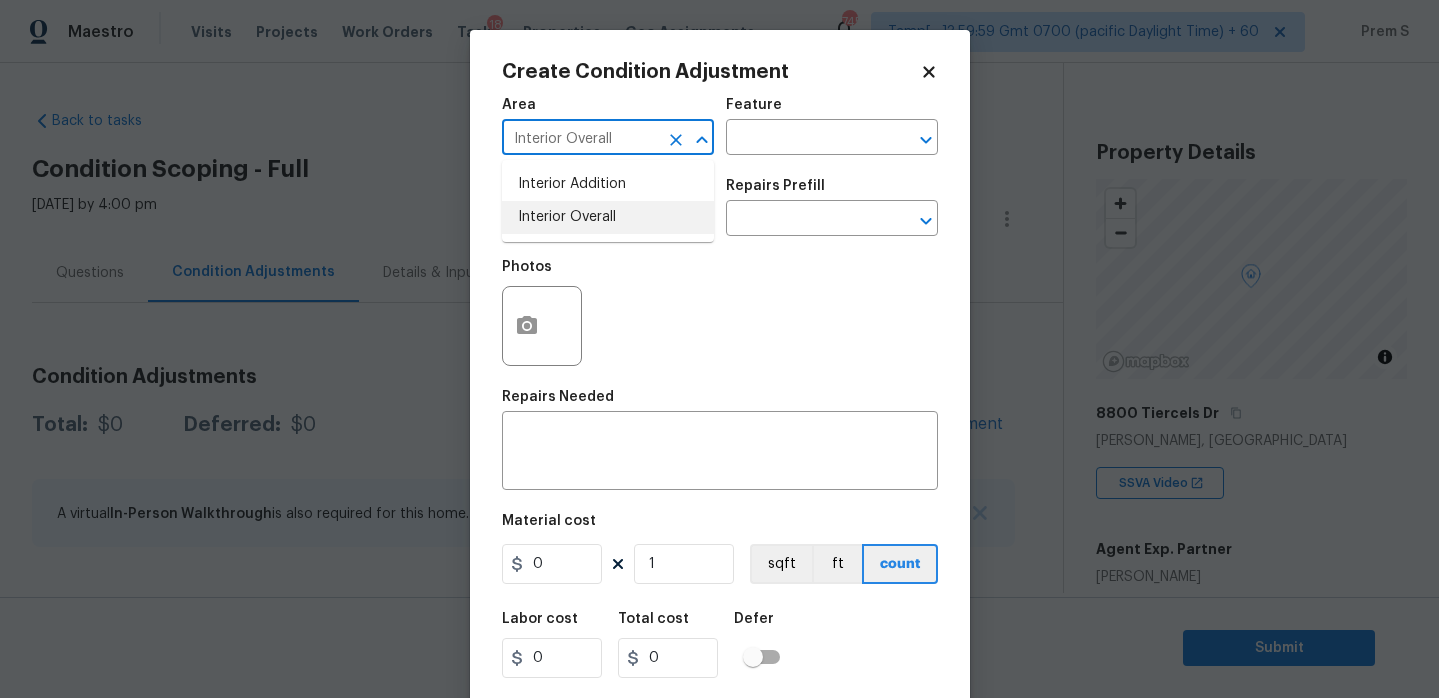 type on "Interior Overall" 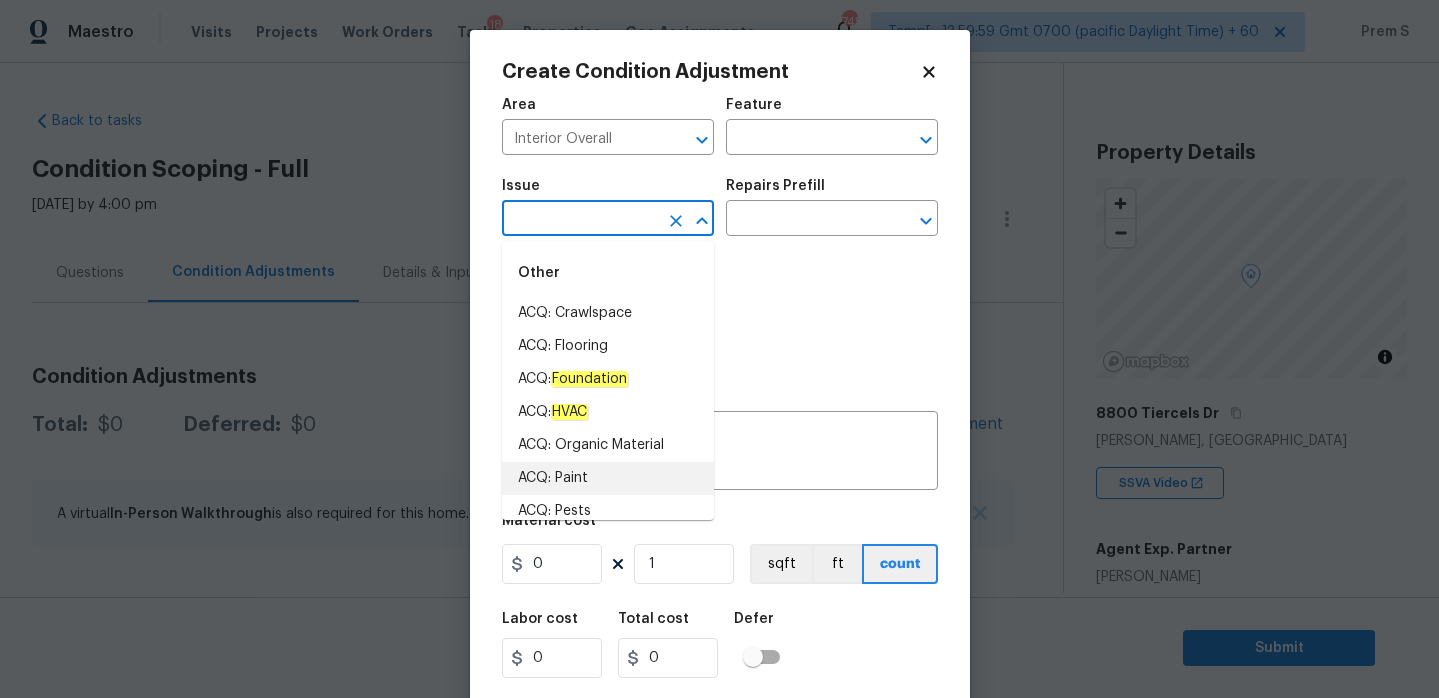click on "ACQ: Paint" at bounding box center (608, 478) 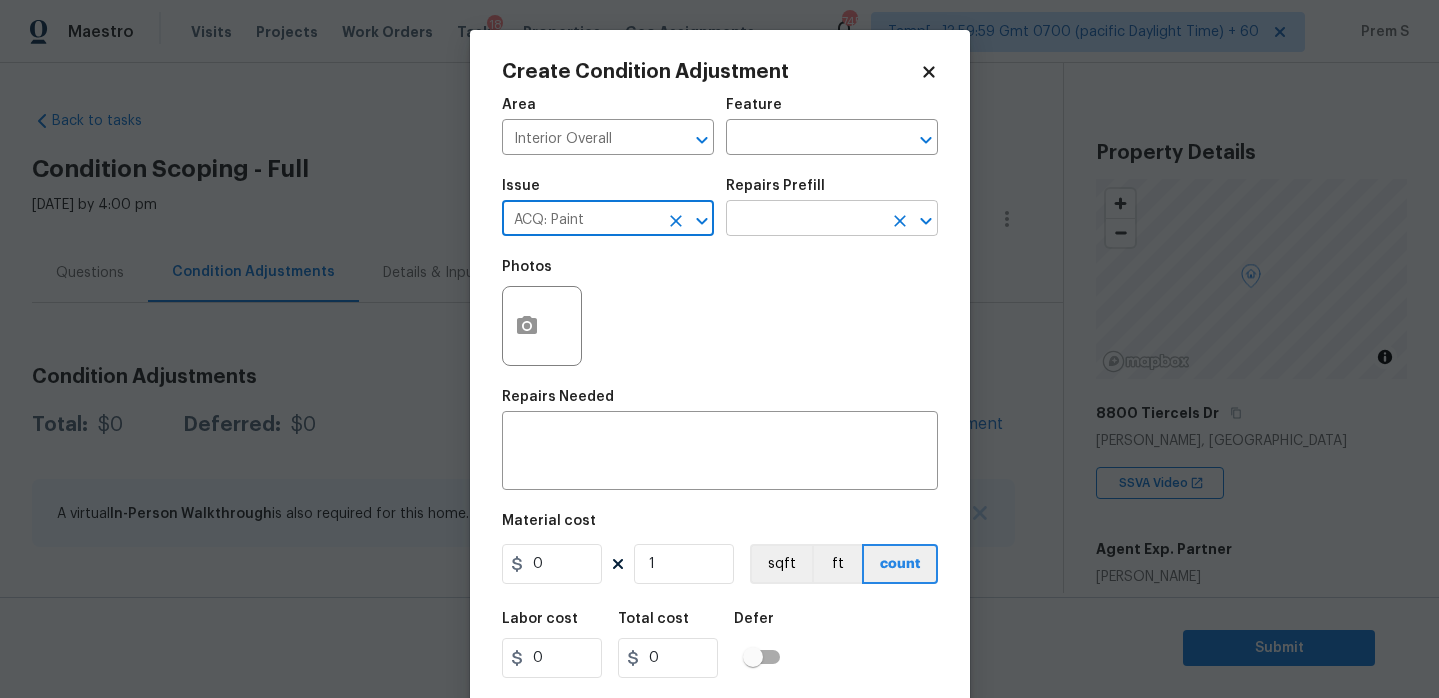 click at bounding box center (804, 220) 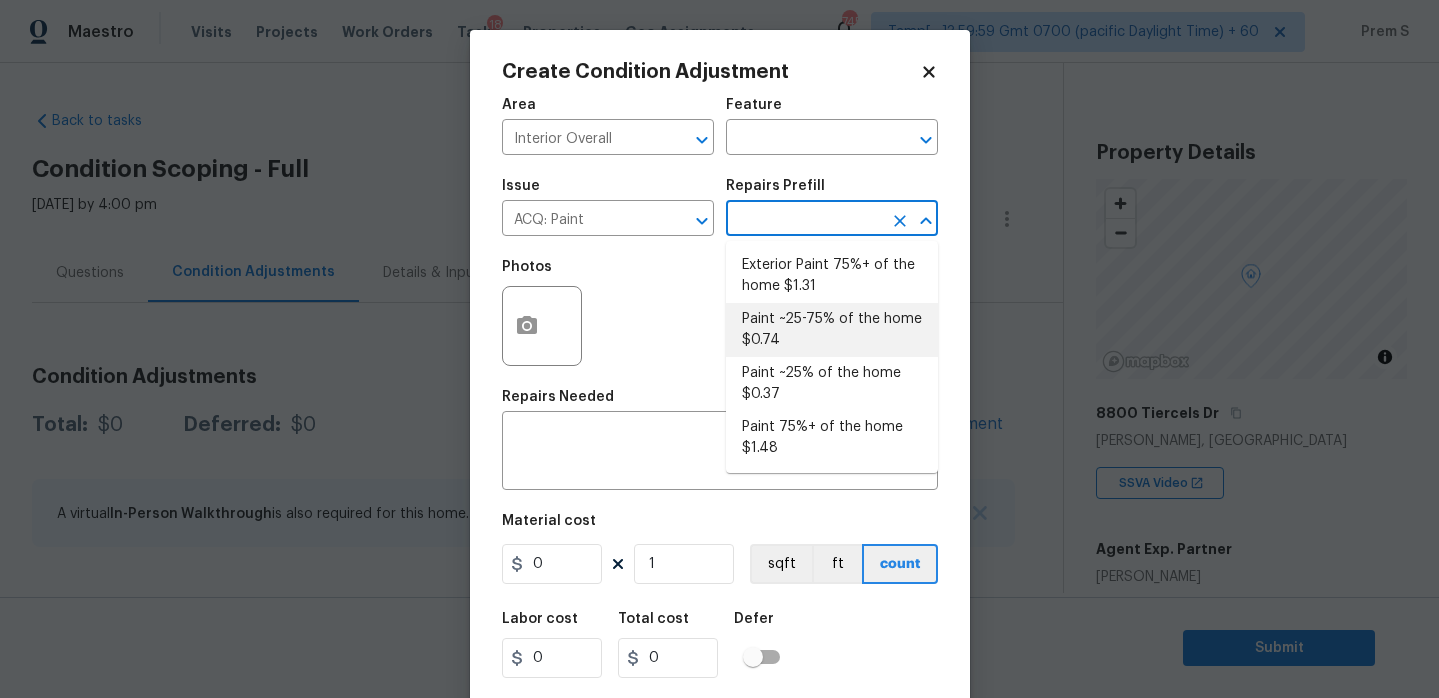 click on "Paint ~25-75% of the home $0.74" at bounding box center (832, 330) 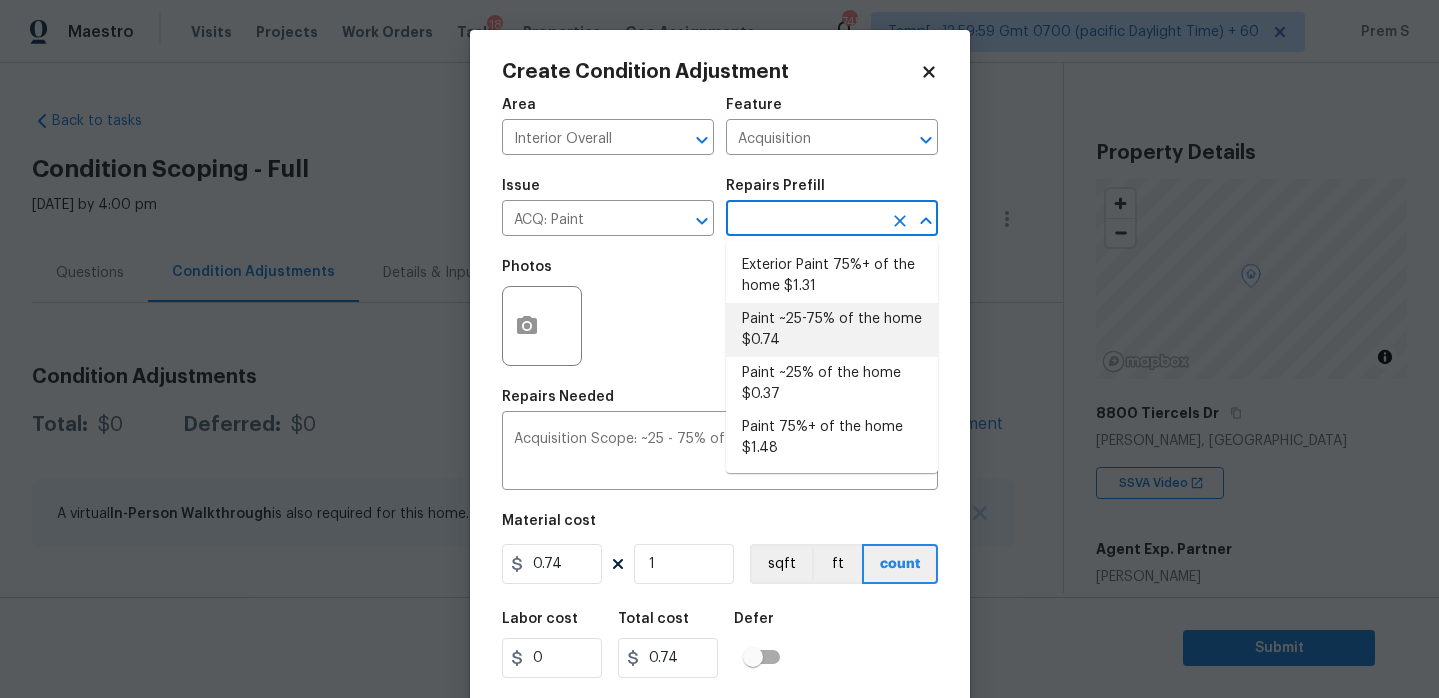 click on "Paint ~25-75% of the home $0.74" at bounding box center (832, 330) 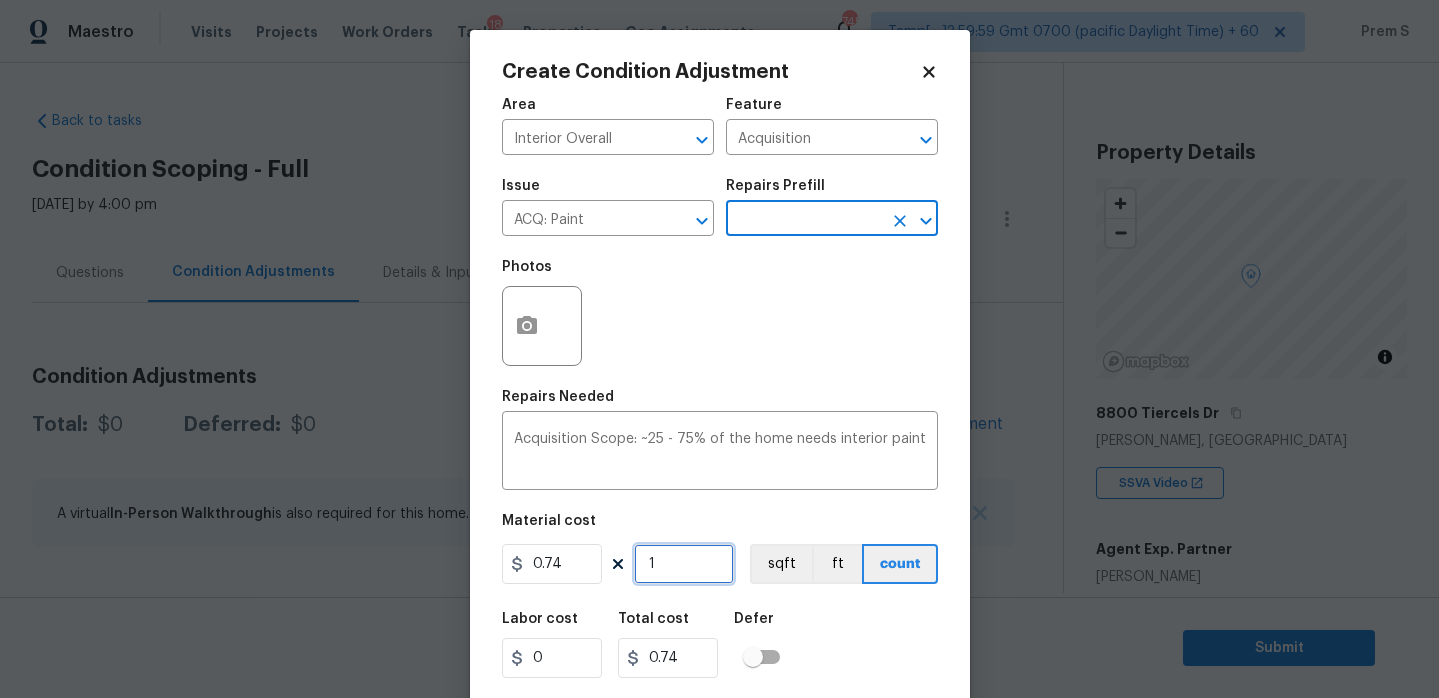 click on "1" at bounding box center (684, 564) 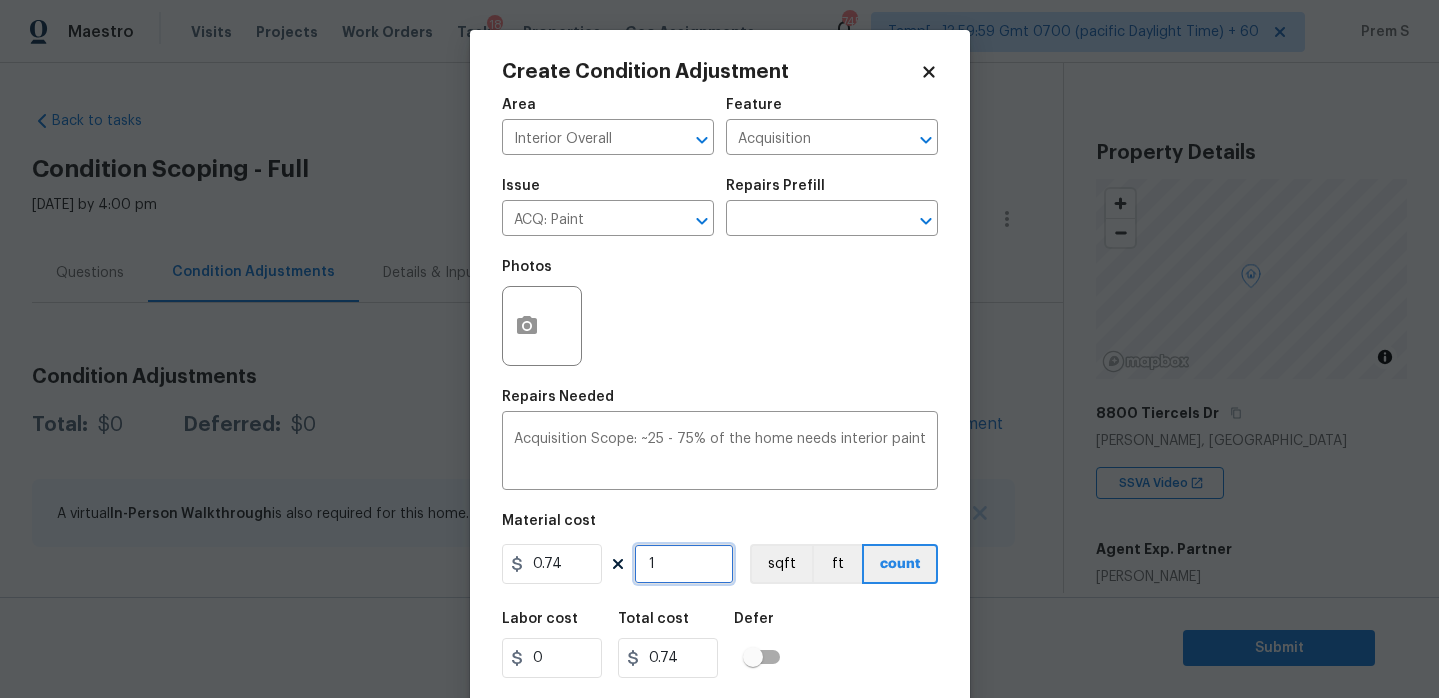 click on "1" at bounding box center [684, 564] 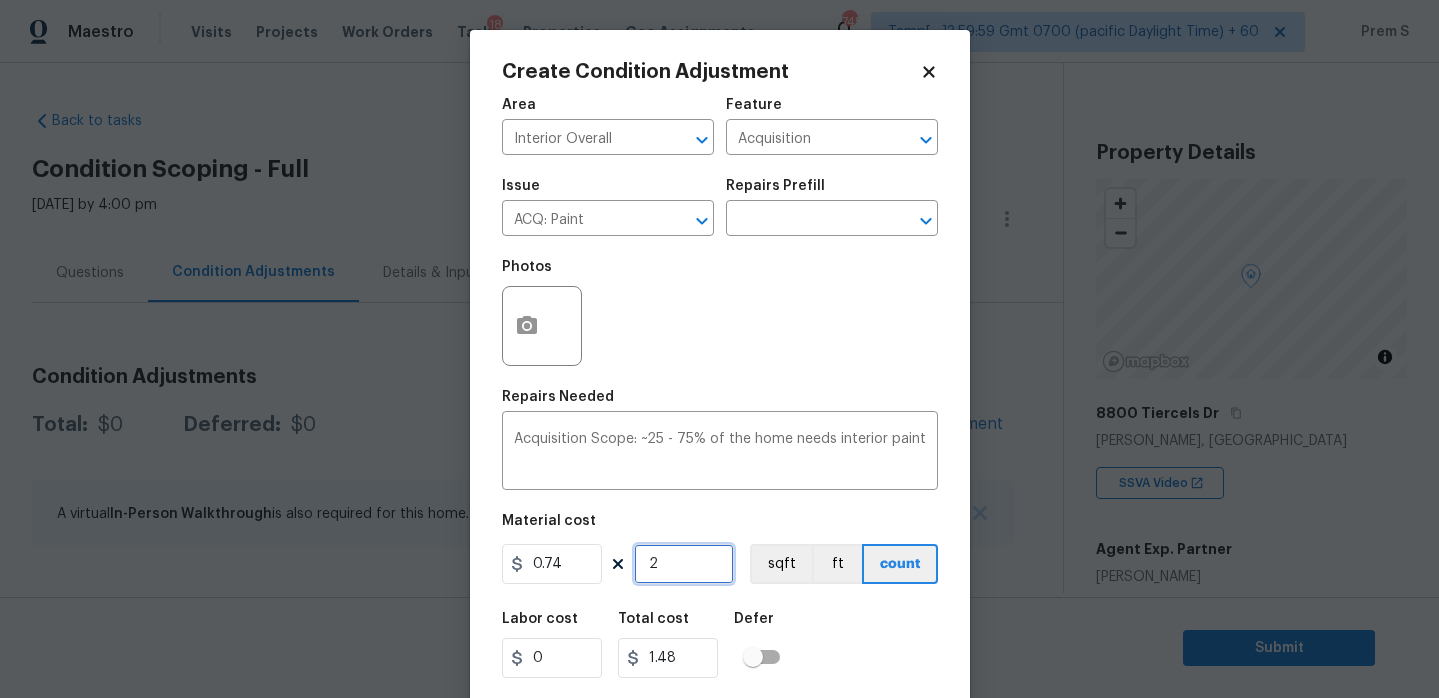 type on "23" 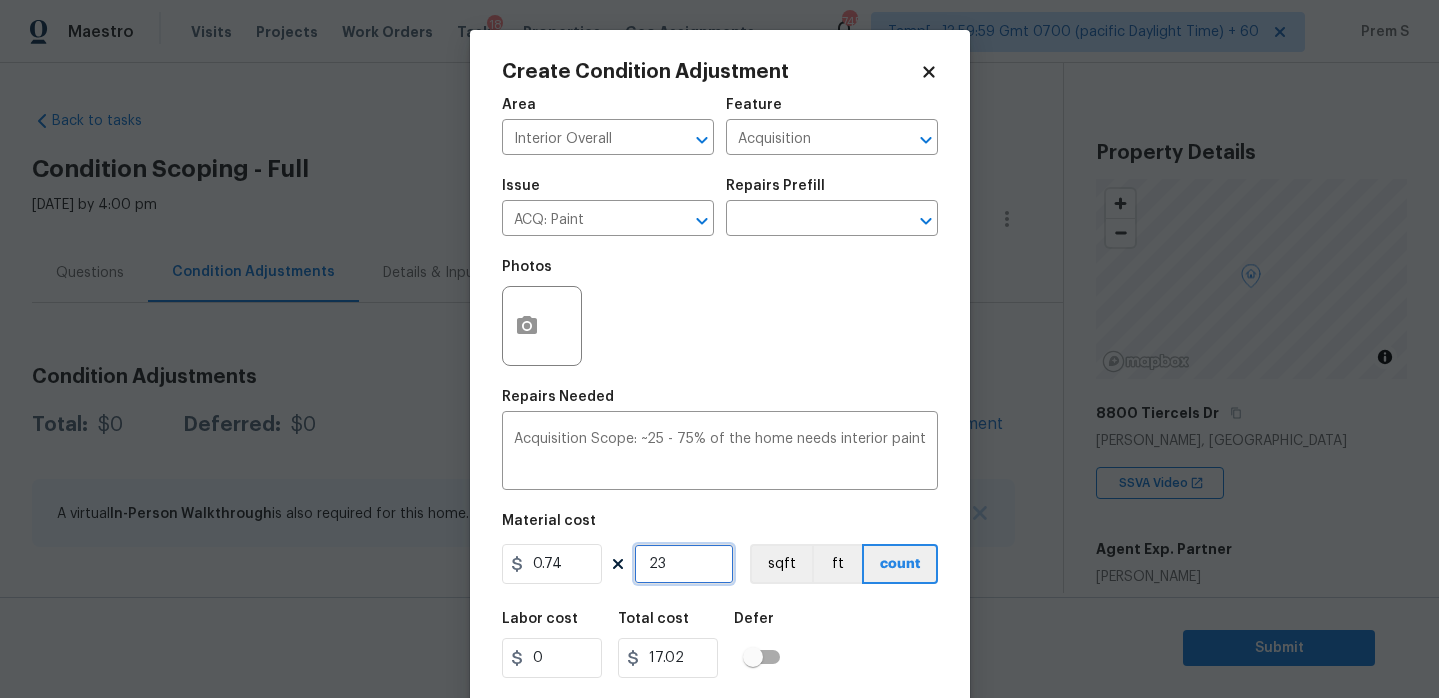 type on "238" 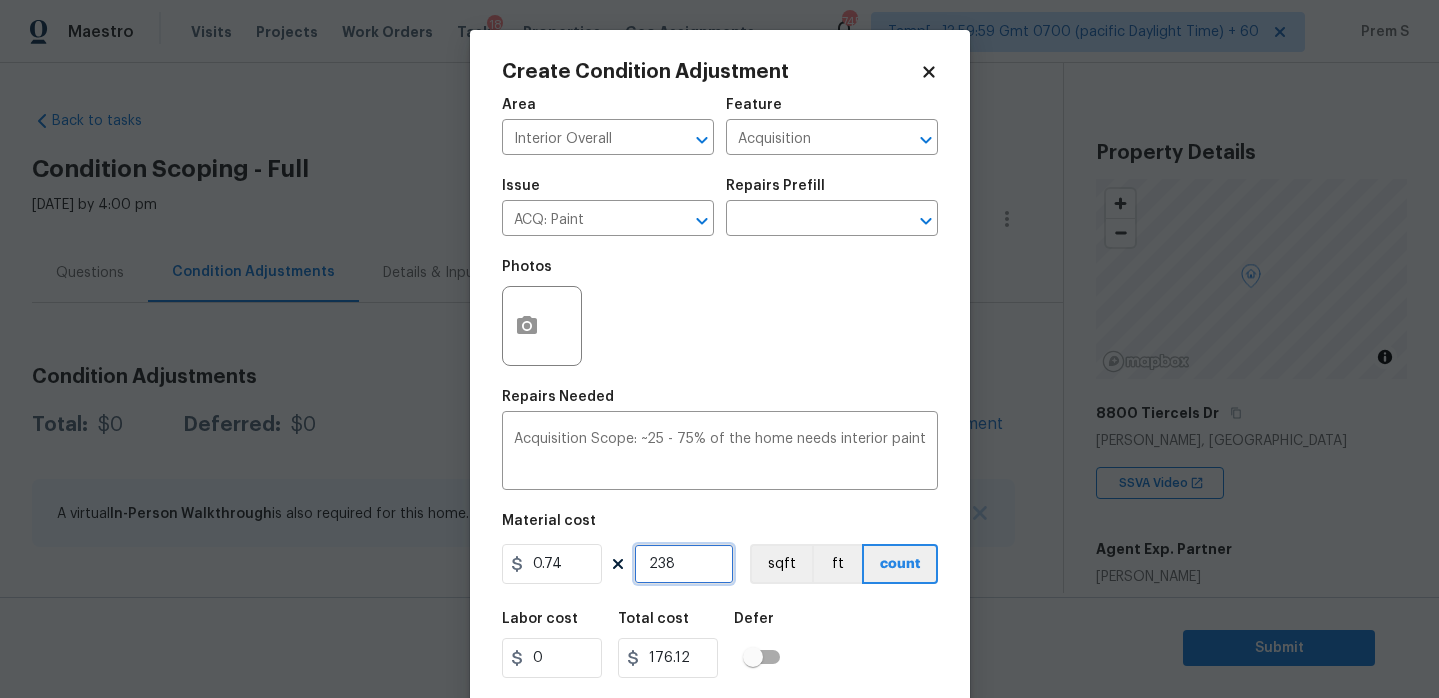 type on "2381" 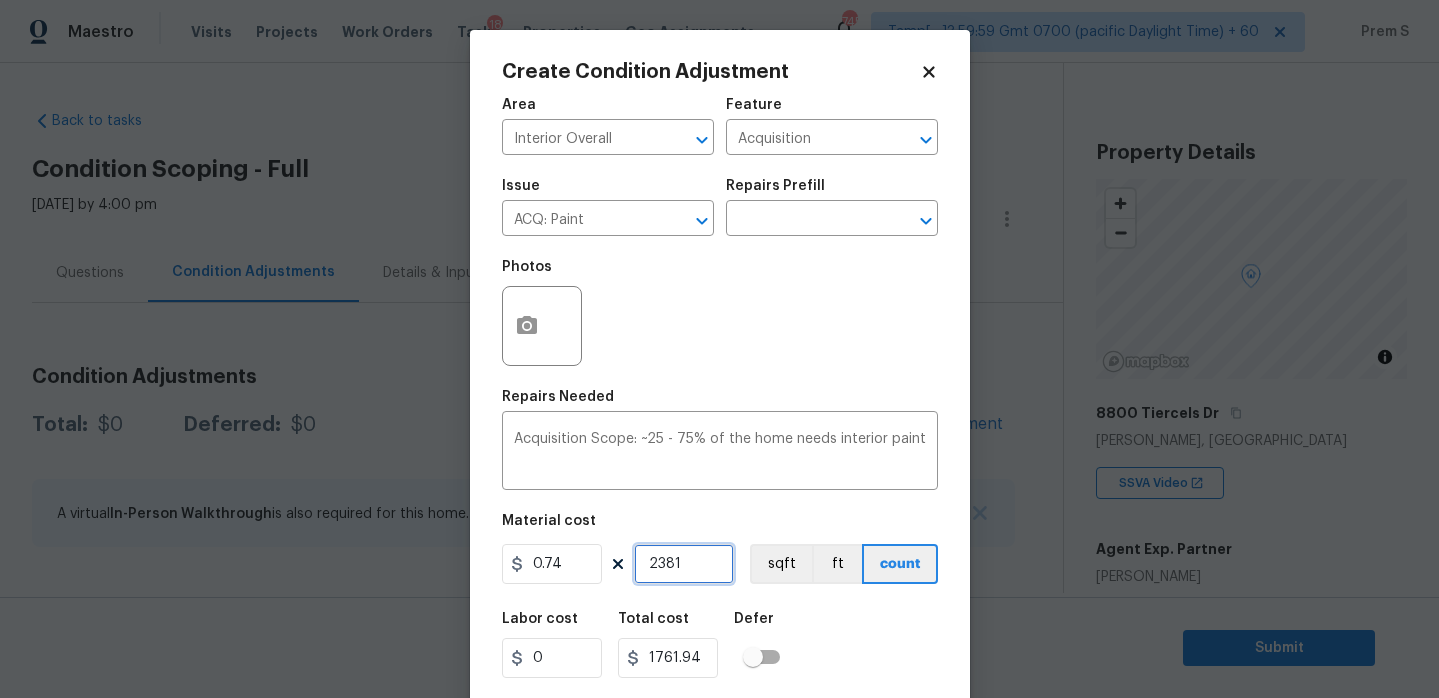 type on "2381" 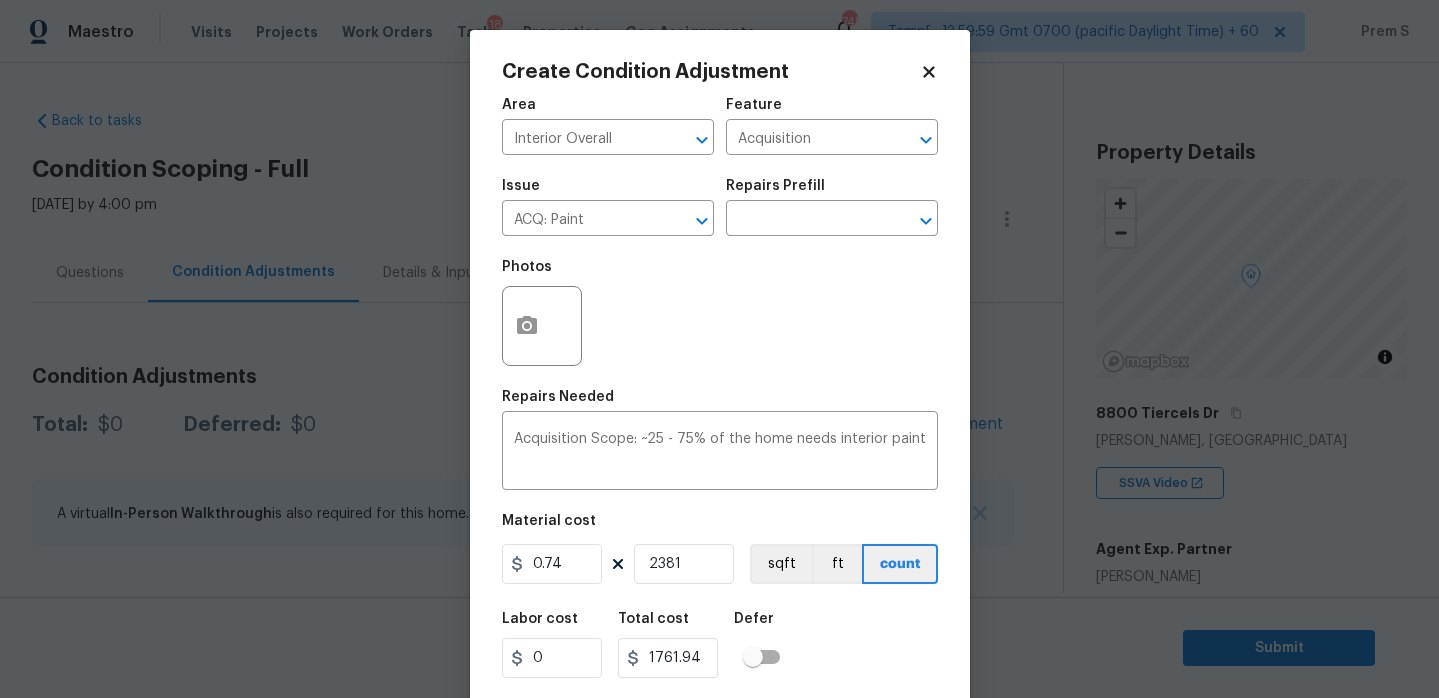 click on "Labor cost 0 Total cost 1761.94 Defer" at bounding box center [720, 645] 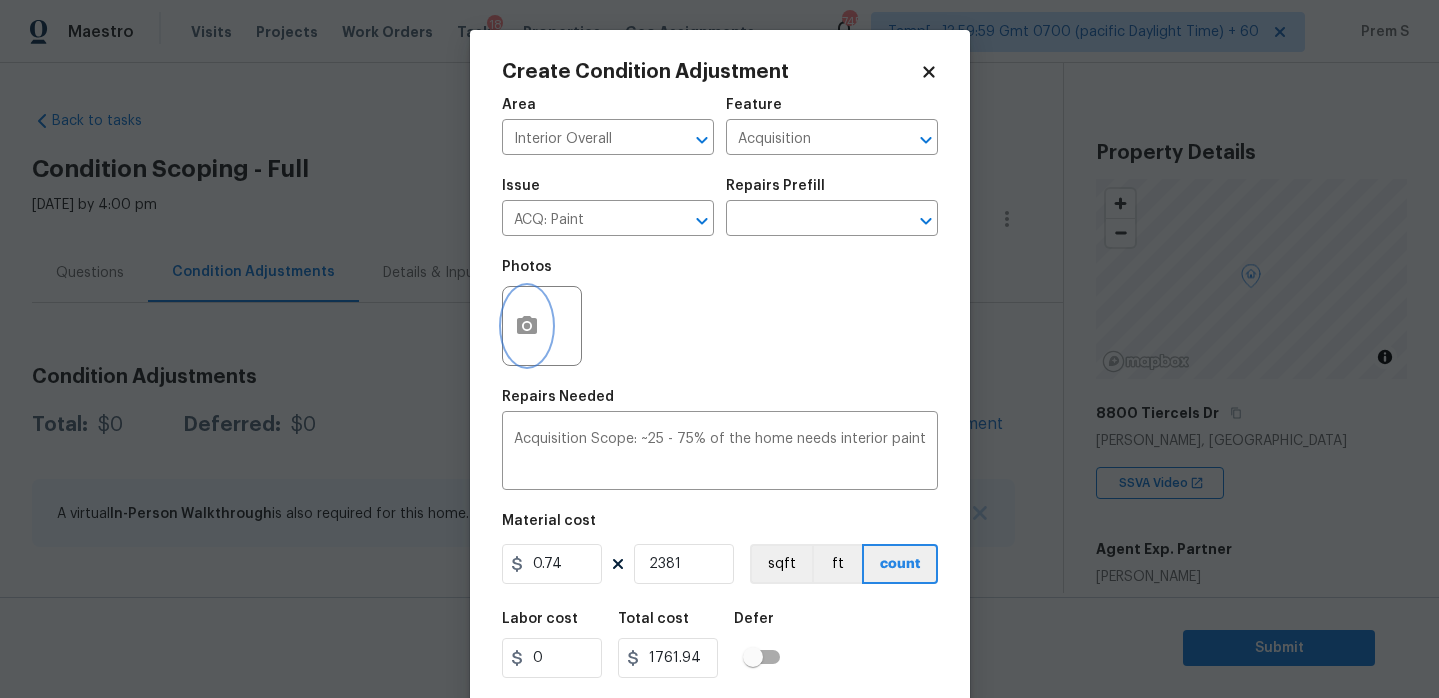 click 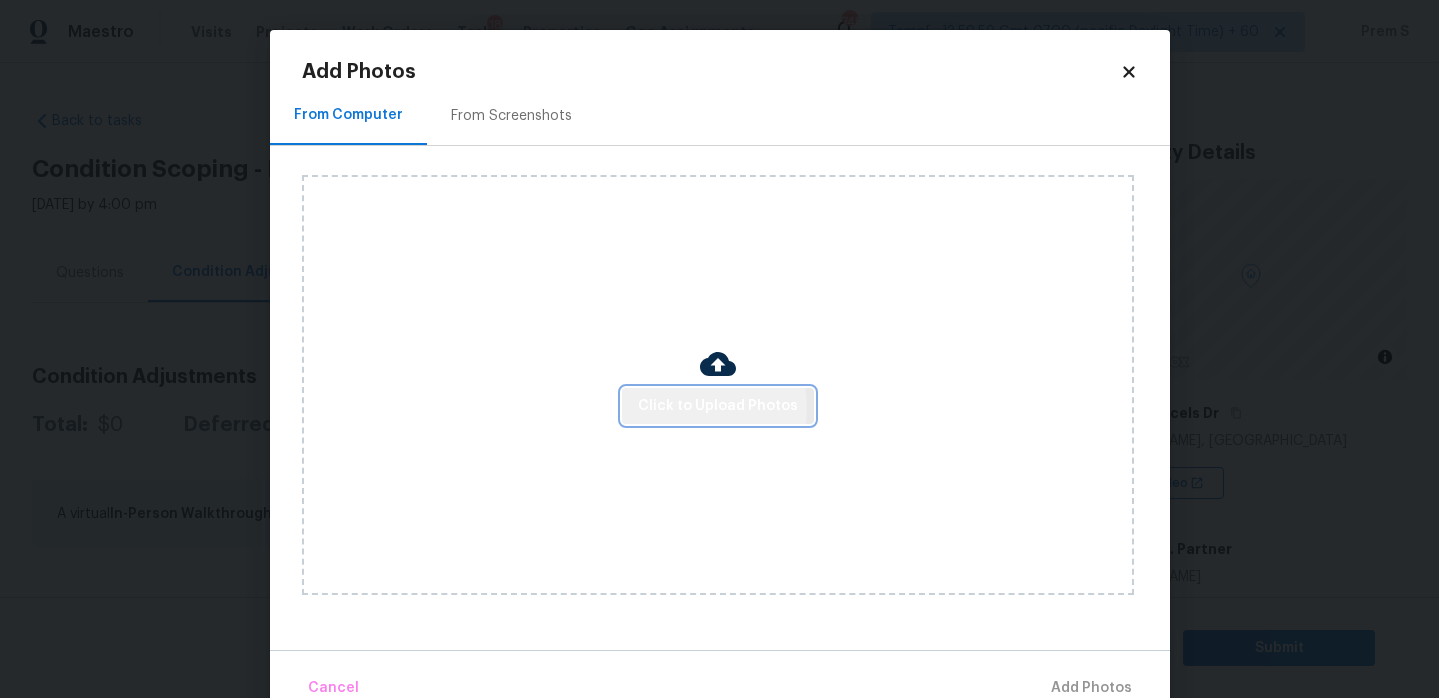 click on "Click to Upload Photos" at bounding box center [718, 406] 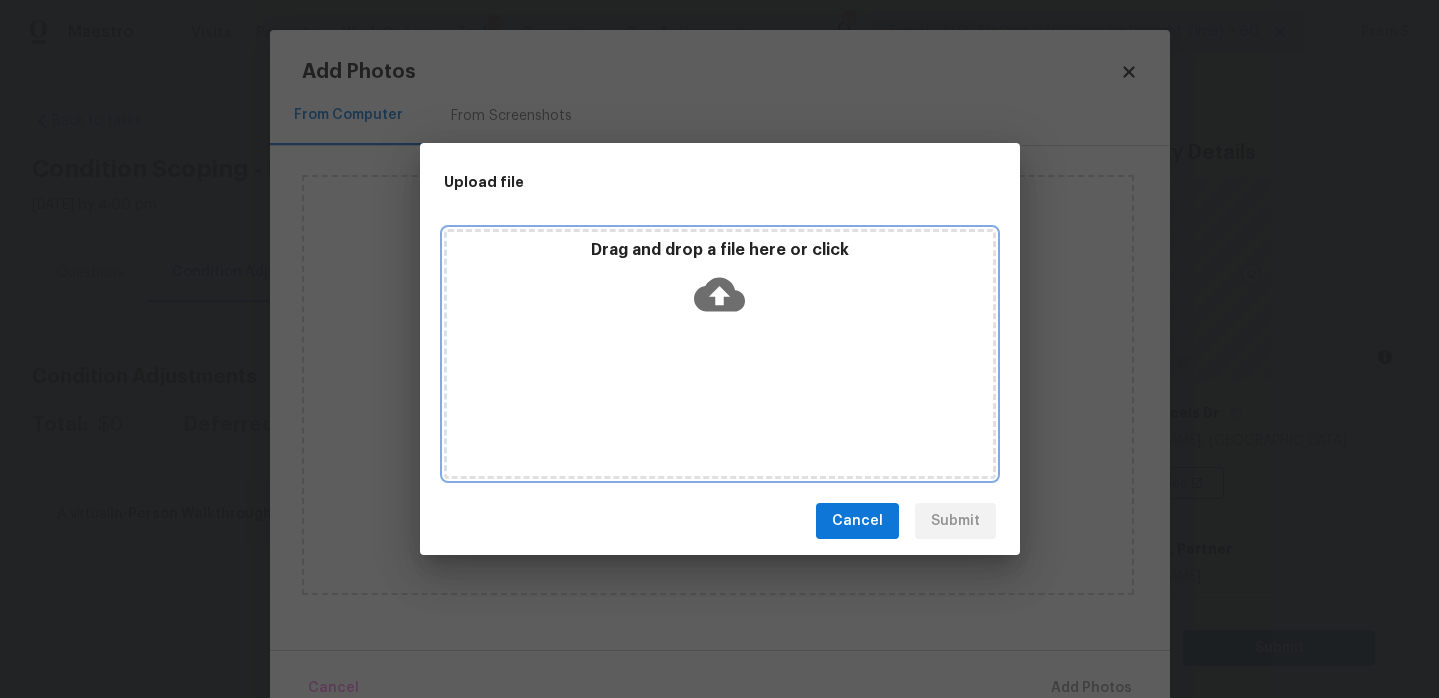 click 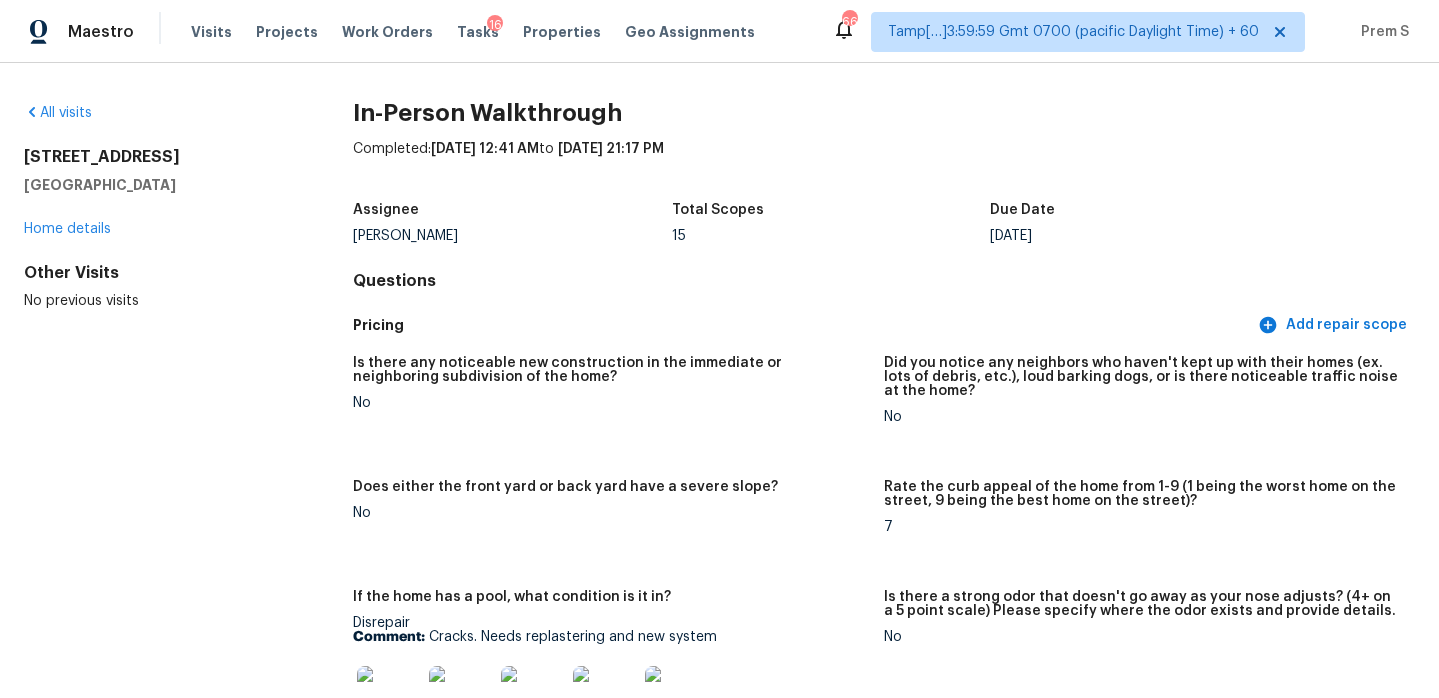 scroll, scrollTop: 0, scrollLeft: 0, axis: both 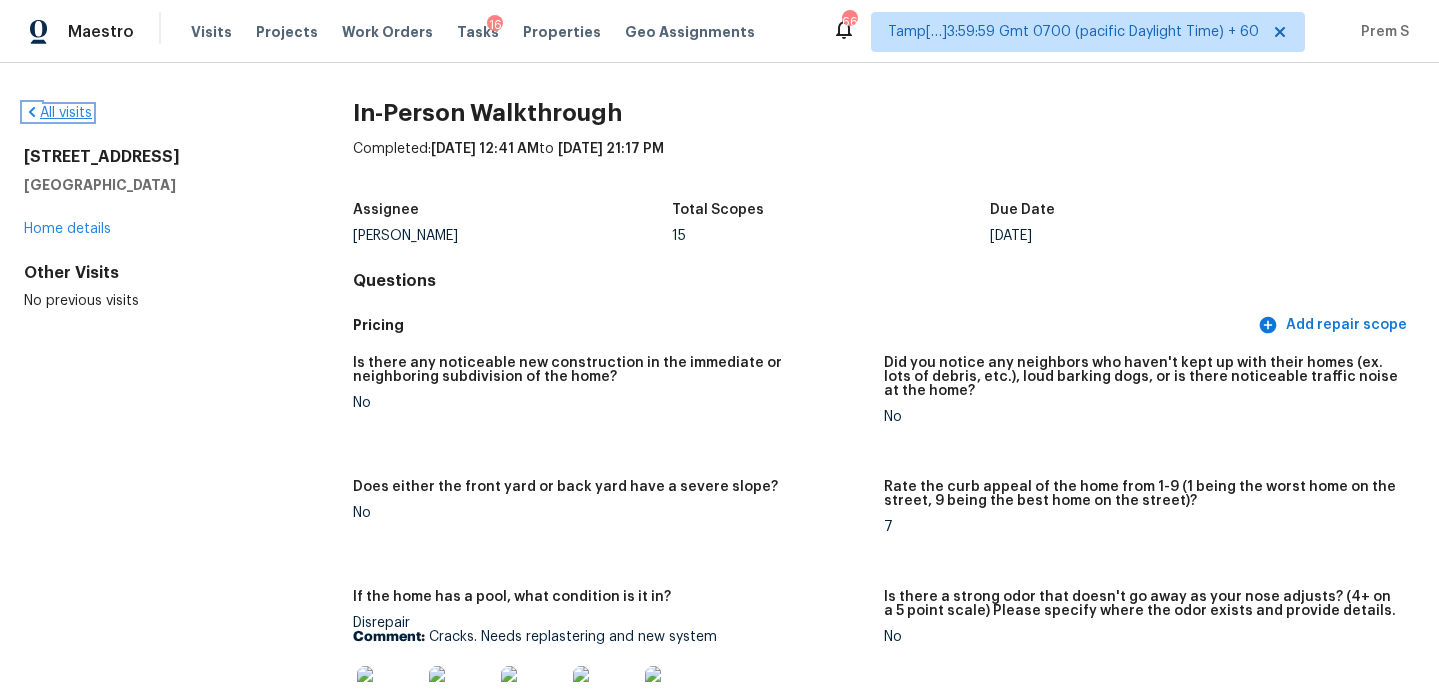 click on "All visits" at bounding box center [58, 113] 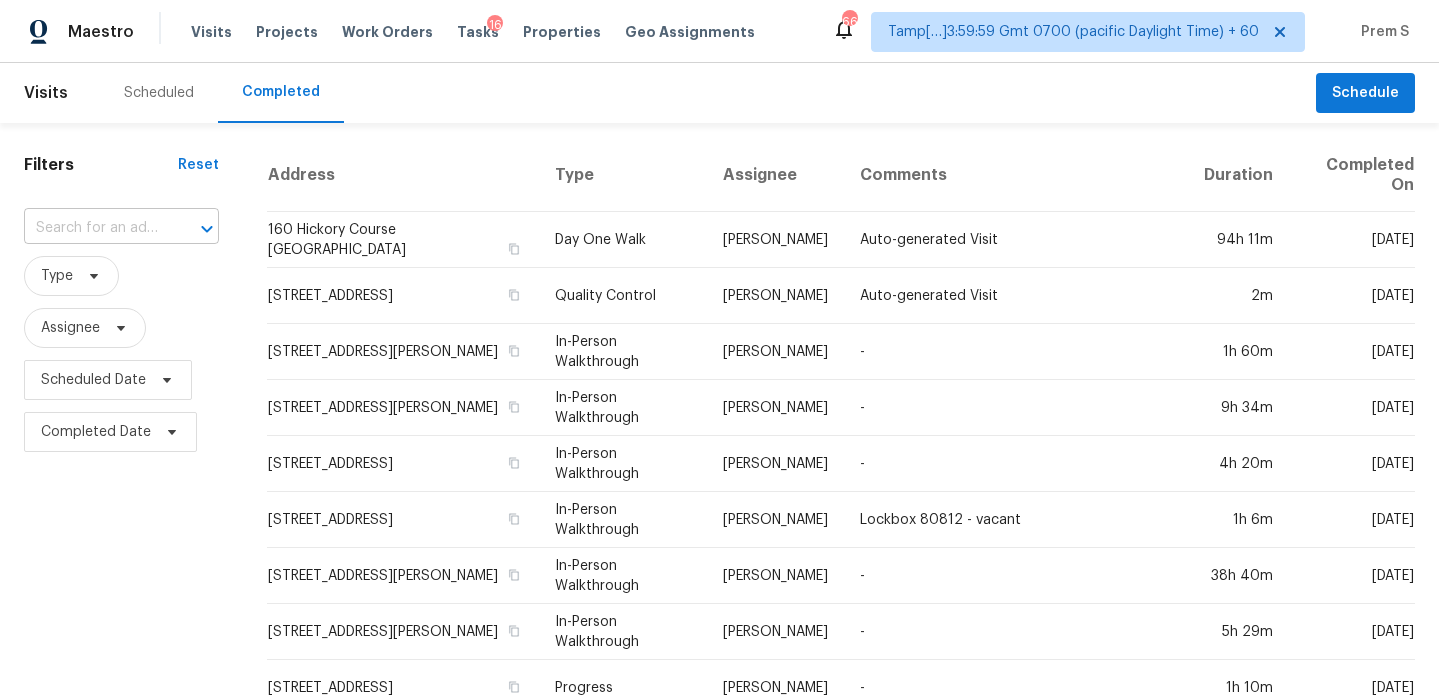click at bounding box center (193, 229) 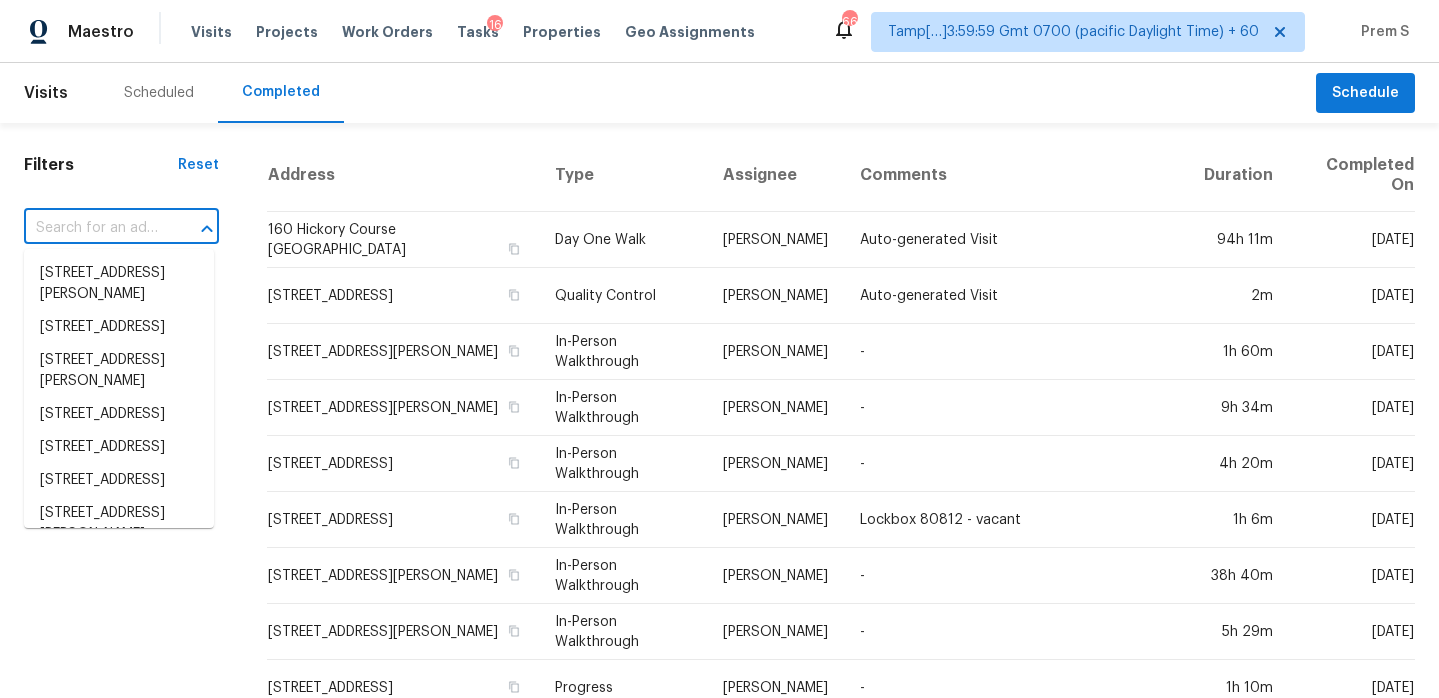 paste on "[STREET_ADDRESS]" 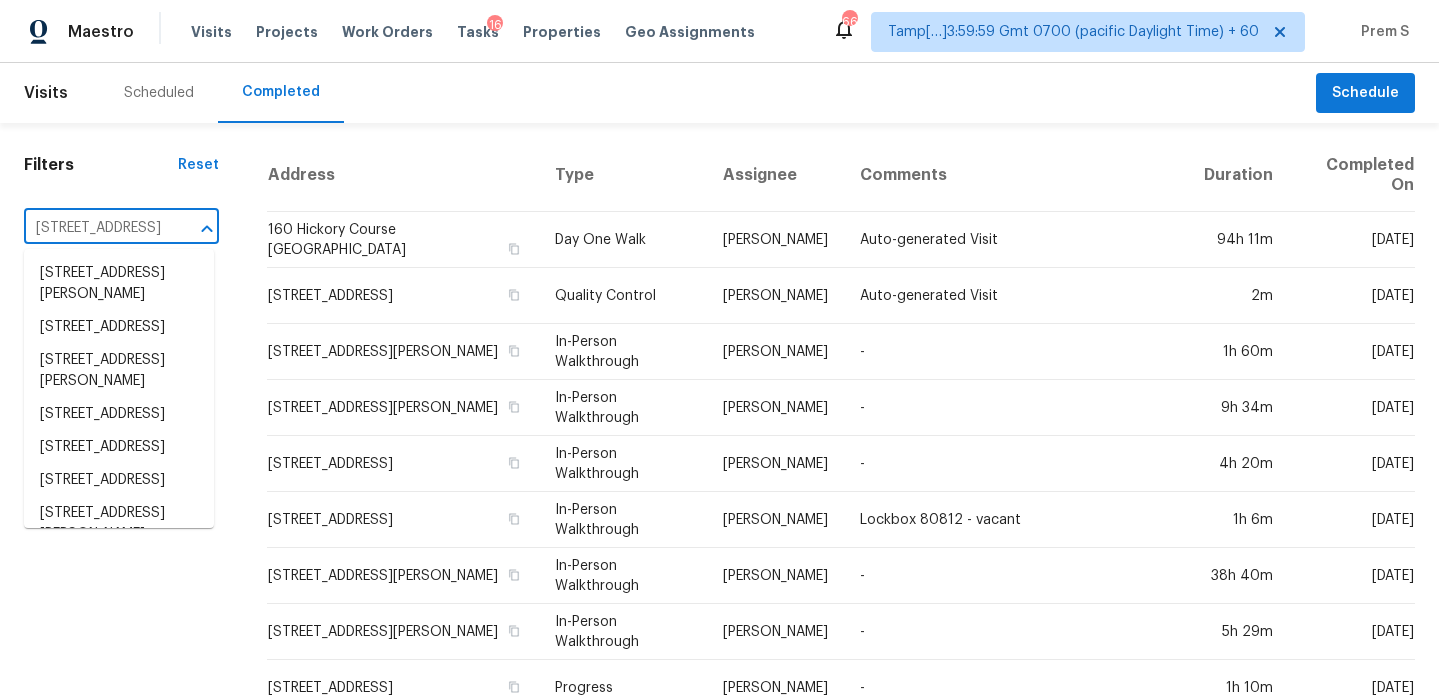 scroll, scrollTop: 0, scrollLeft: 138, axis: horizontal 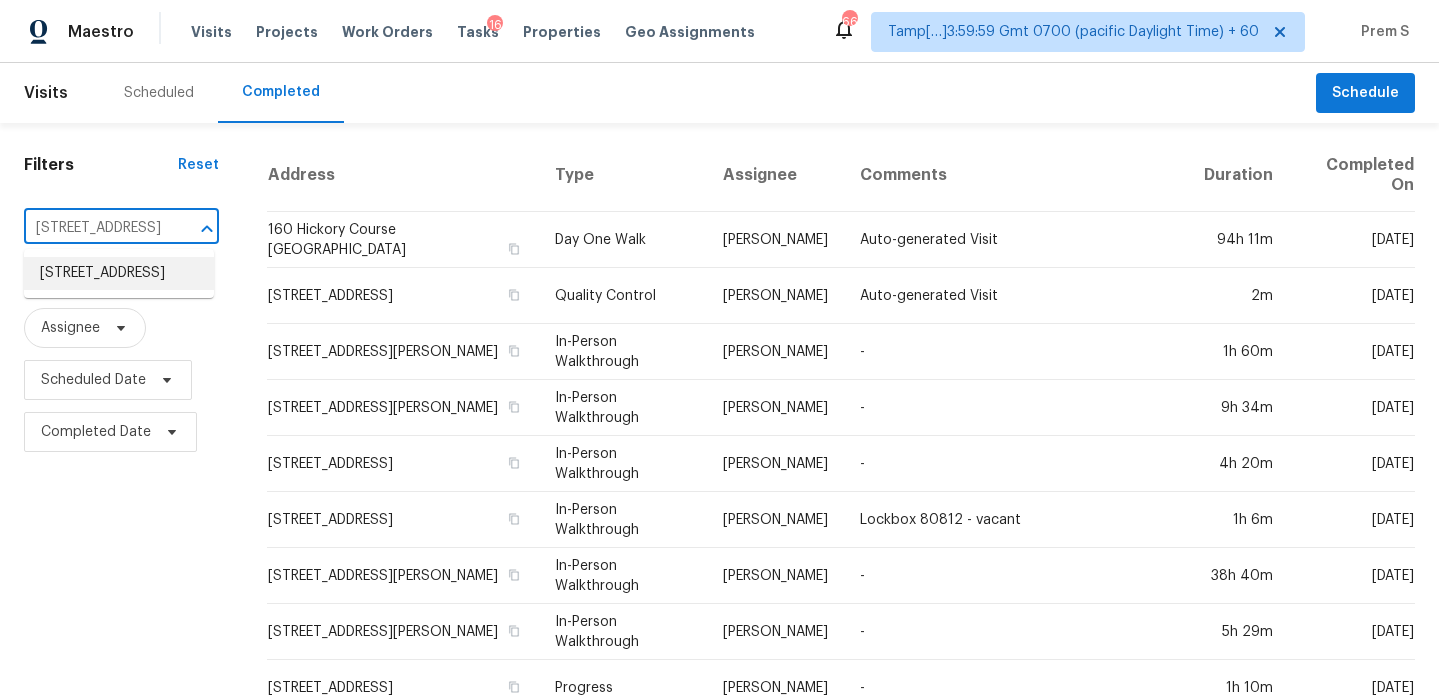 click on "[STREET_ADDRESS]" at bounding box center (119, 273) 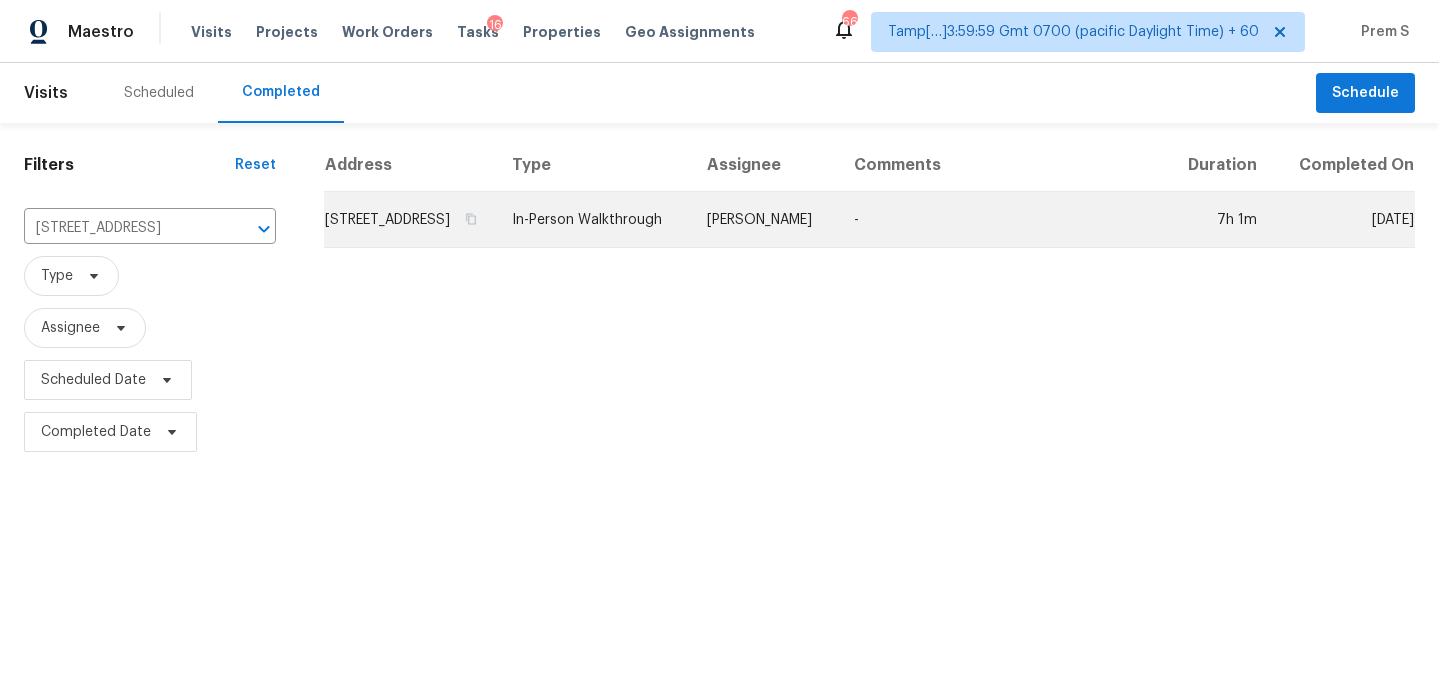click on "[STREET_ADDRESS]" at bounding box center [410, 220] 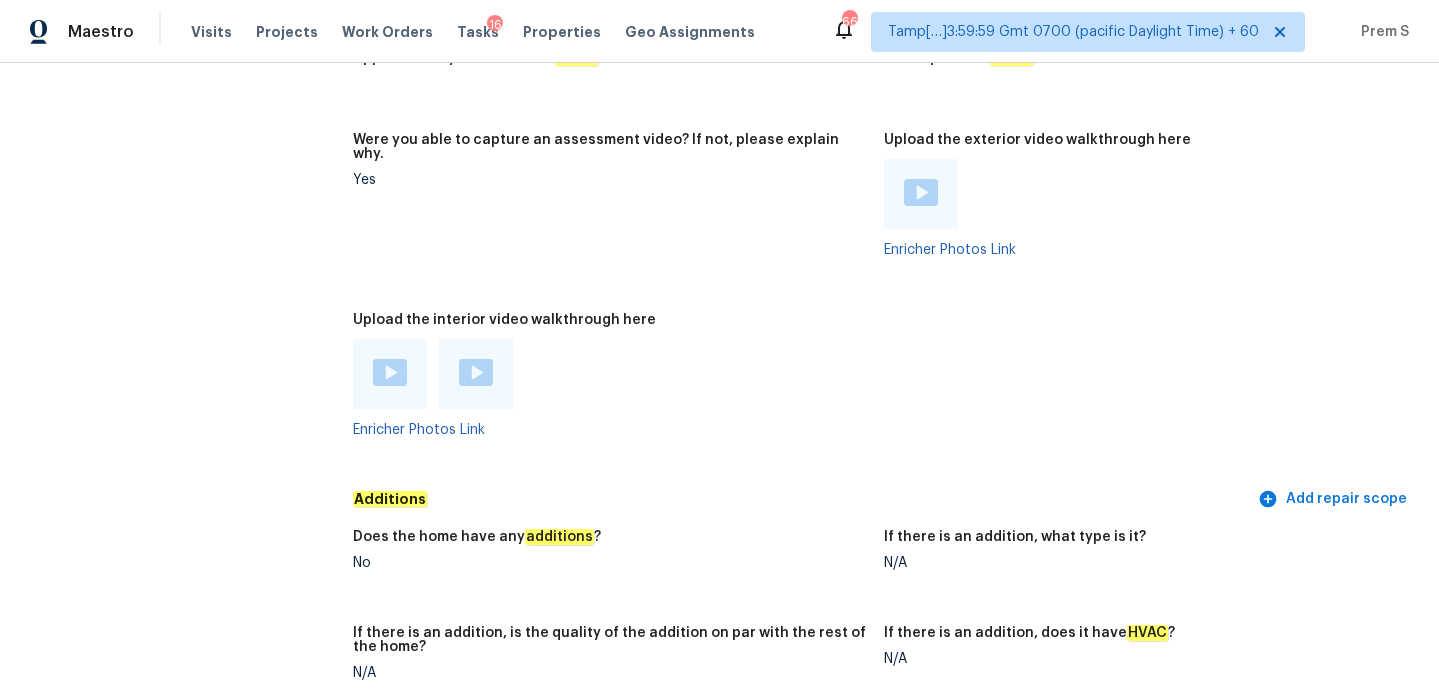 scroll, scrollTop: 3998, scrollLeft: 0, axis: vertical 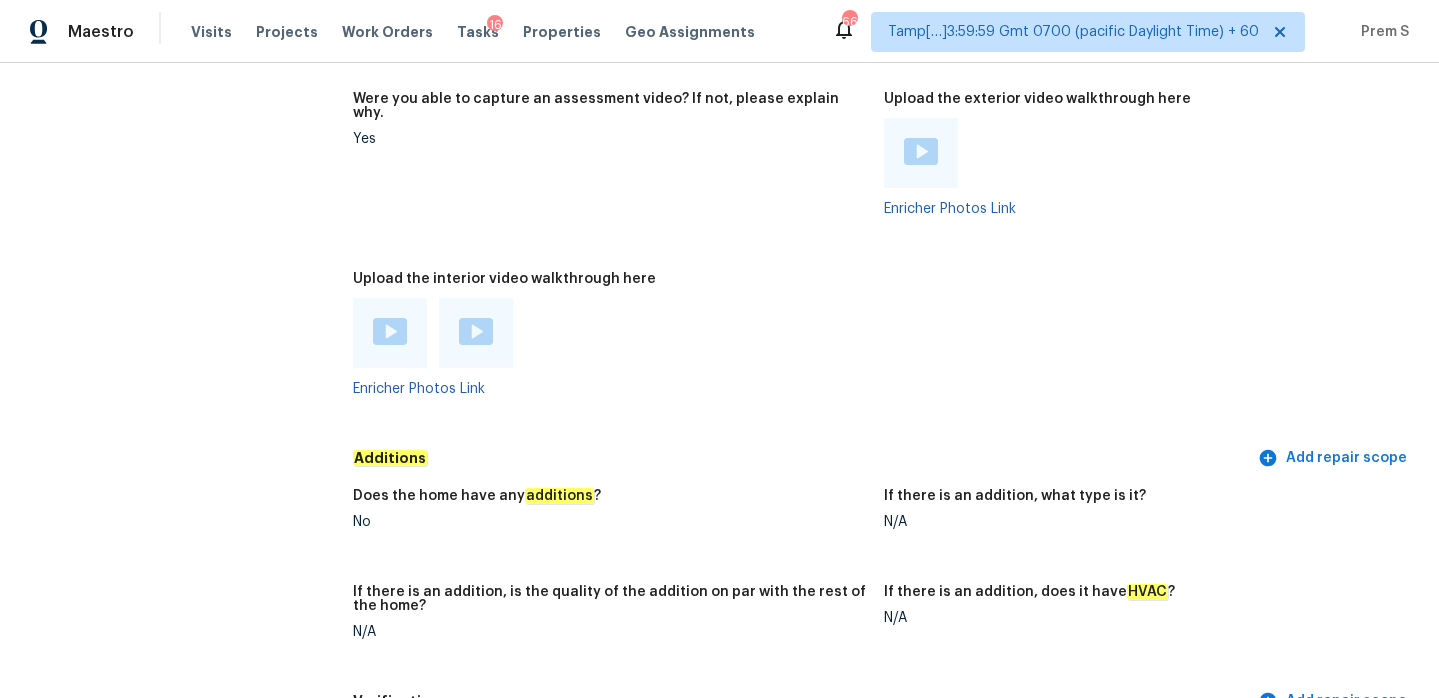 click at bounding box center [390, 331] 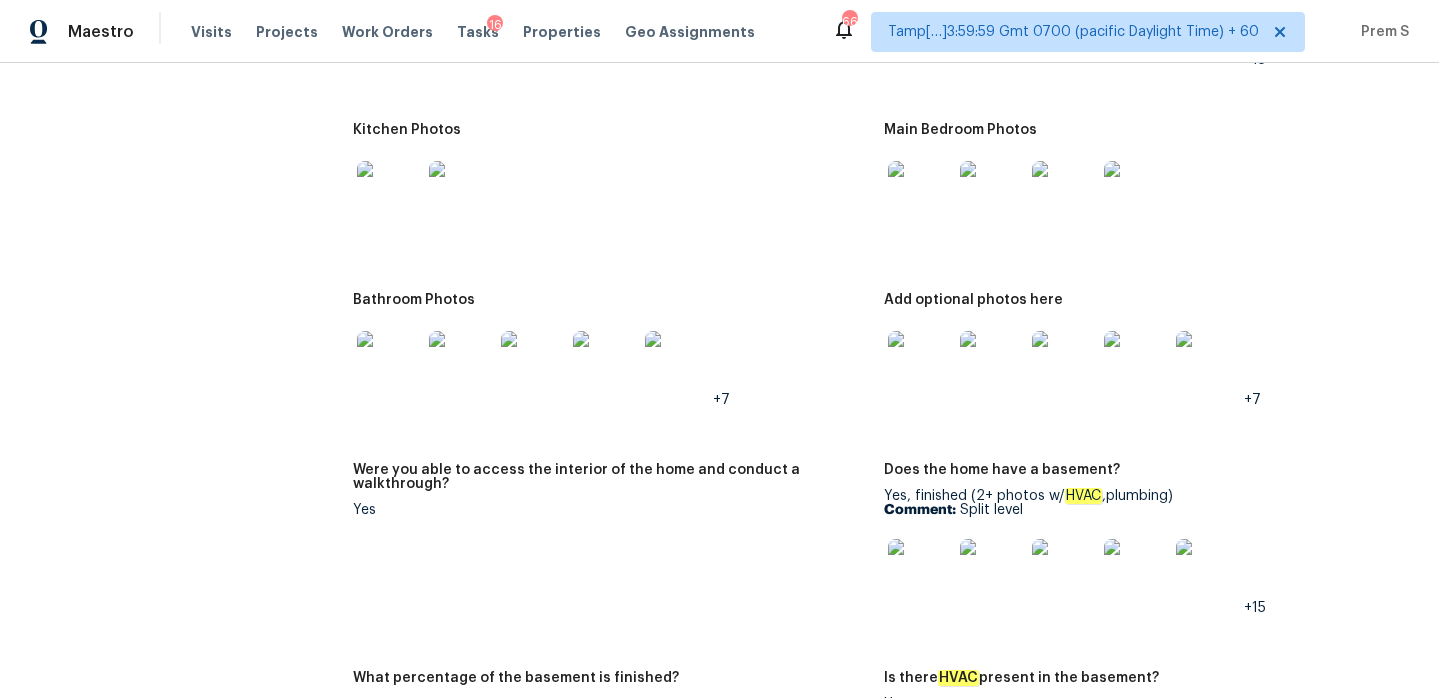 scroll, scrollTop: 2582, scrollLeft: 0, axis: vertical 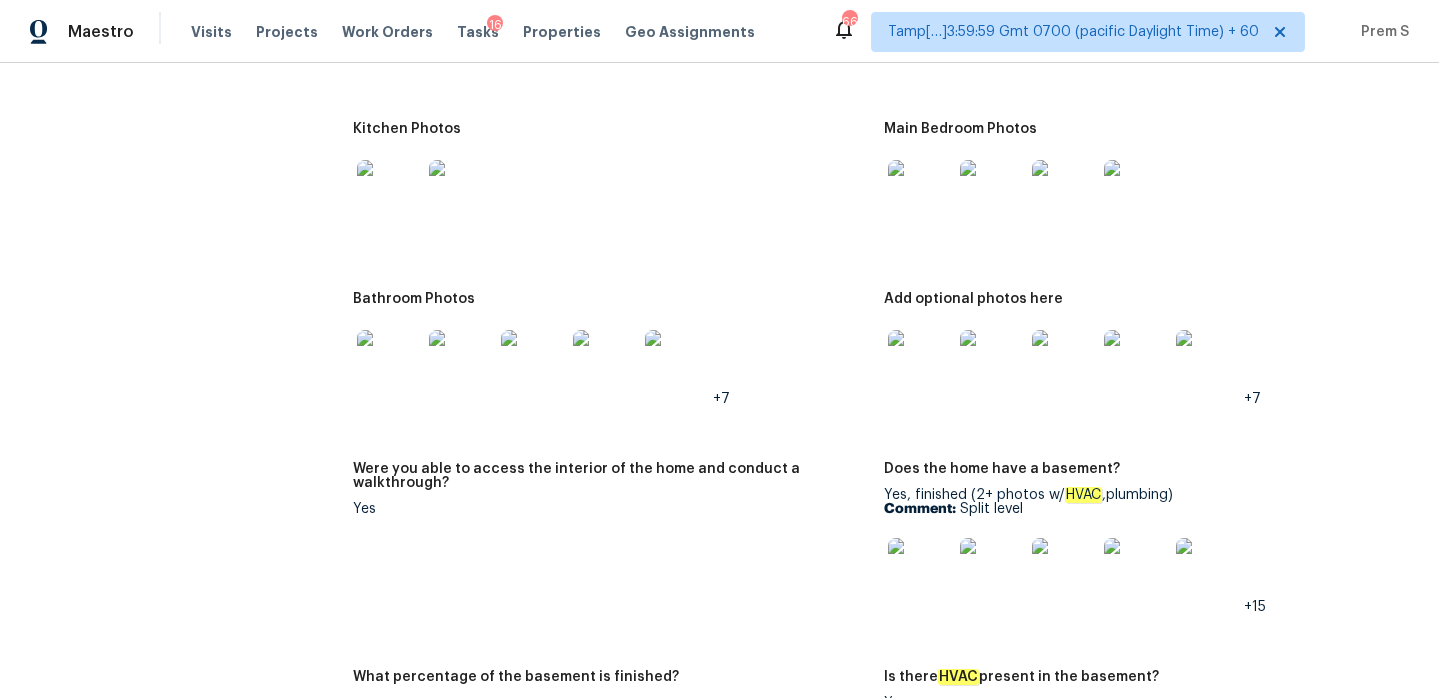 click at bounding box center [920, 192] 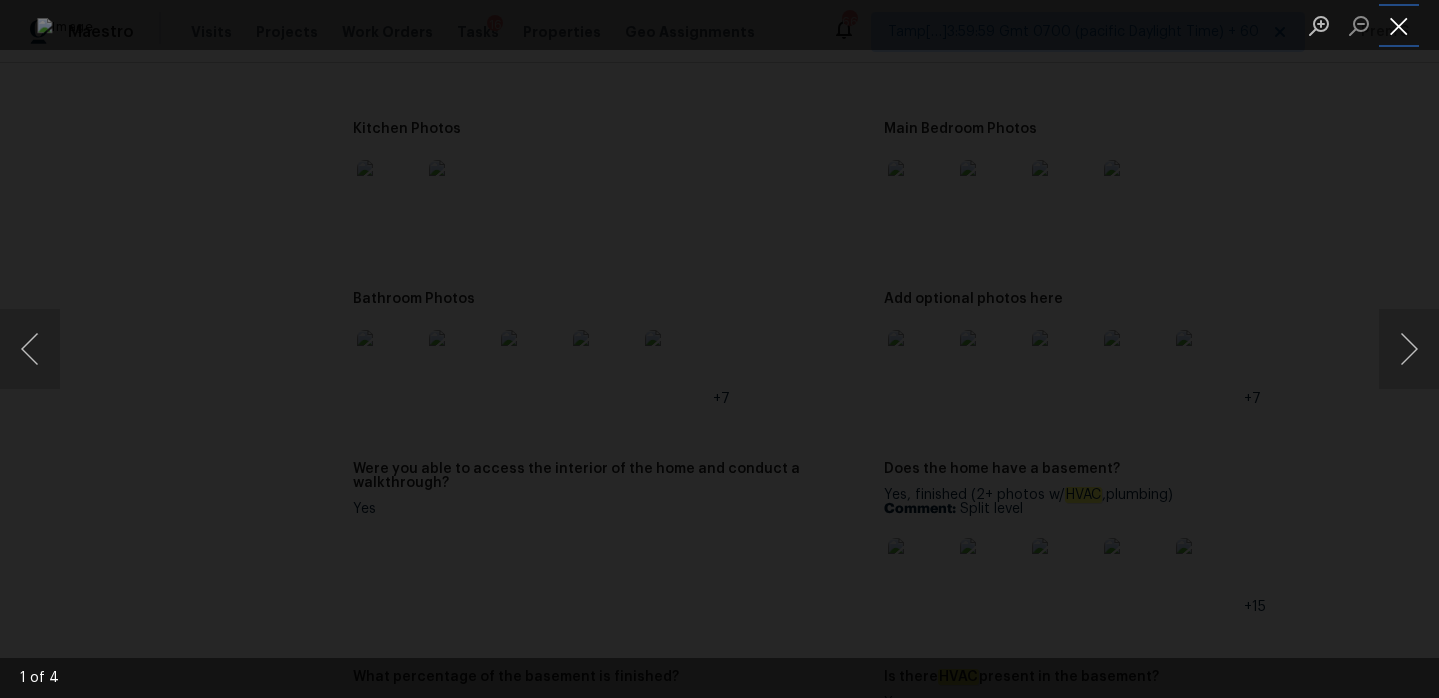 click at bounding box center (1399, 25) 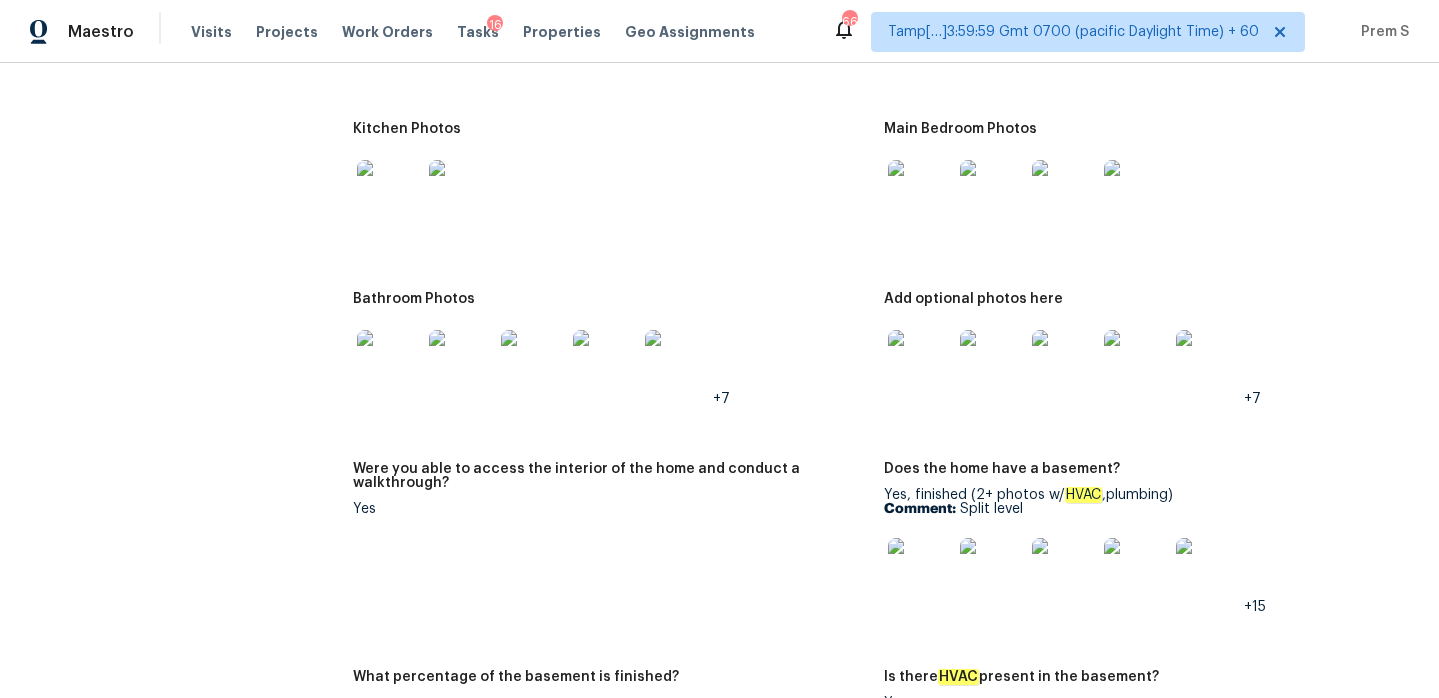 click at bounding box center (920, 362) 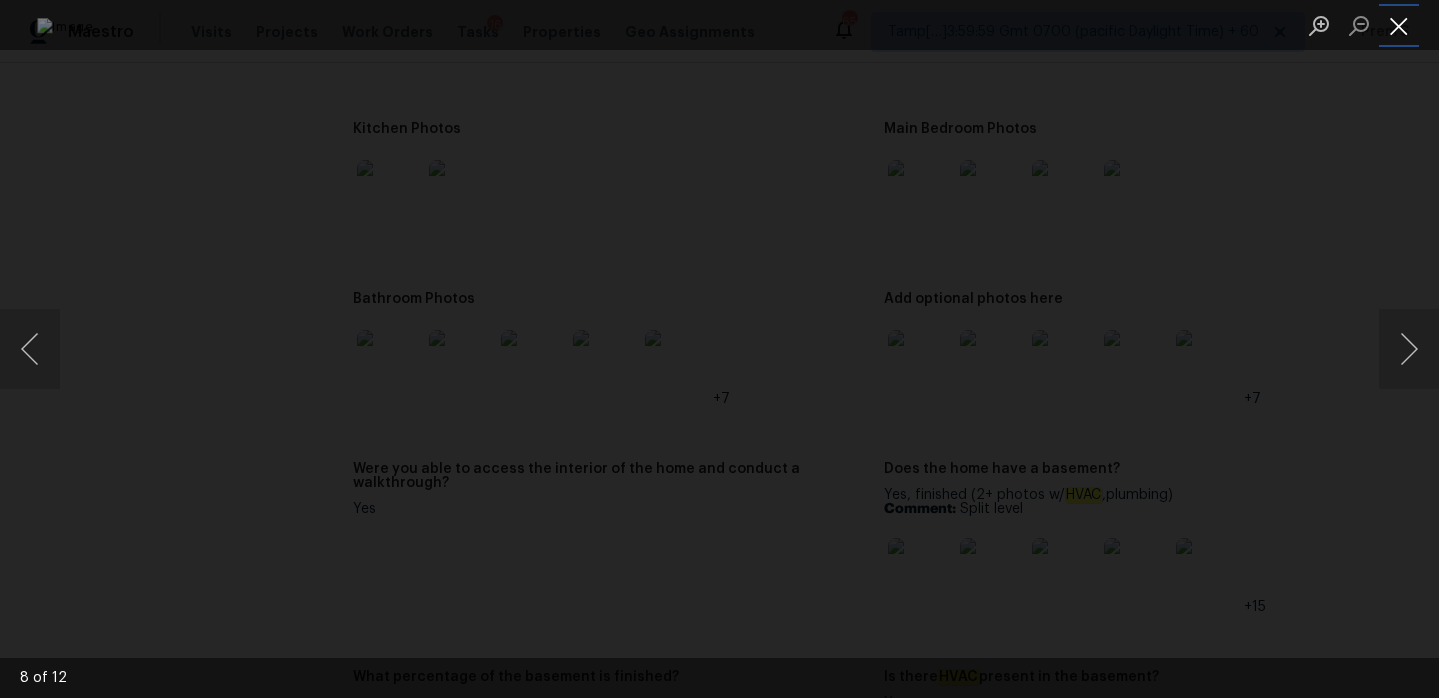 click at bounding box center [1399, 25] 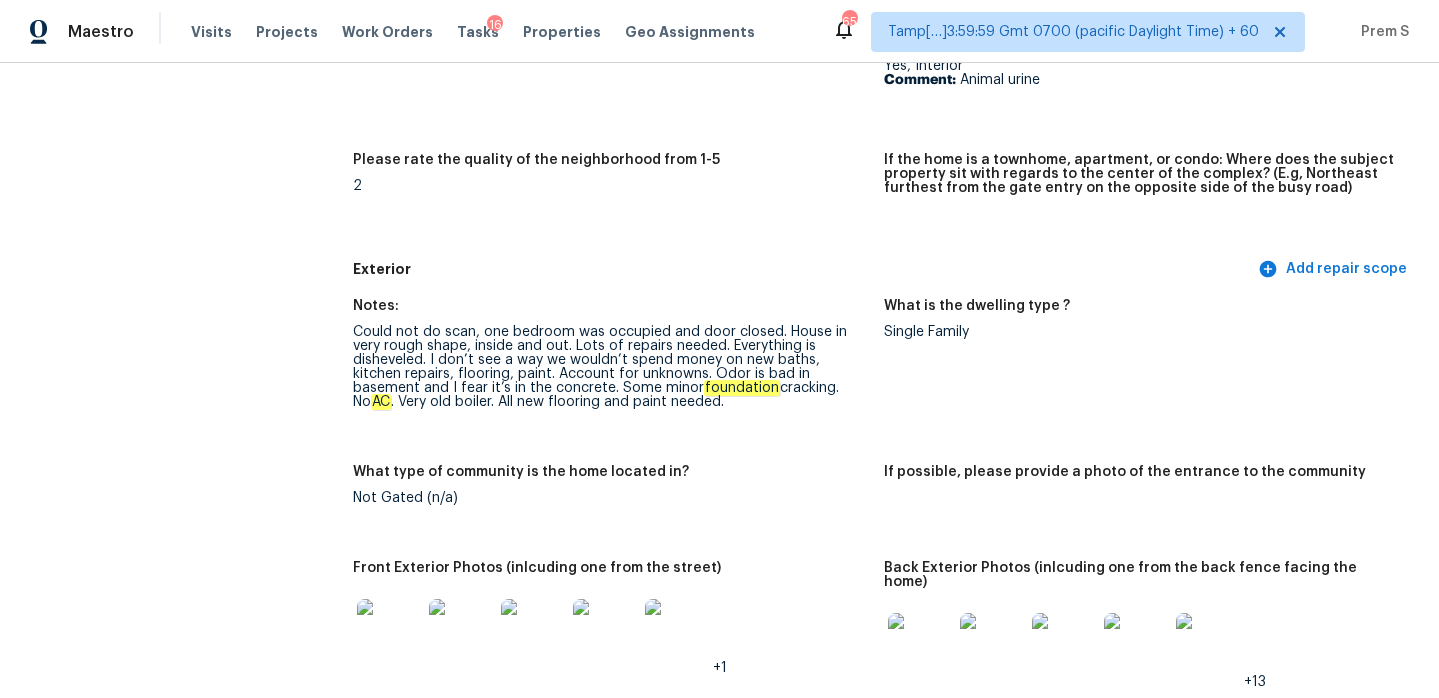 scroll, scrollTop: 0, scrollLeft: 0, axis: both 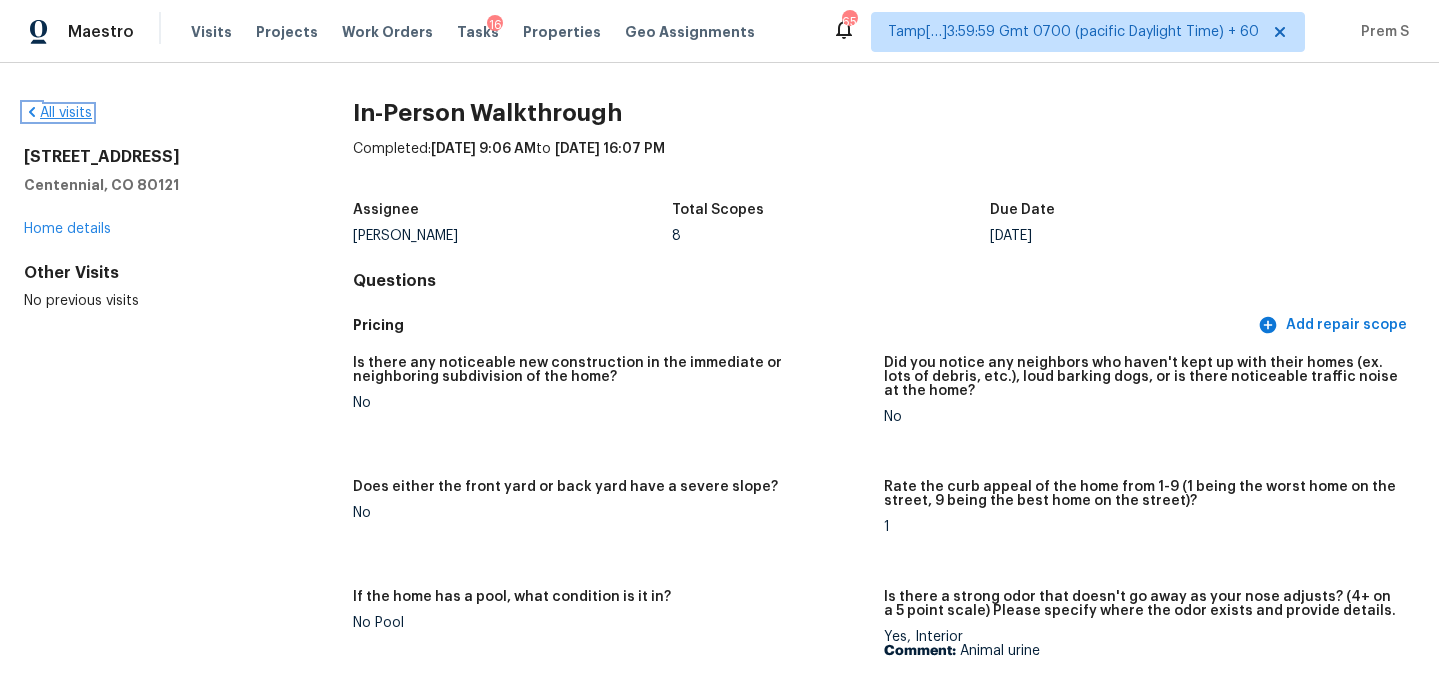 click on "All visits" at bounding box center [58, 113] 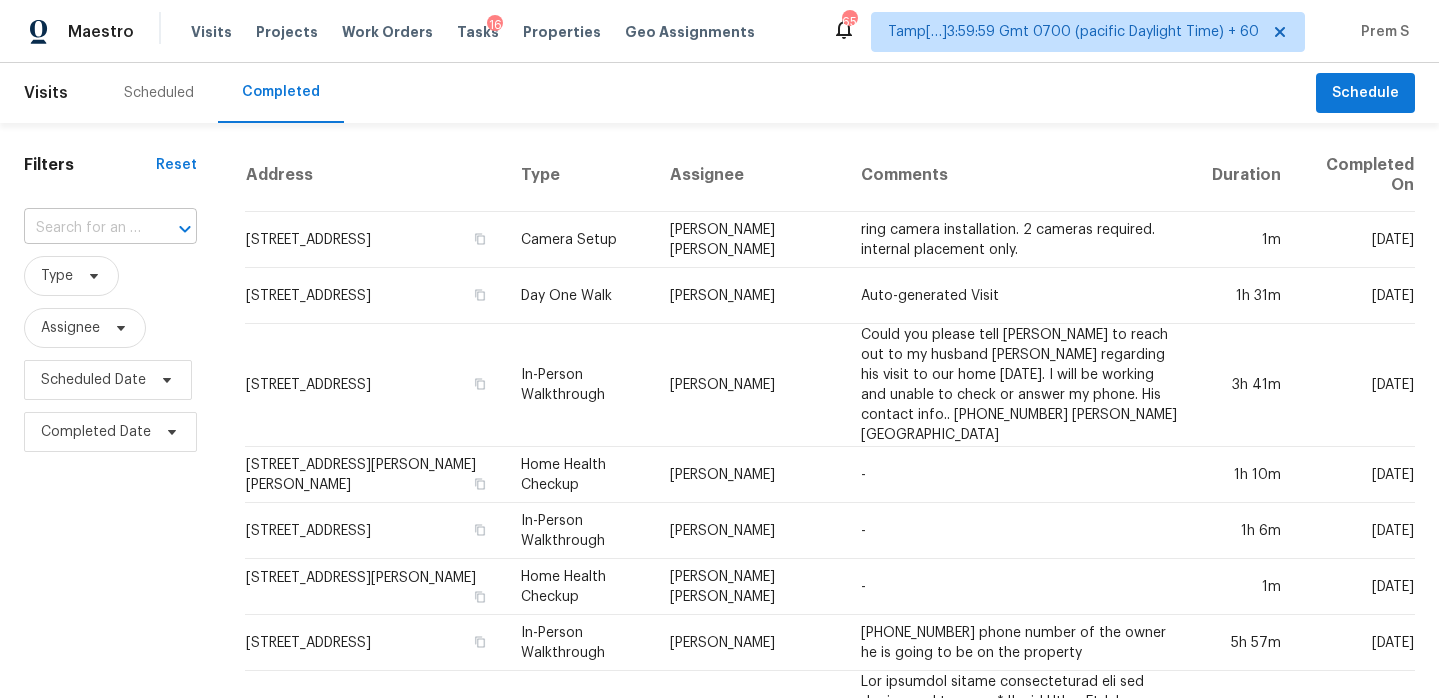 click at bounding box center (82, 228) 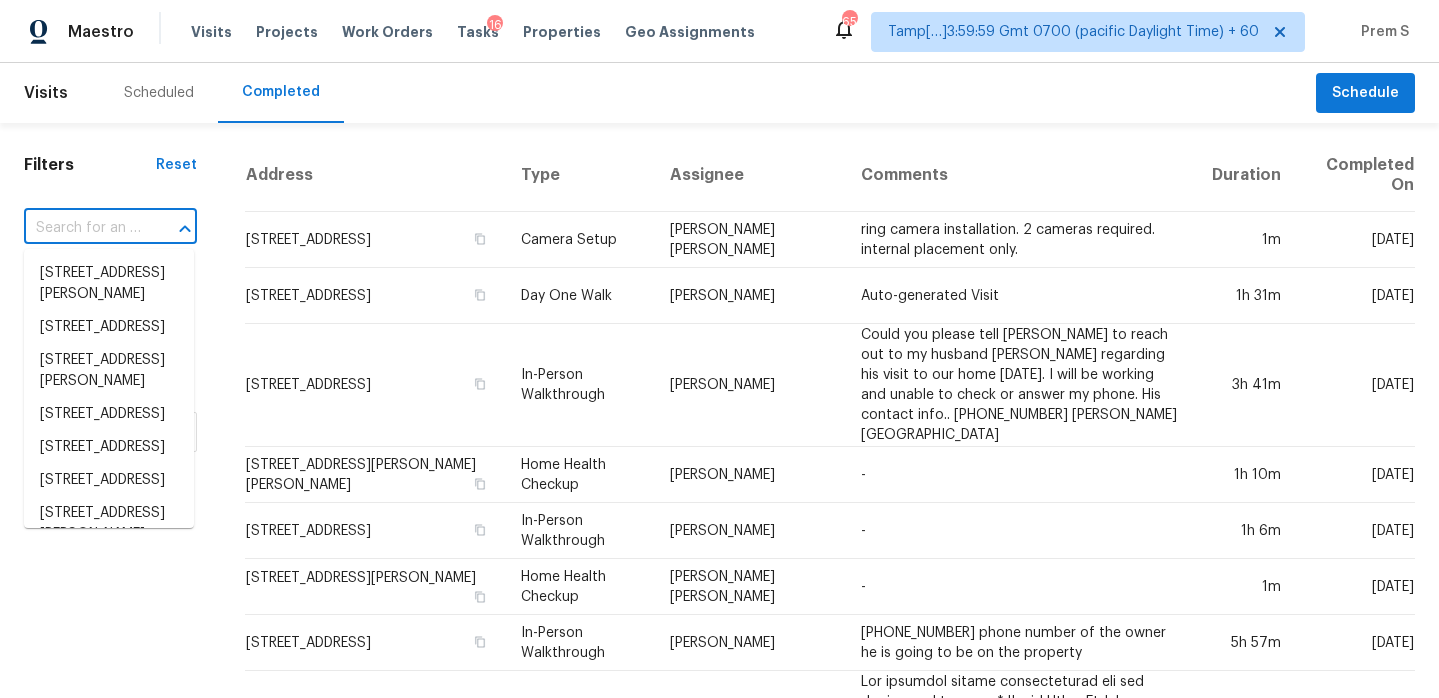 paste on "[STREET_ADDRESS][PERSON_NAME]" 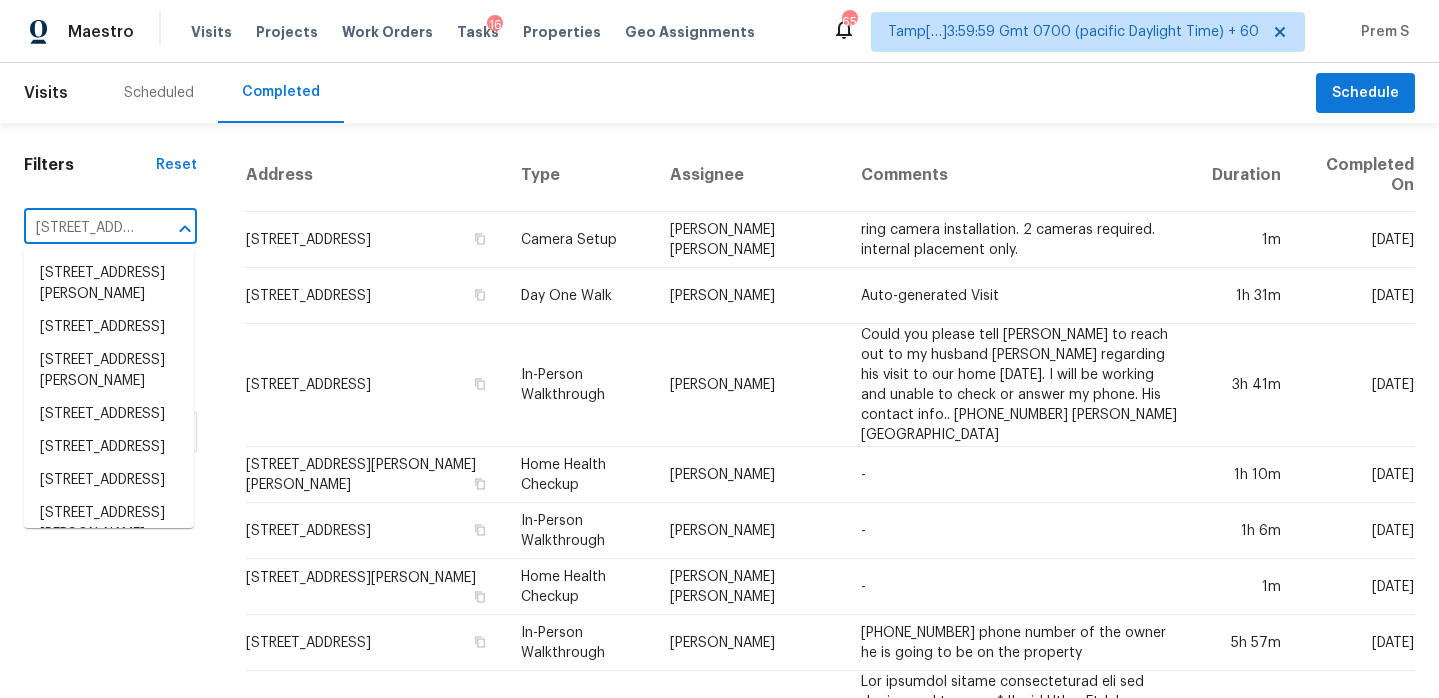 scroll, scrollTop: 0, scrollLeft: 207, axis: horizontal 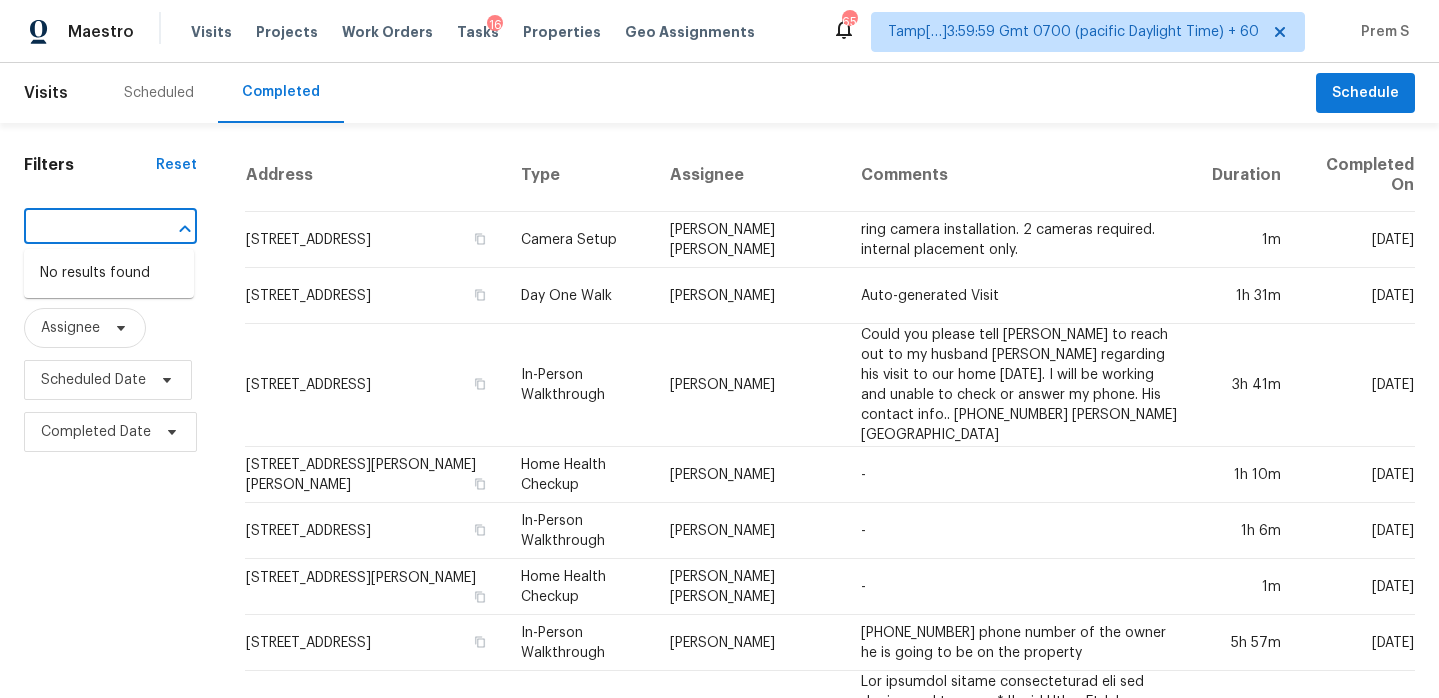 drag, startPoint x: 48, startPoint y: 230, endPoint x: 198, endPoint y: 231, distance: 150.00333 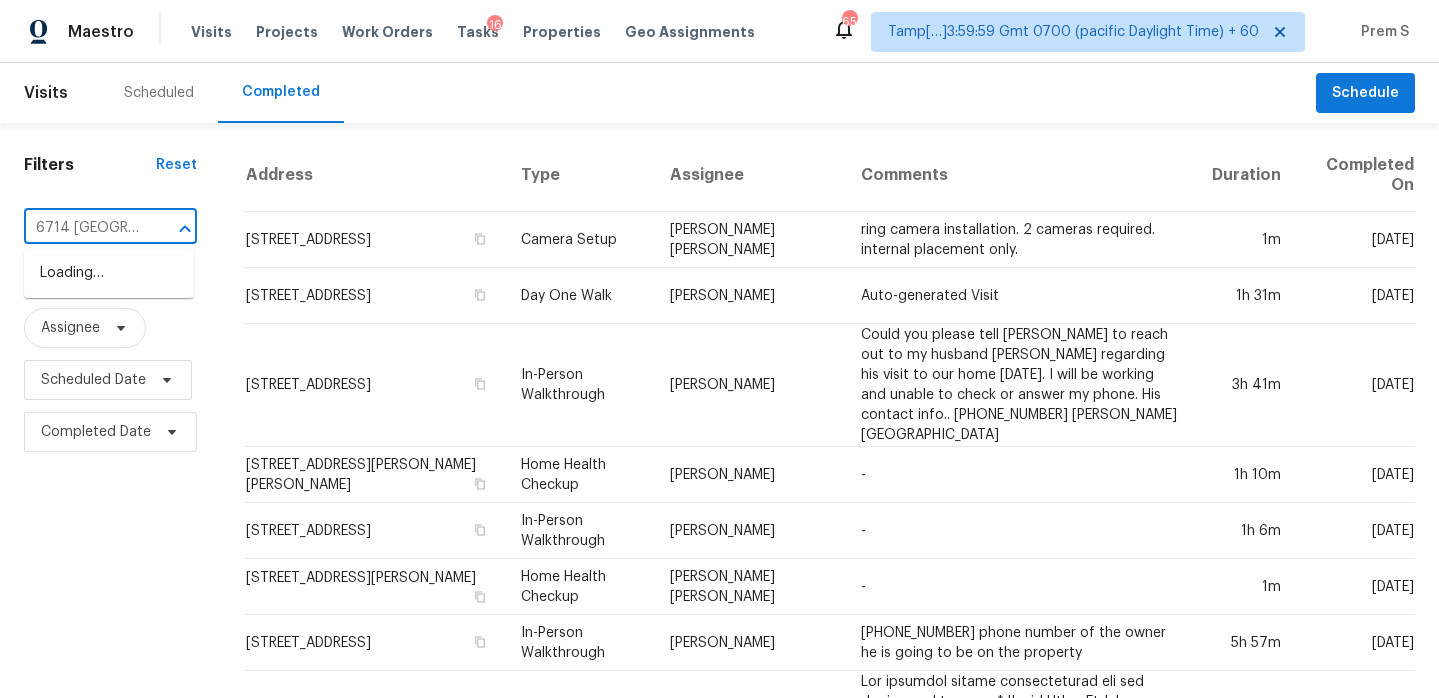 scroll, scrollTop: 0, scrollLeft: 0, axis: both 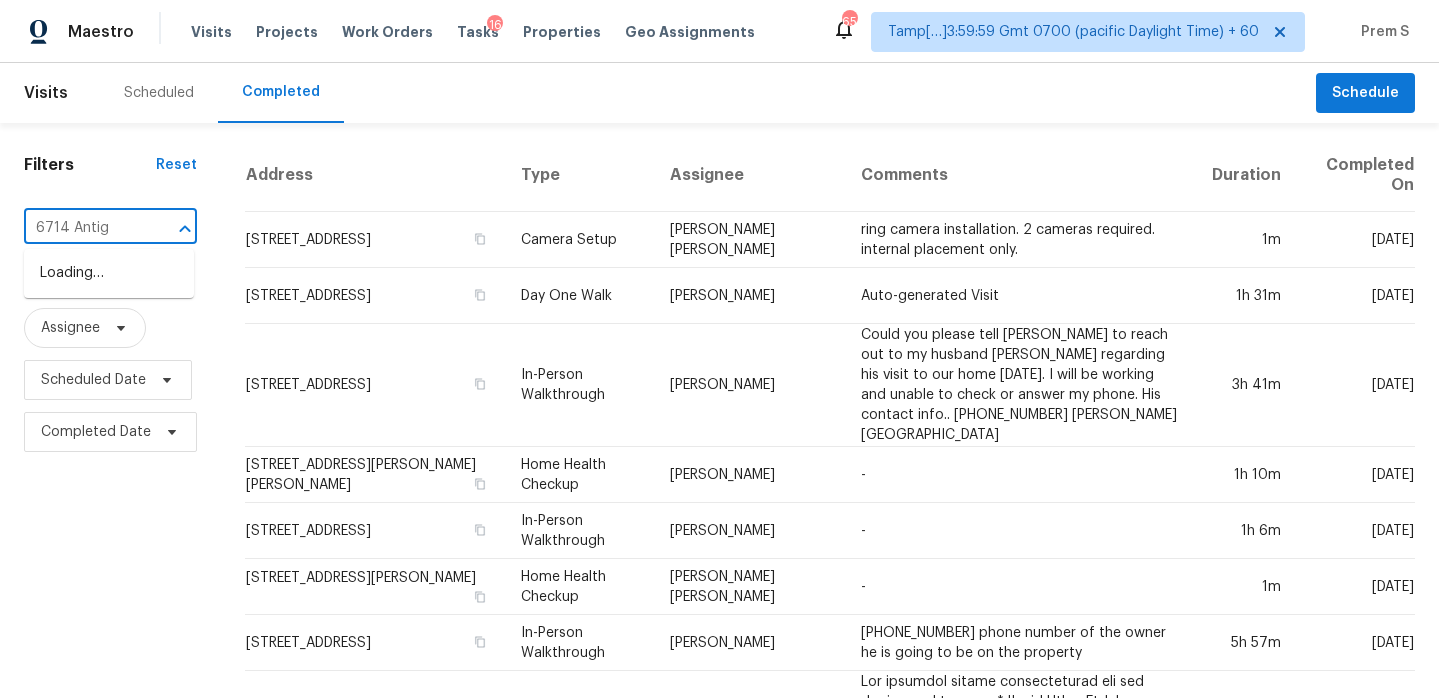 type on "6714 Anti" 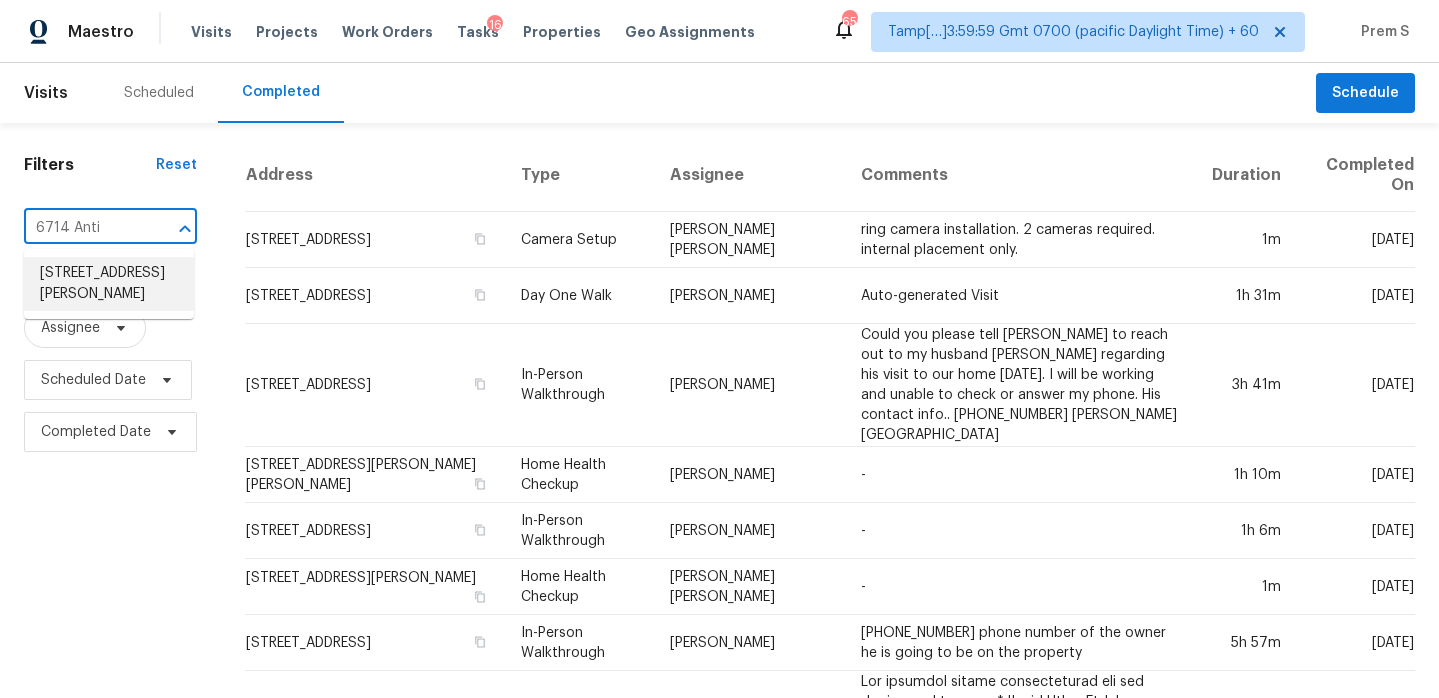 click on "[STREET_ADDRESS][PERSON_NAME]" at bounding box center (109, 284) 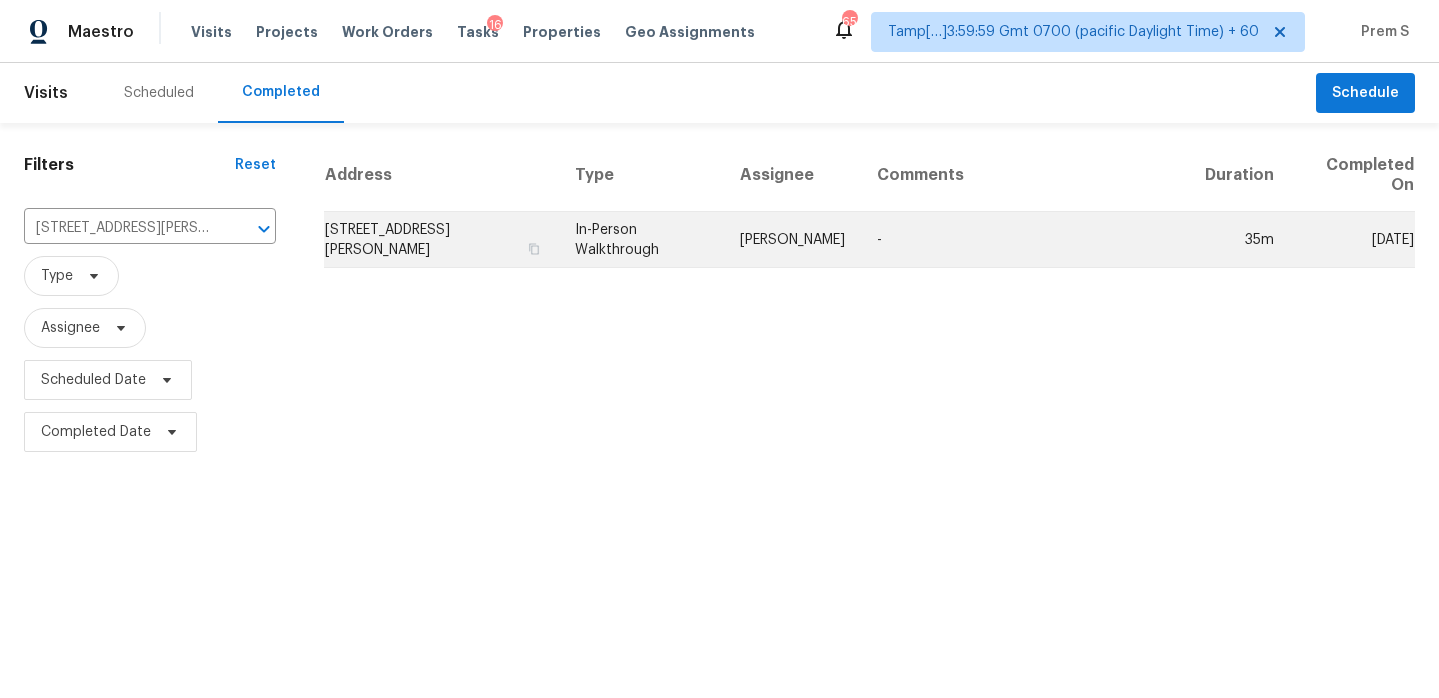 click on "[STREET_ADDRESS][PERSON_NAME]" at bounding box center [441, 240] 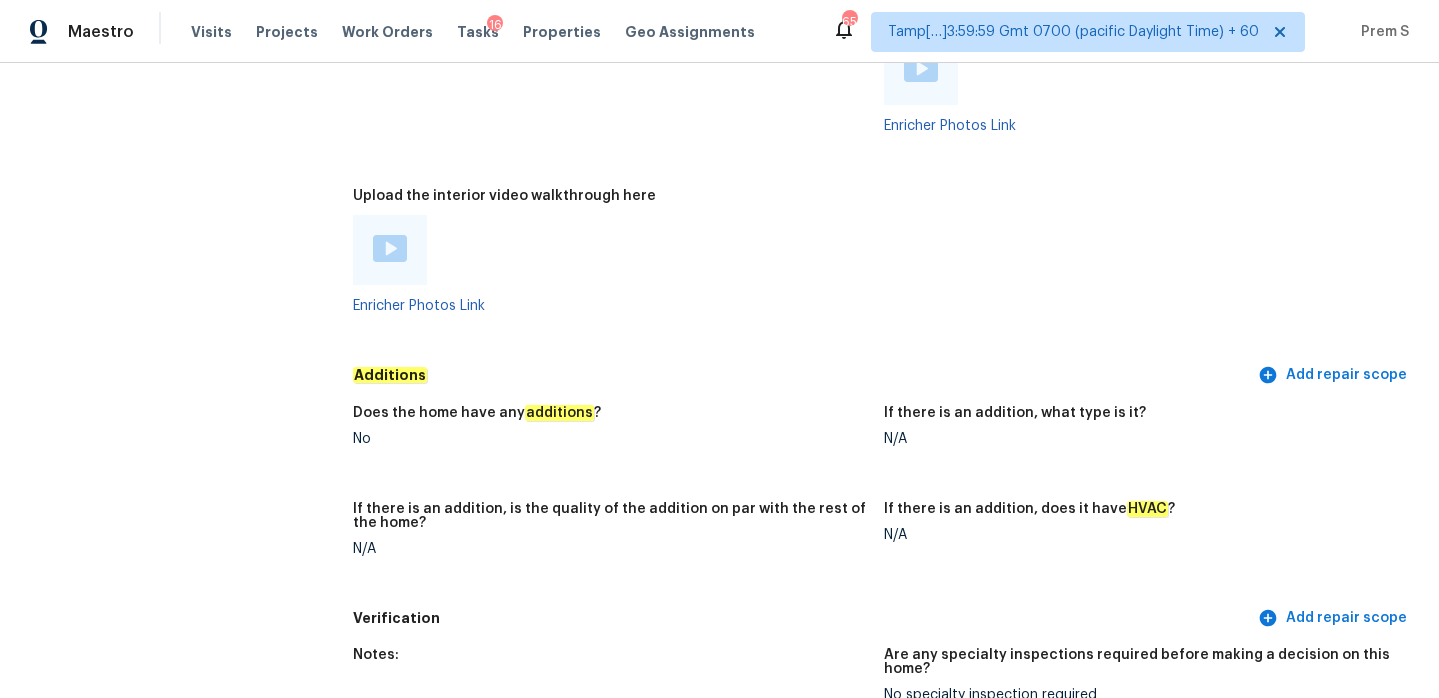 scroll, scrollTop: 4924, scrollLeft: 0, axis: vertical 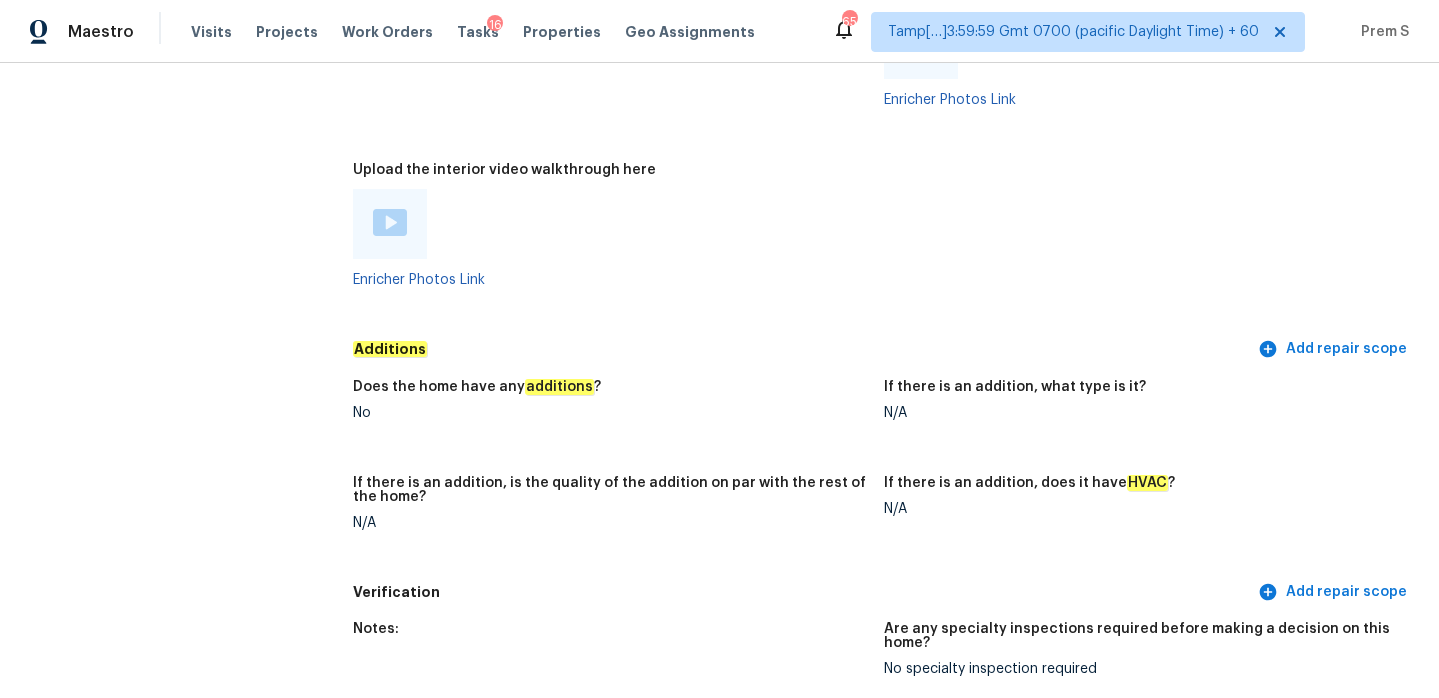 click at bounding box center (390, 222) 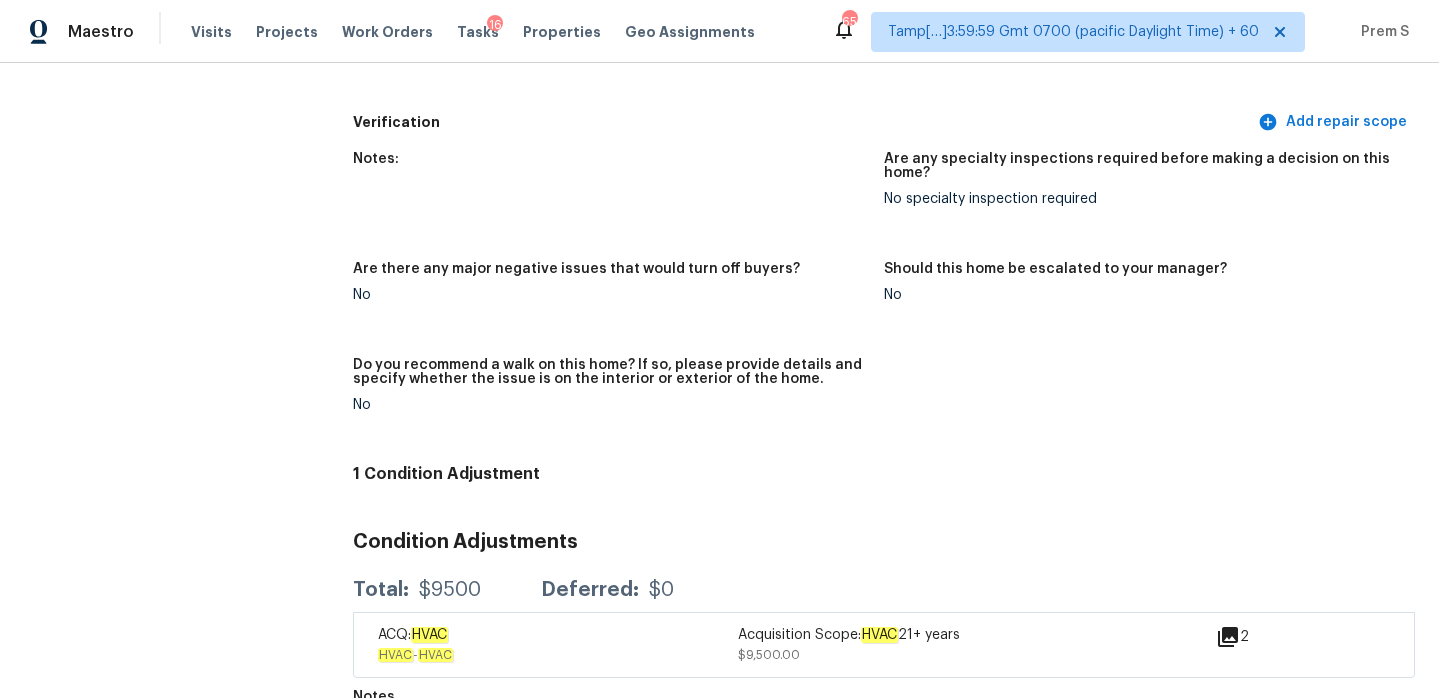 scroll, scrollTop: 5410, scrollLeft: 0, axis: vertical 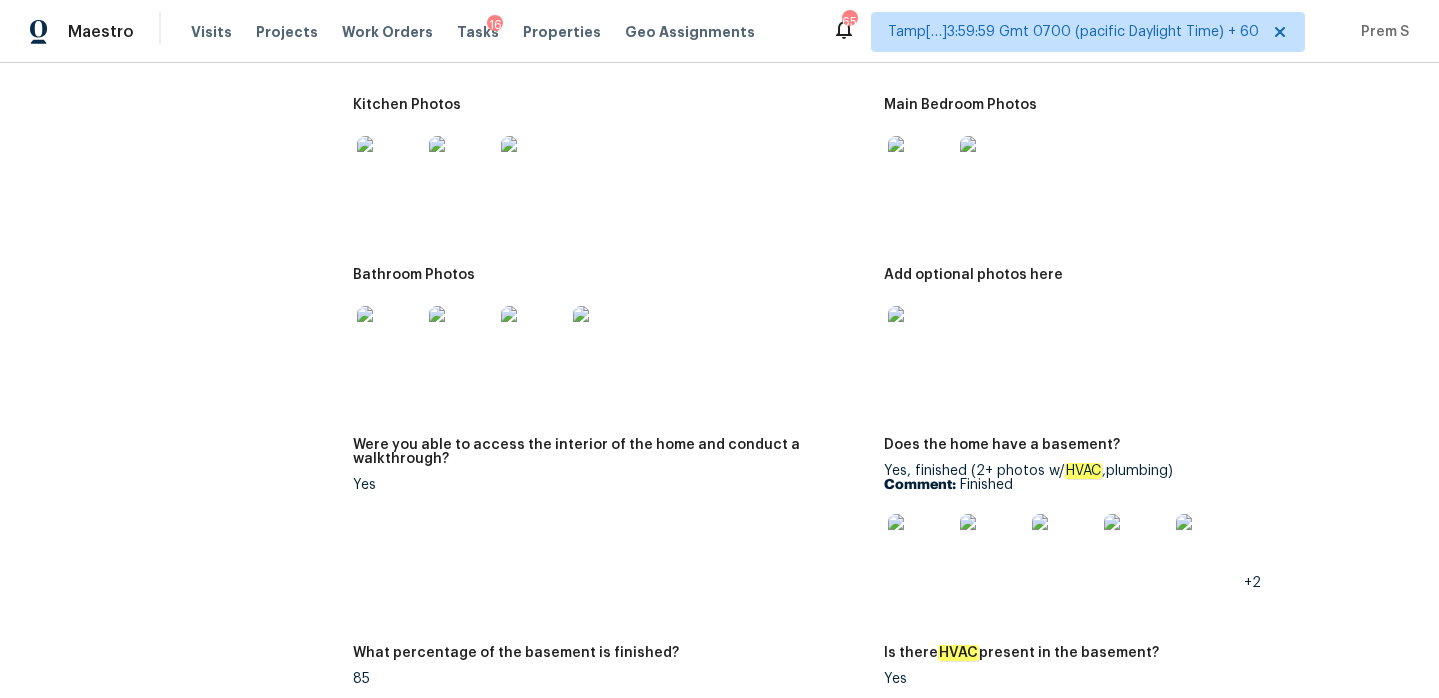 click at bounding box center [920, 168] 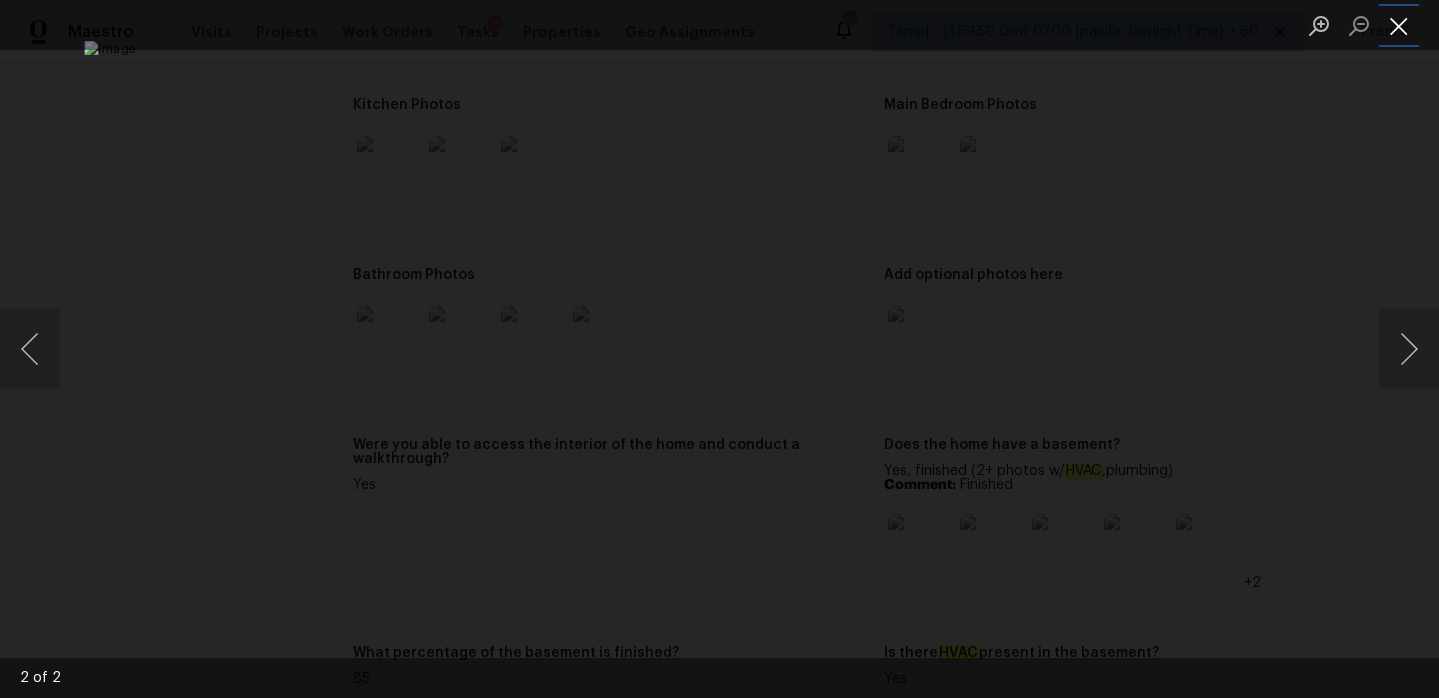 click at bounding box center (1399, 25) 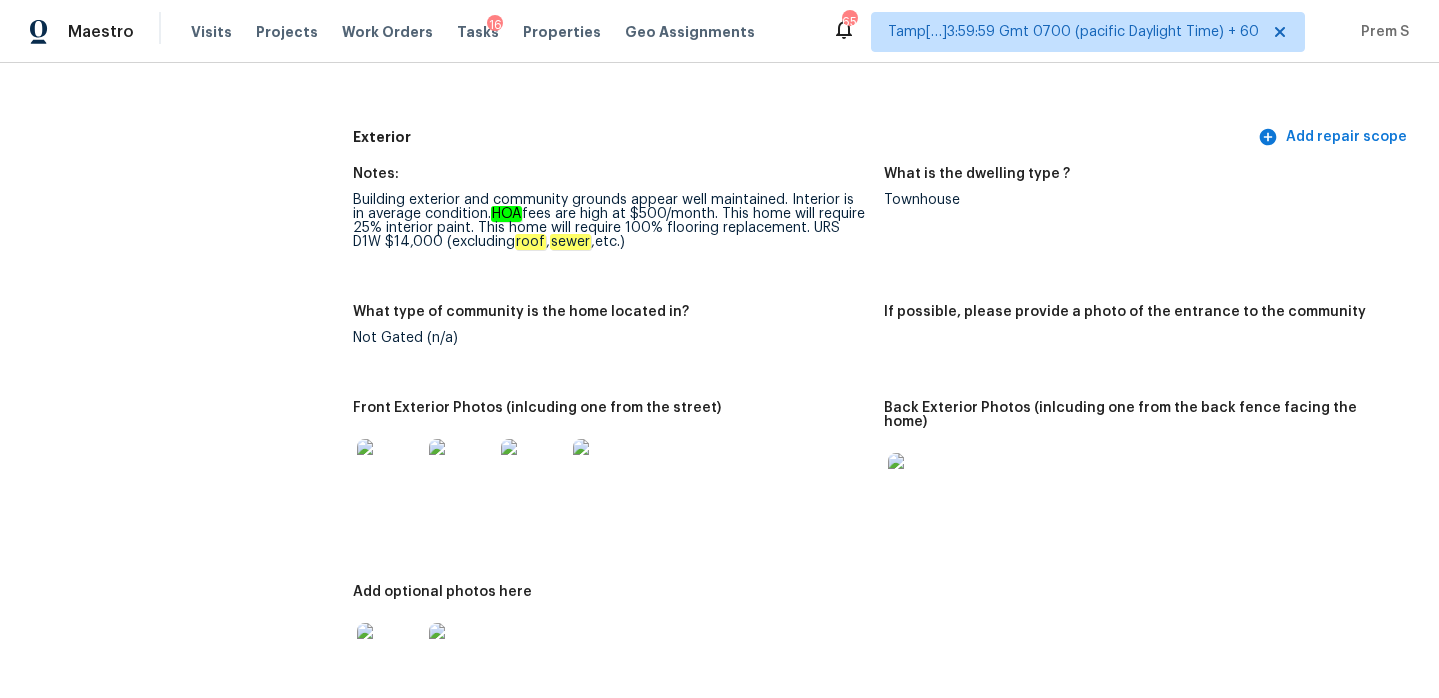 scroll, scrollTop: 1015, scrollLeft: 0, axis: vertical 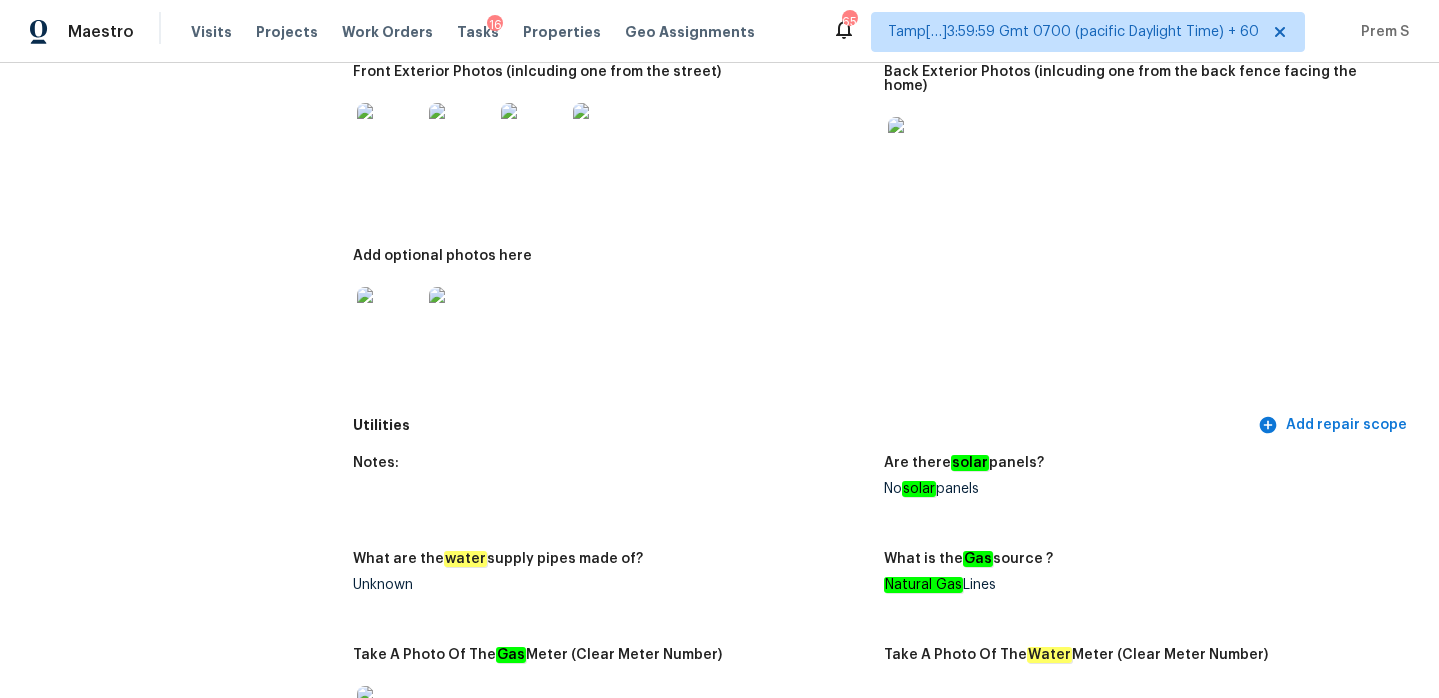click at bounding box center (389, 135) 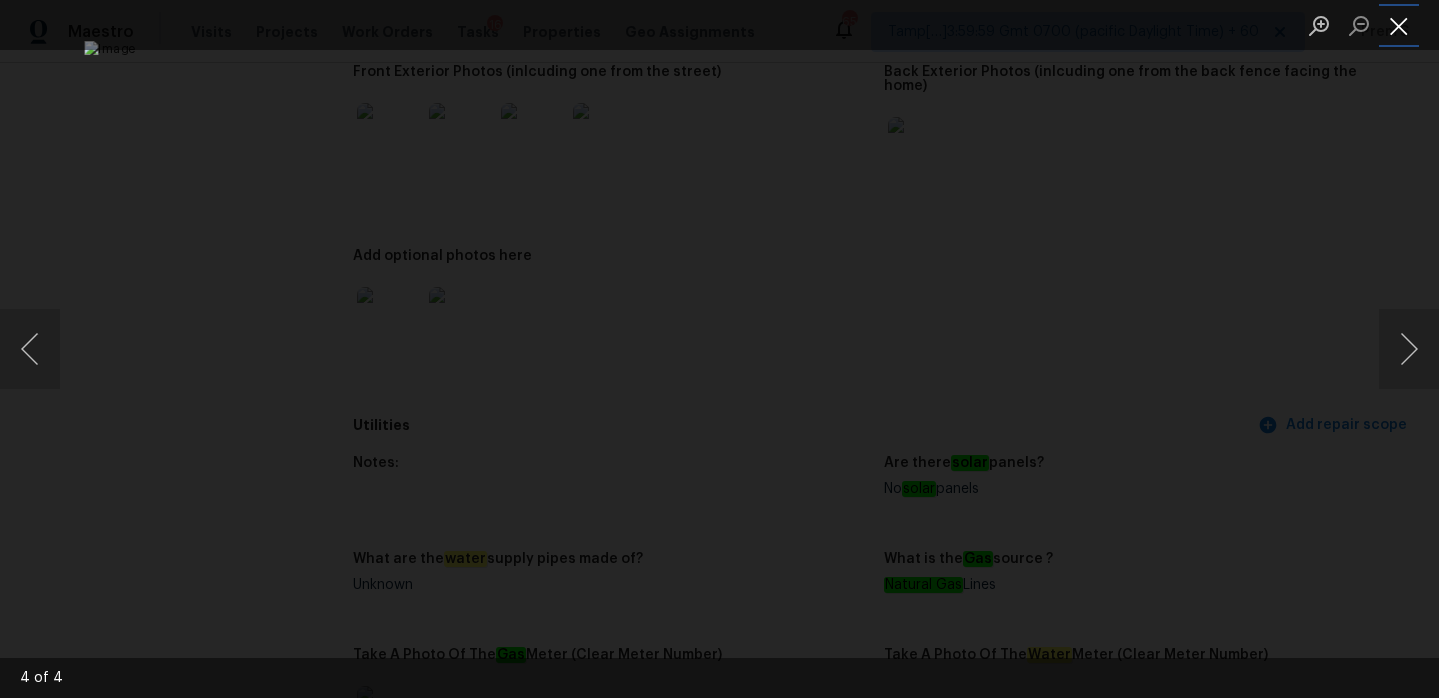 click at bounding box center (1399, 25) 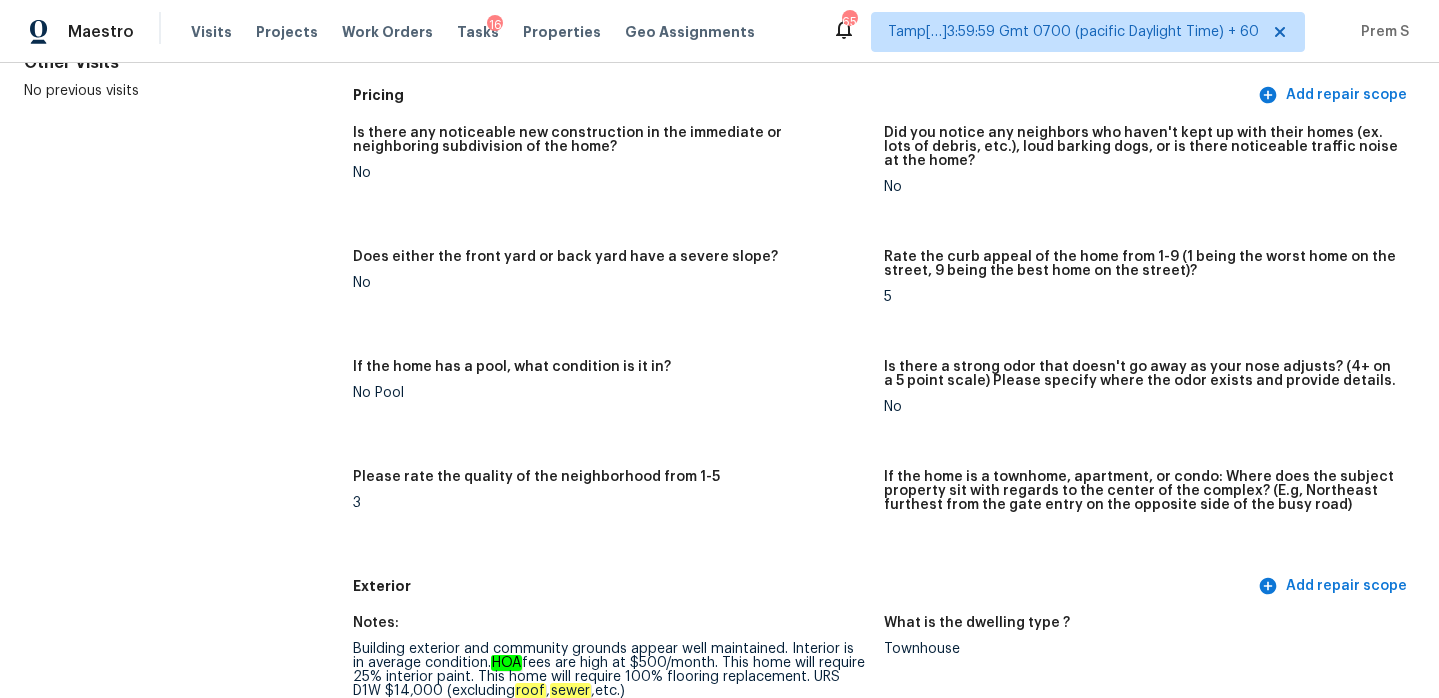 scroll, scrollTop: 0, scrollLeft: 0, axis: both 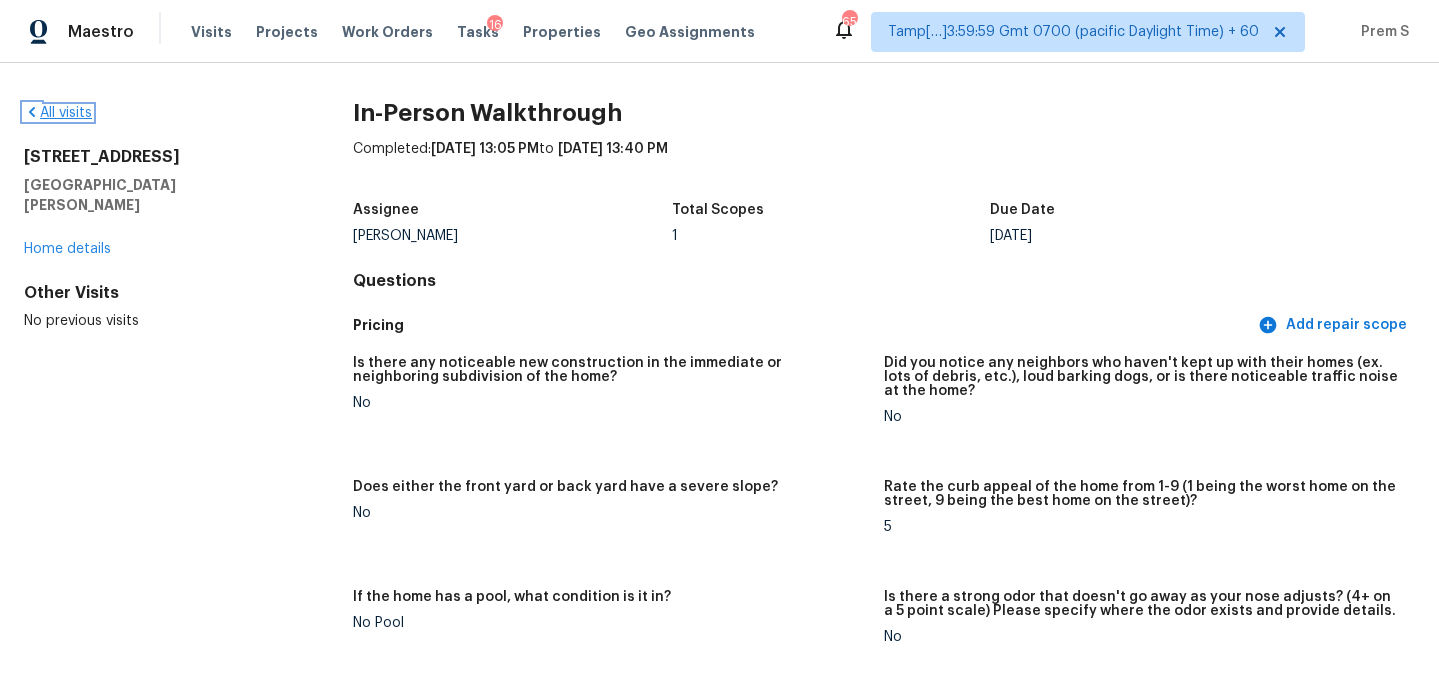 click on "All visits" at bounding box center [58, 113] 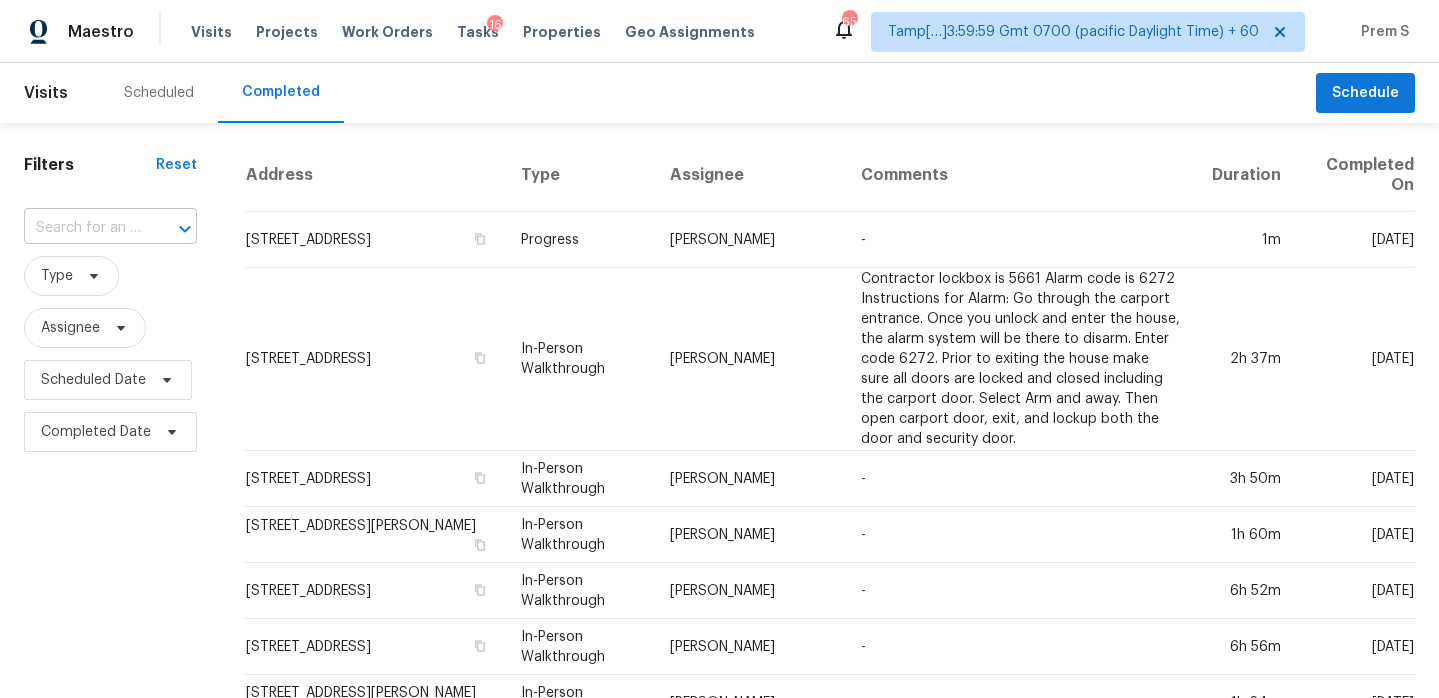 click at bounding box center [82, 228] 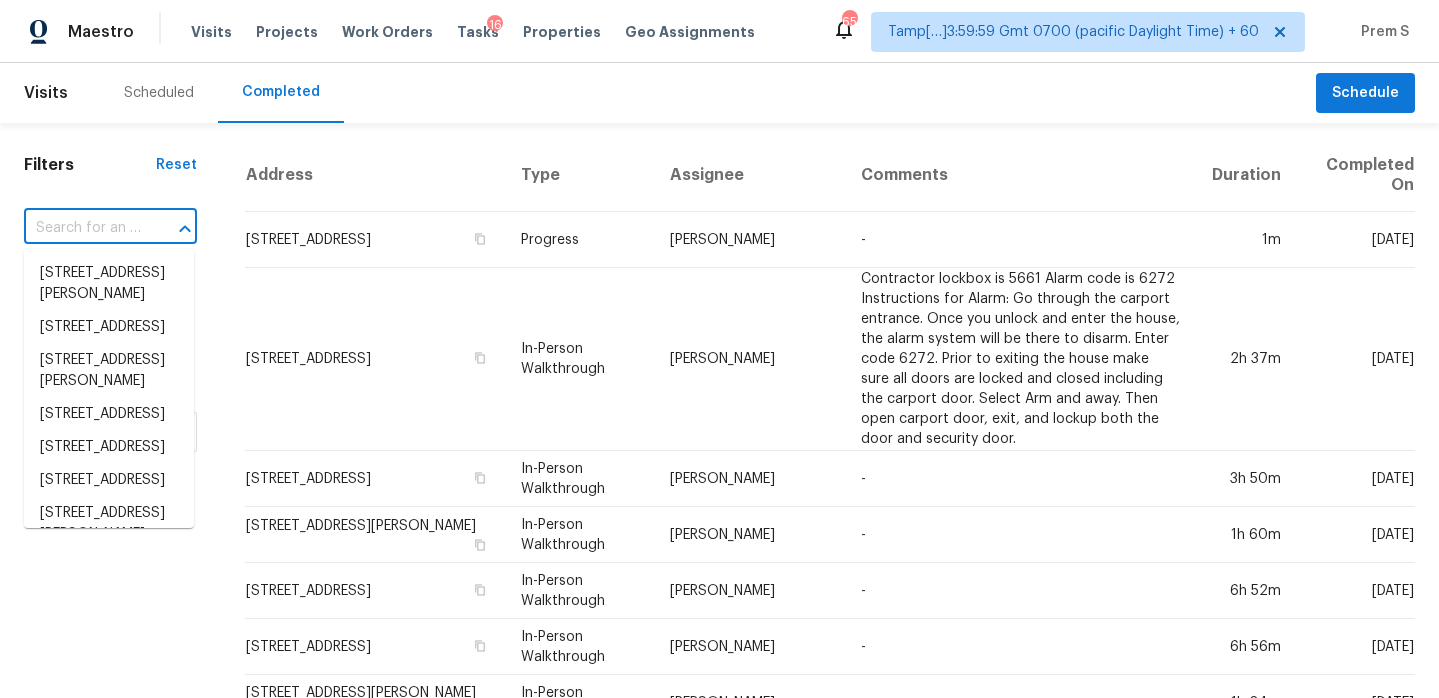 paste on "[STREET_ADDRESS][PERSON_NAME][PERSON_NAME]" 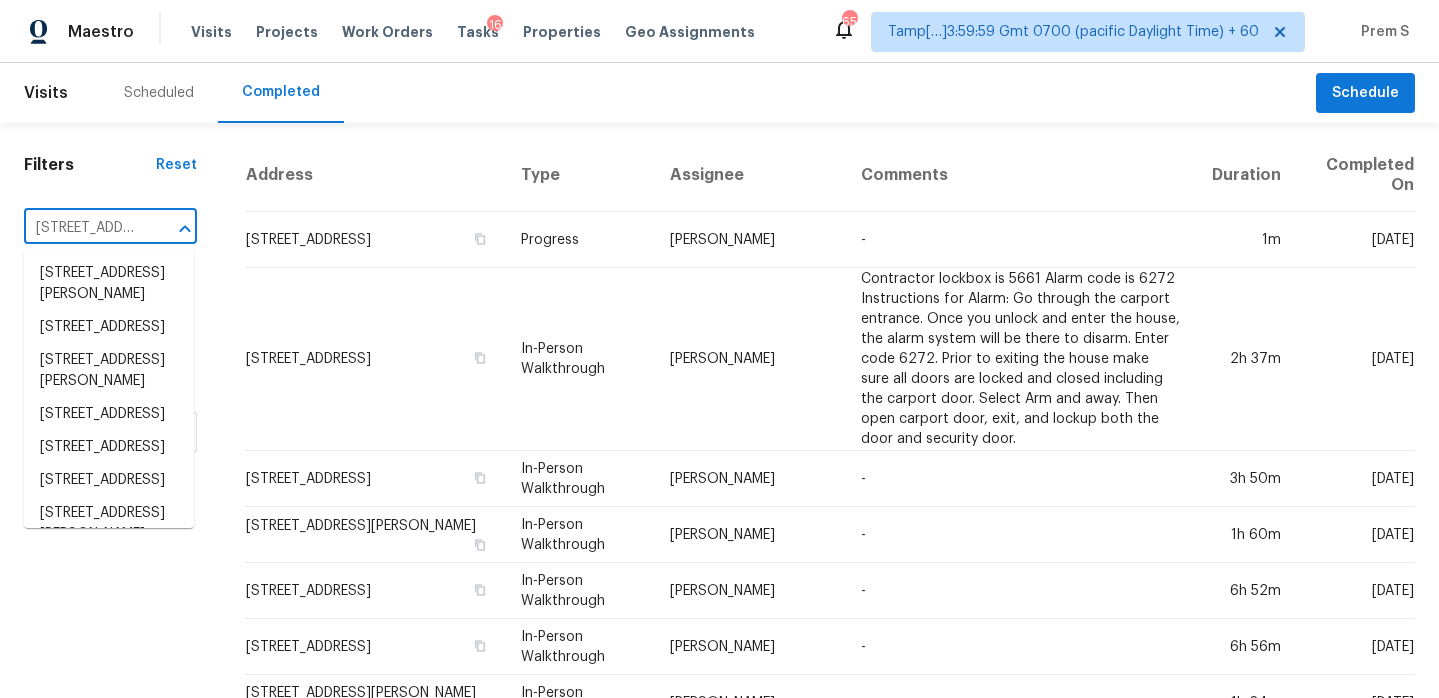 scroll, scrollTop: 0, scrollLeft: 140, axis: horizontal 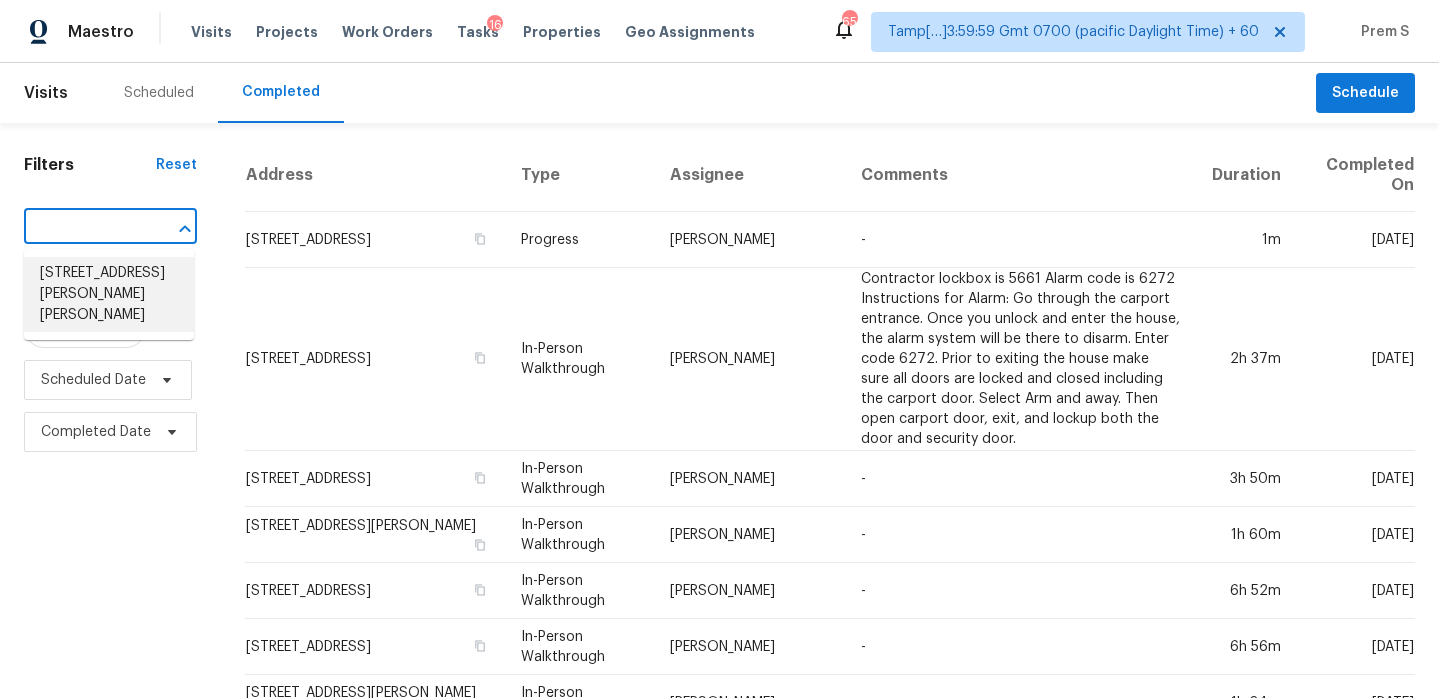 click on "[STREET_ADDRESS][PERSON_NAME][PERSON_NAME]" at bounding box center [109, 294] 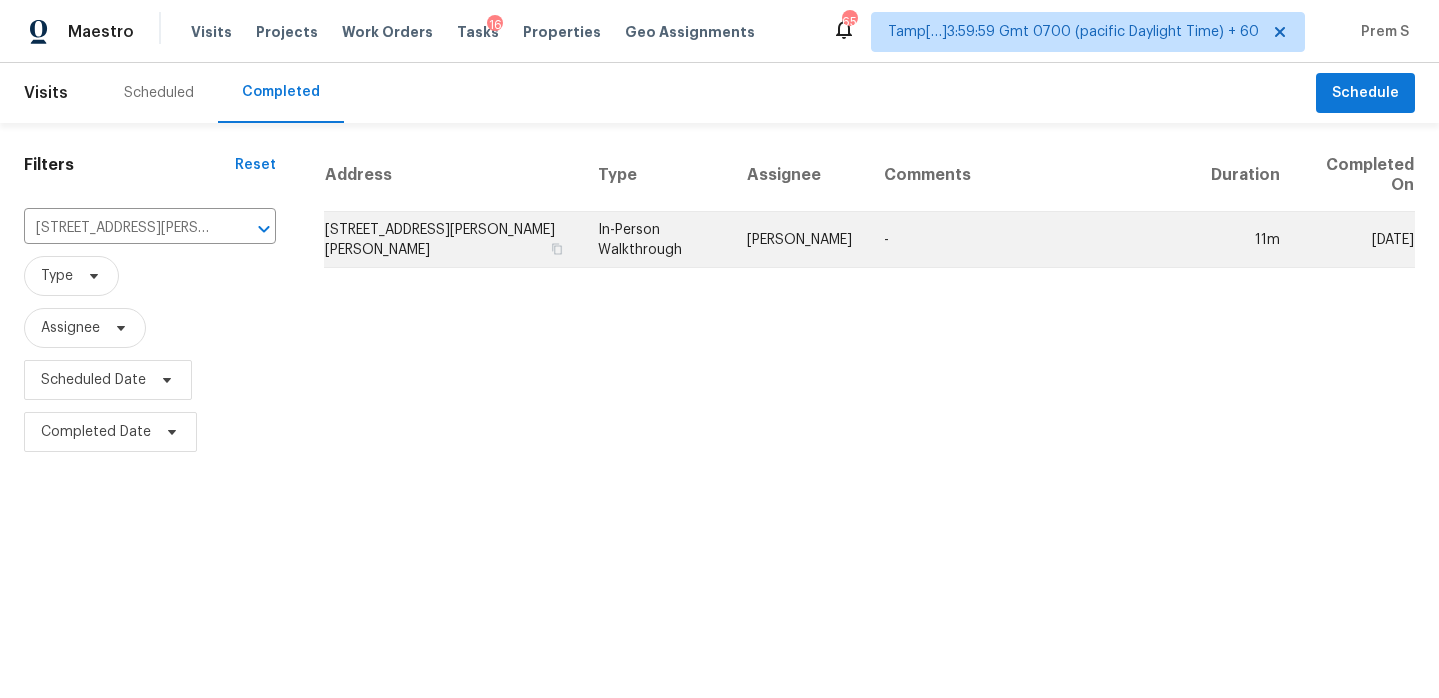click on "[STREET_ADDRESS][PERSON_NAME][PERSON_NAME]" at bounding box center [453, 240] 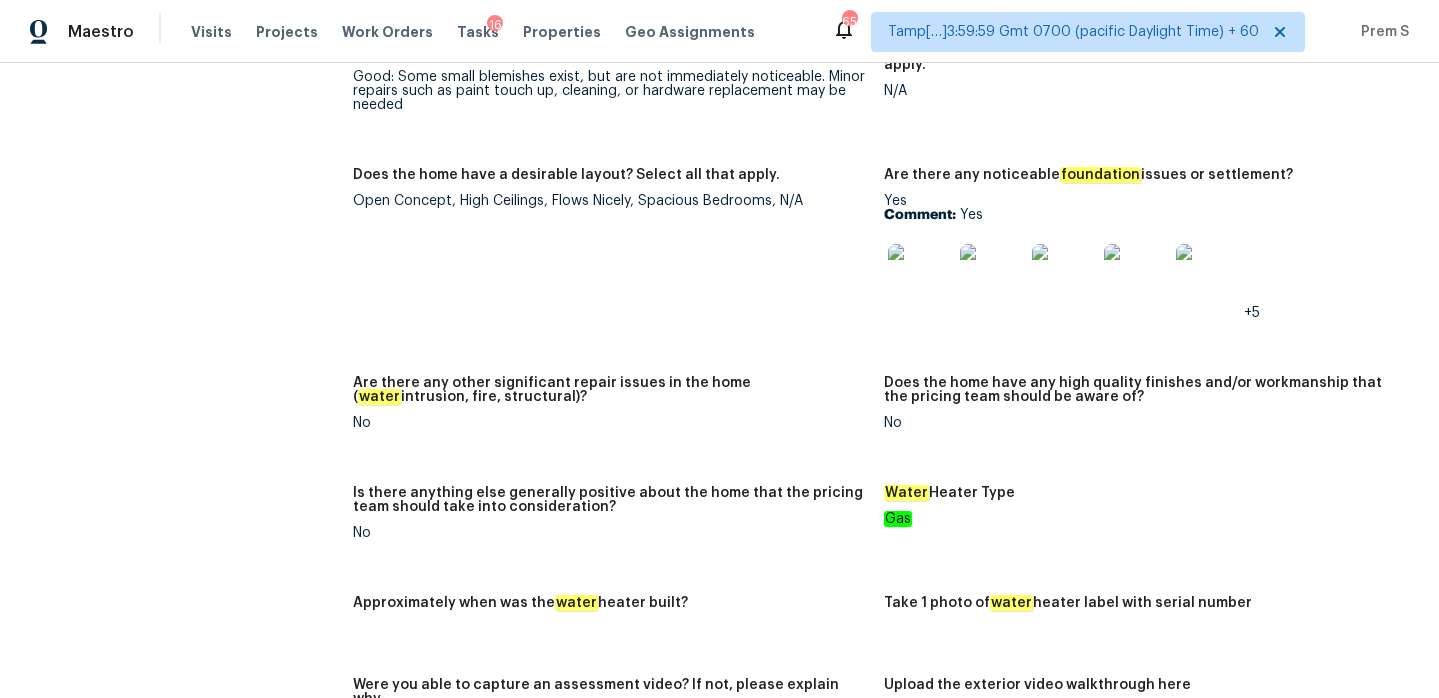 scroll, scrollTop: 4208, scrollLeft: 0, axis: vertical 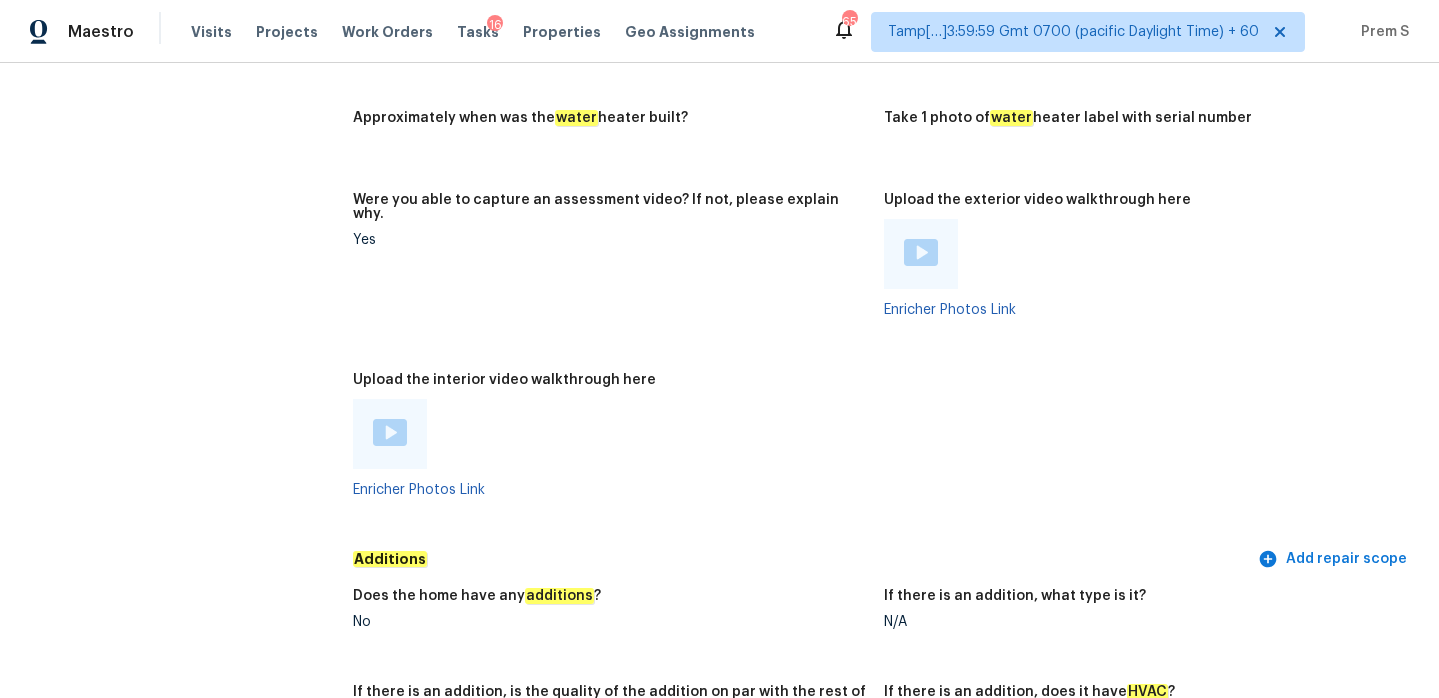 click at bounding box center (390, 432) 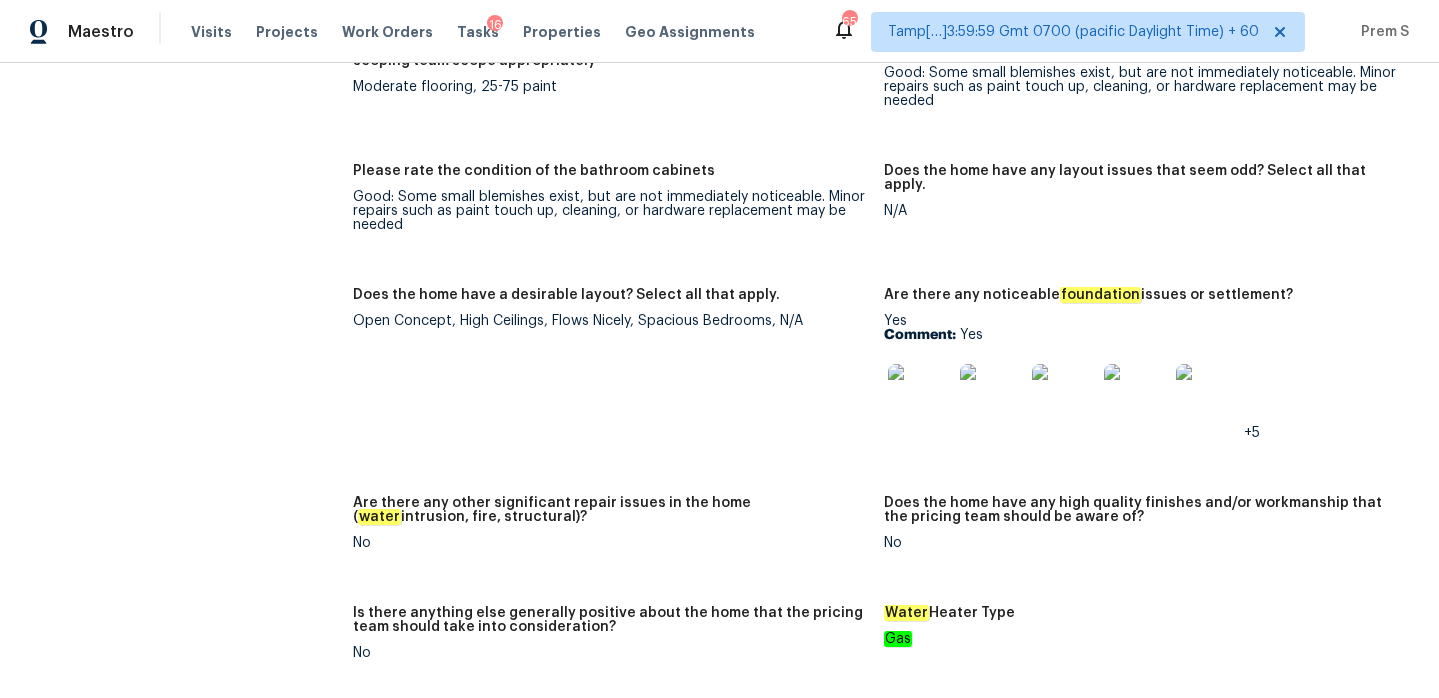 scroll, scrollTop: 3594, scrollLeft: 0, axis: vertical 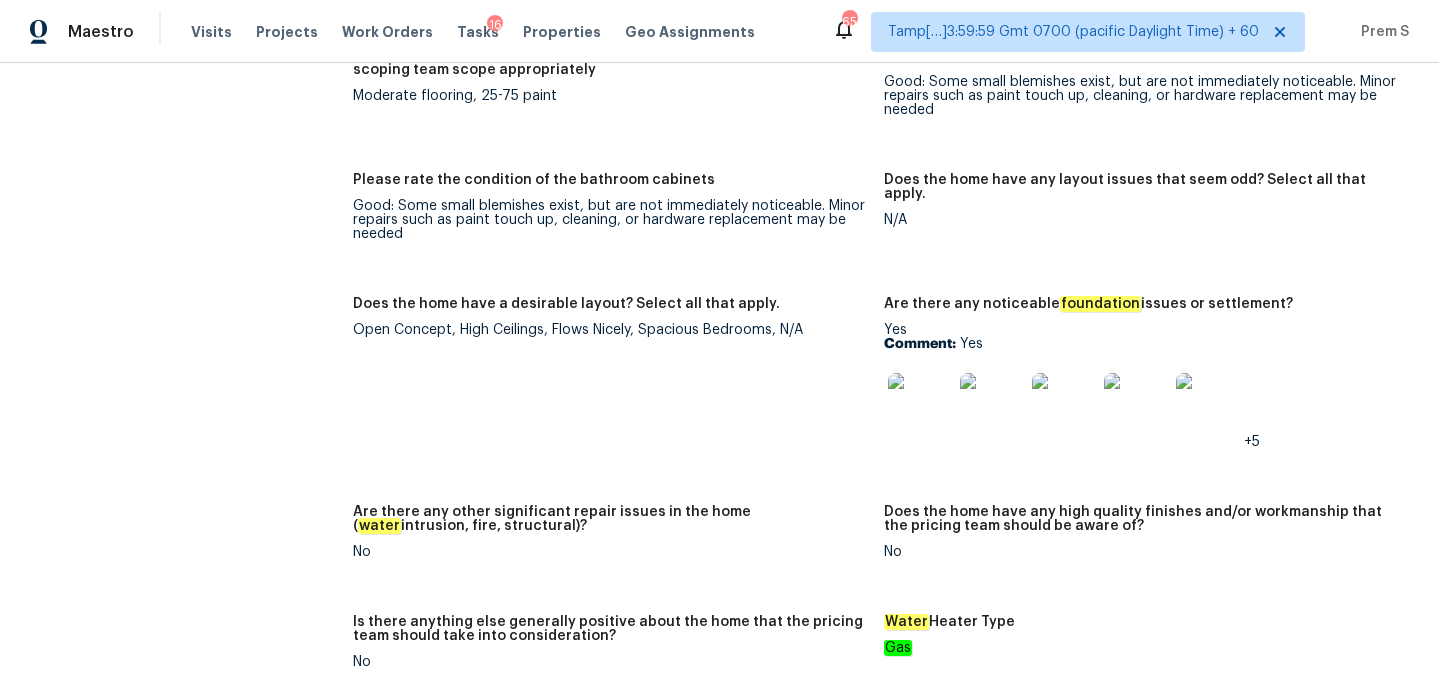 click at bounding box center (920, 405) 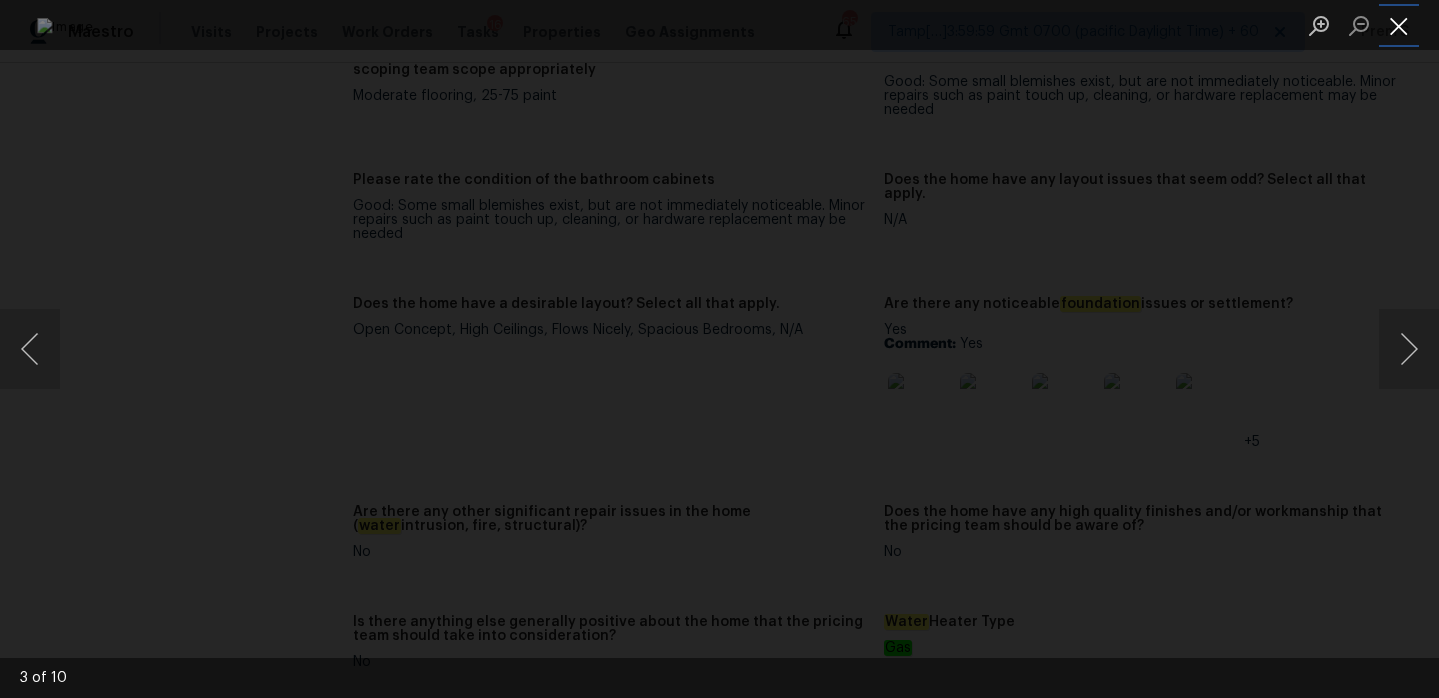 click at bounding box center (1399, 25) 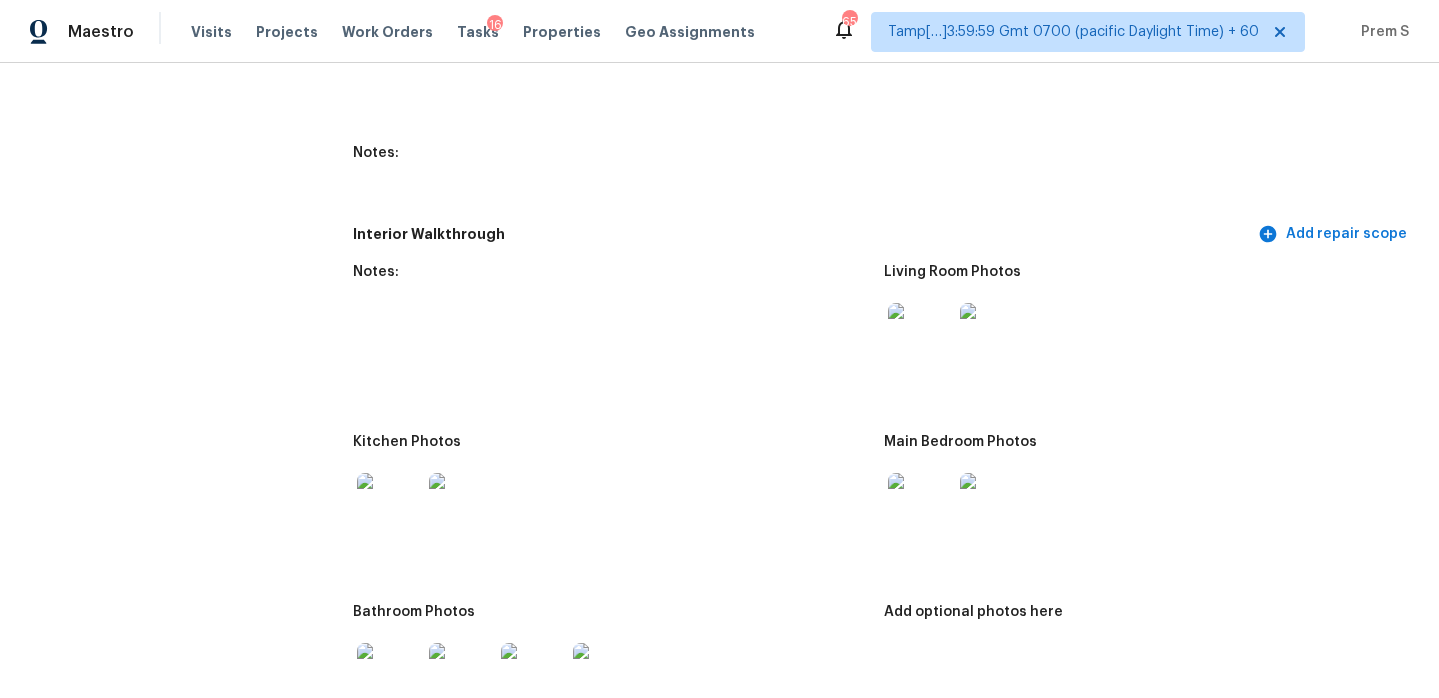 scroll, scrollTop: 2613, scrollLeft: 0, axis: vertical 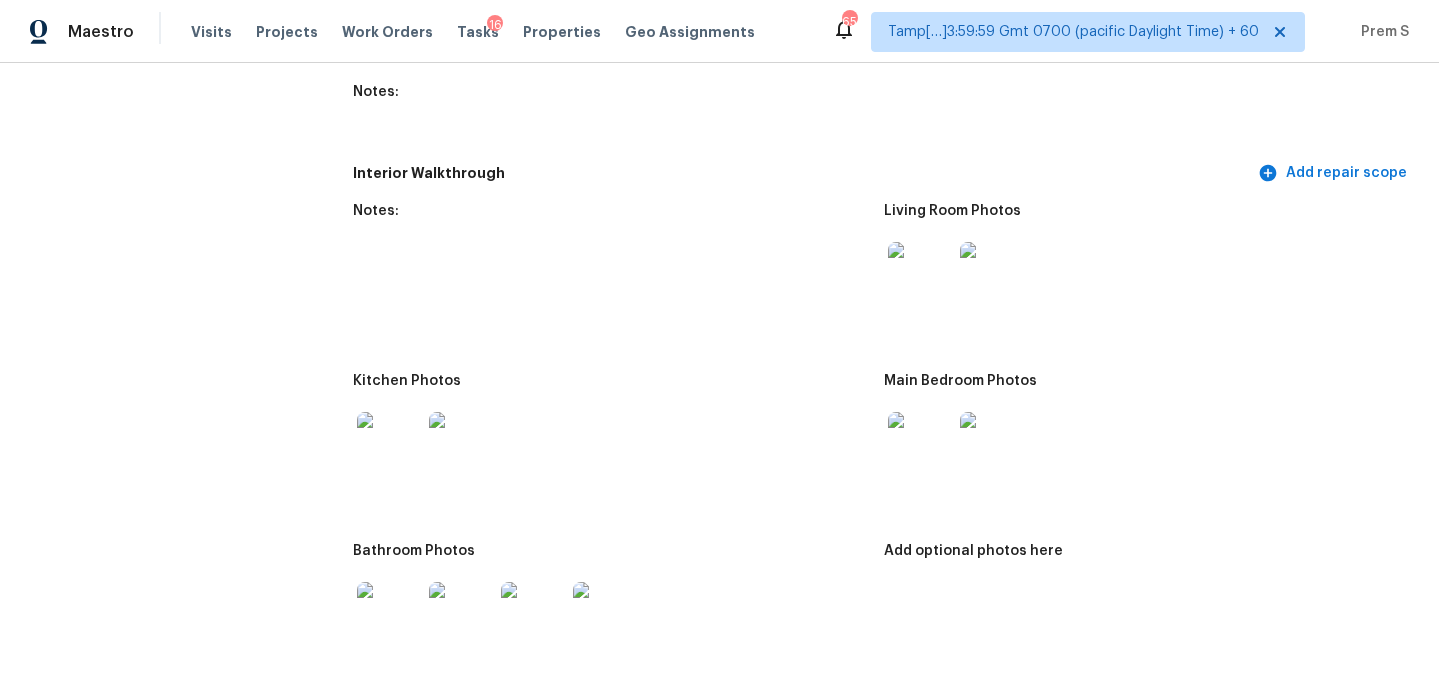 click at bounding box center (920, 274) 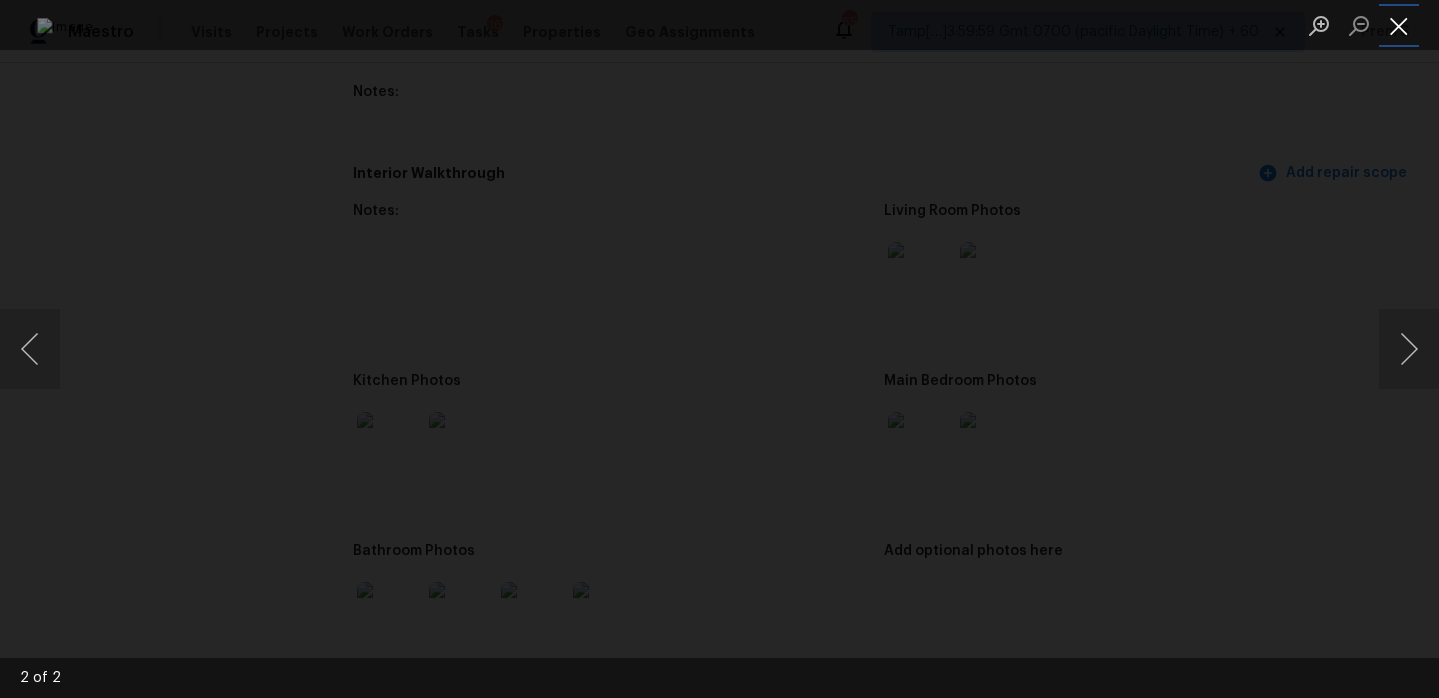 click at bounding box center [1399, 25] 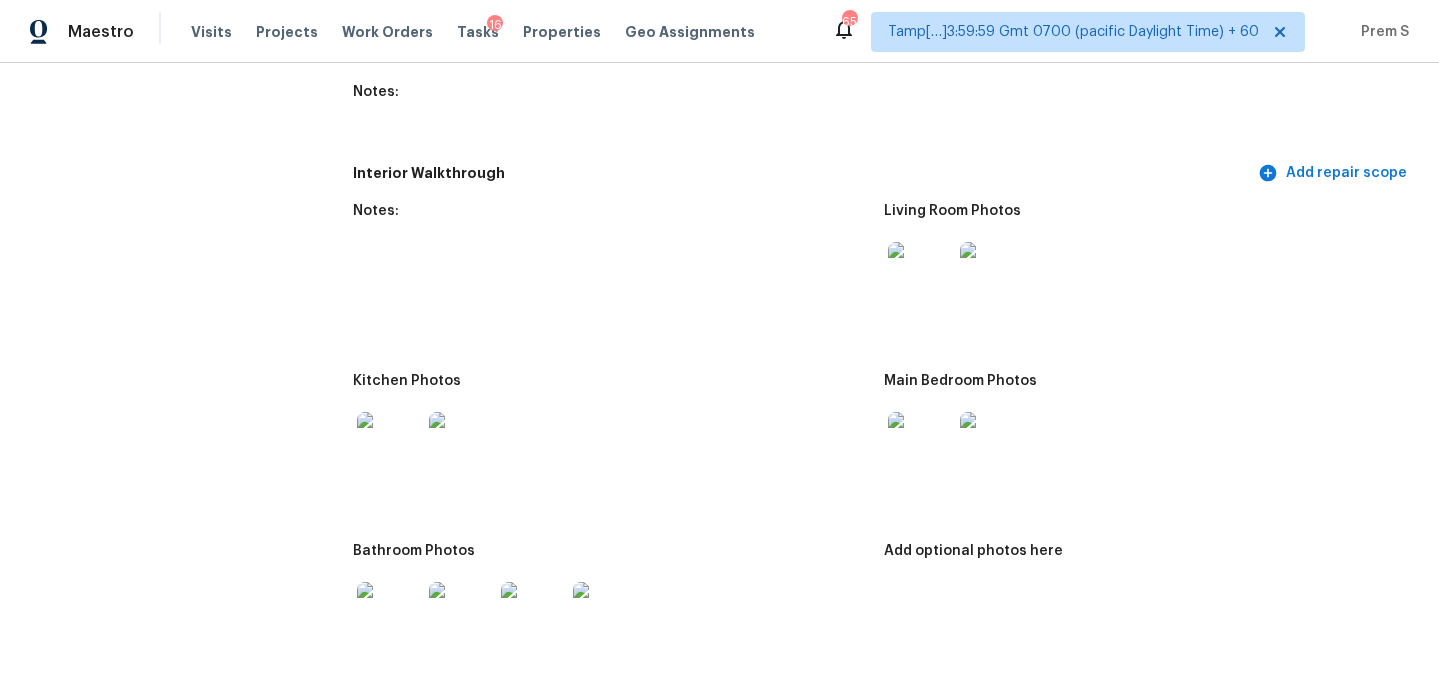 click at bounding box center [920, 444] 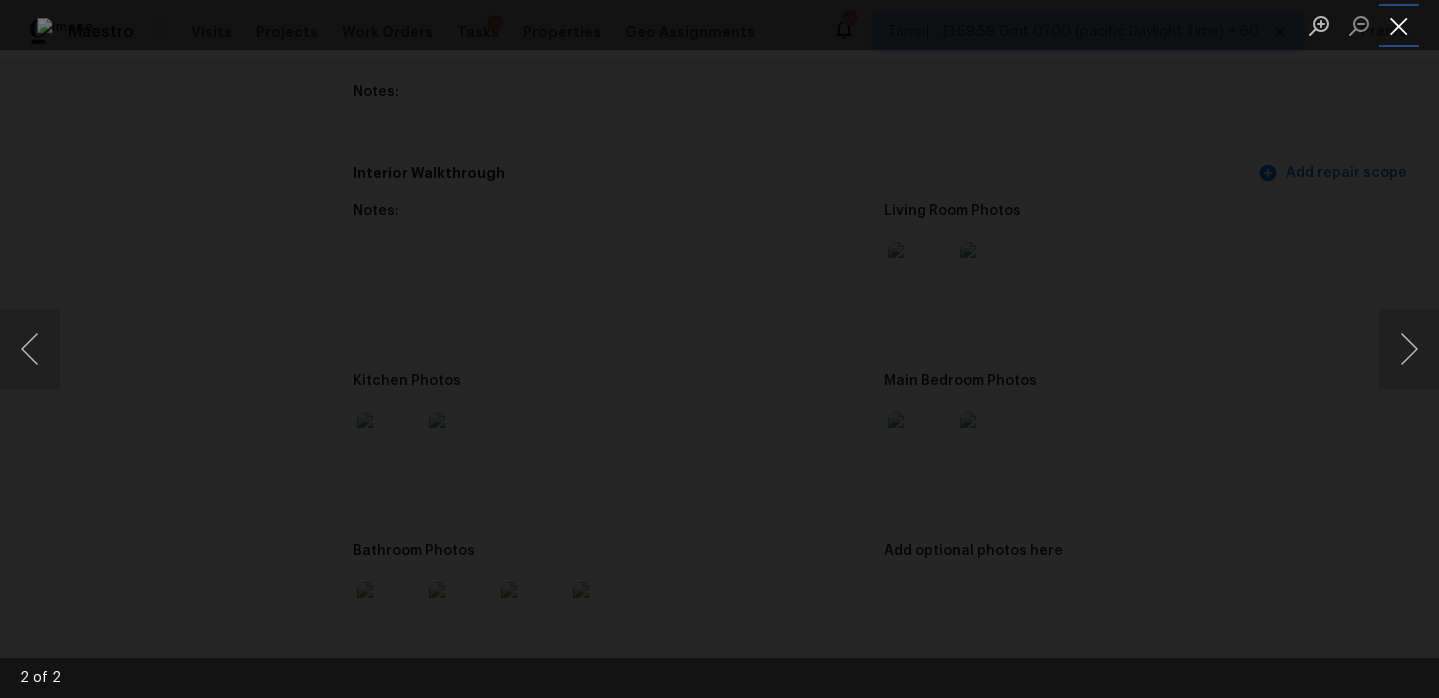 click at bounding box center [1399, 25] 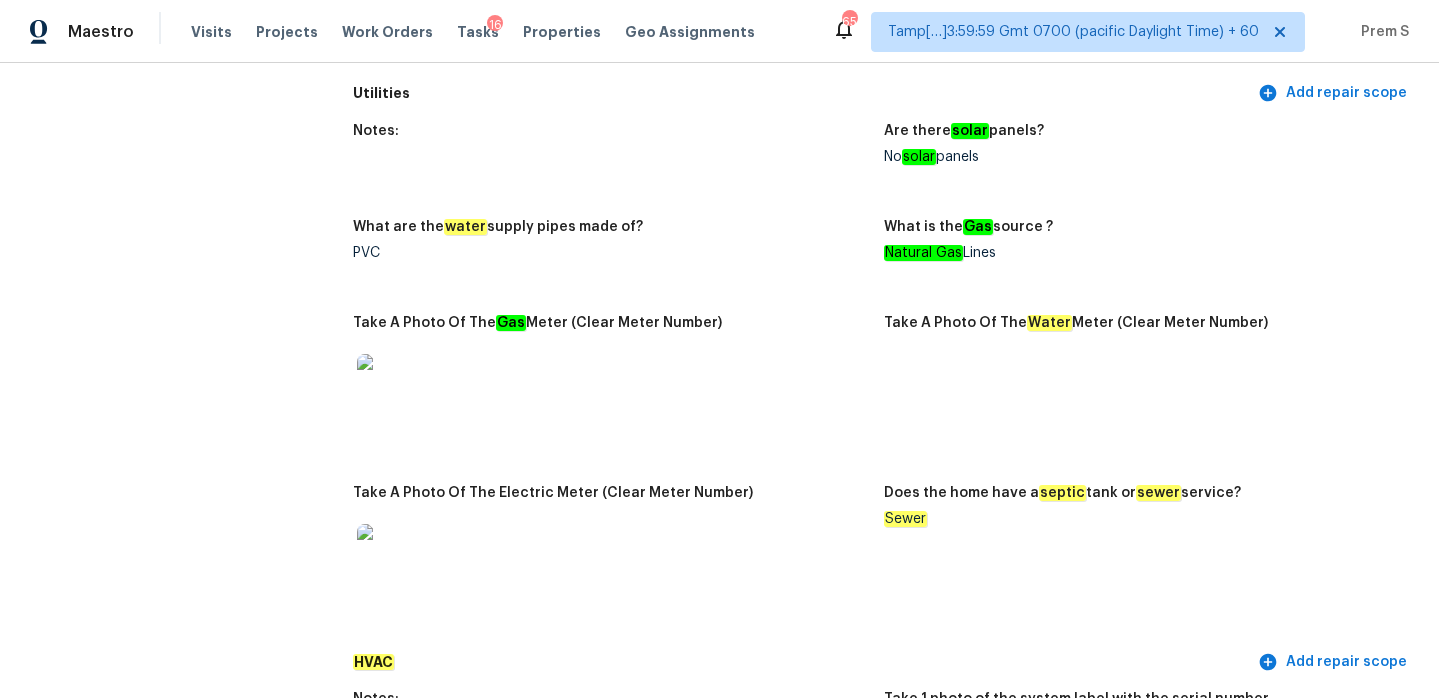 scroll, scrollTop: 0, scrollLeft: 0, axis: both 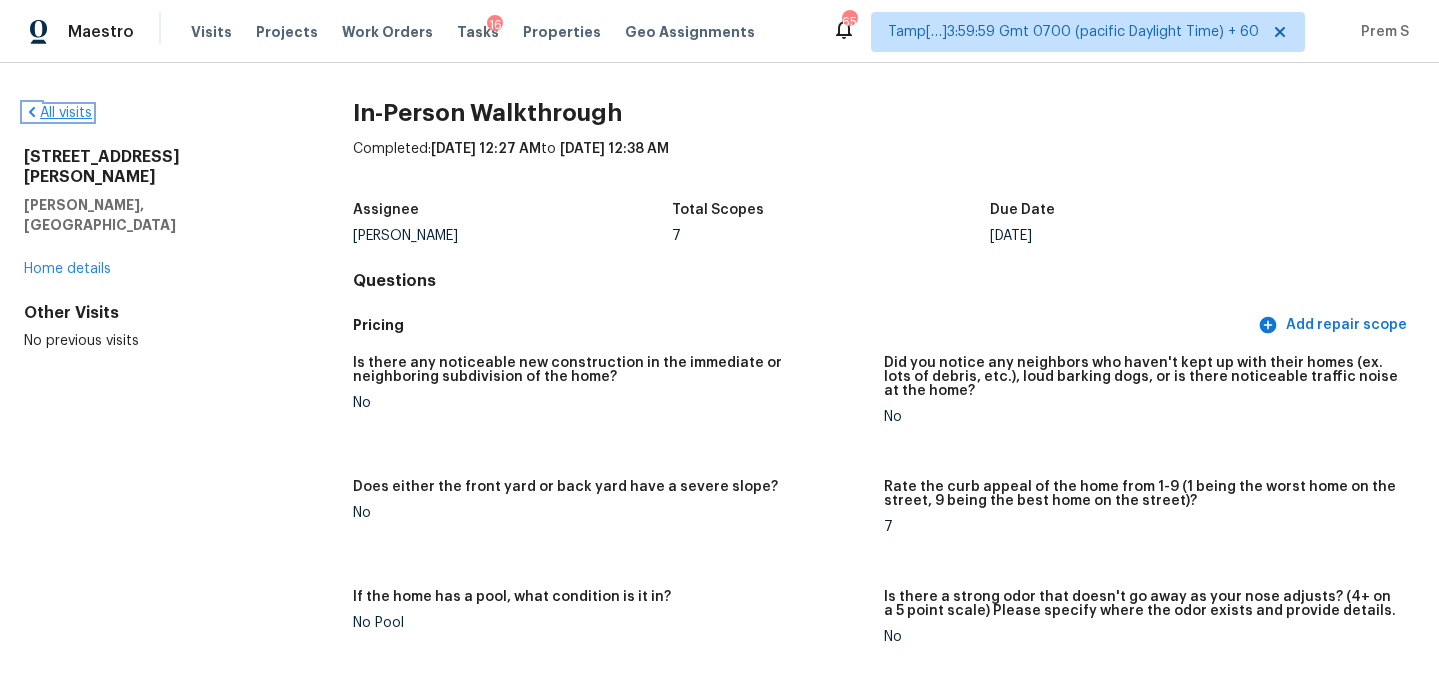 click on "All visits" at bounding box center (58, 113) 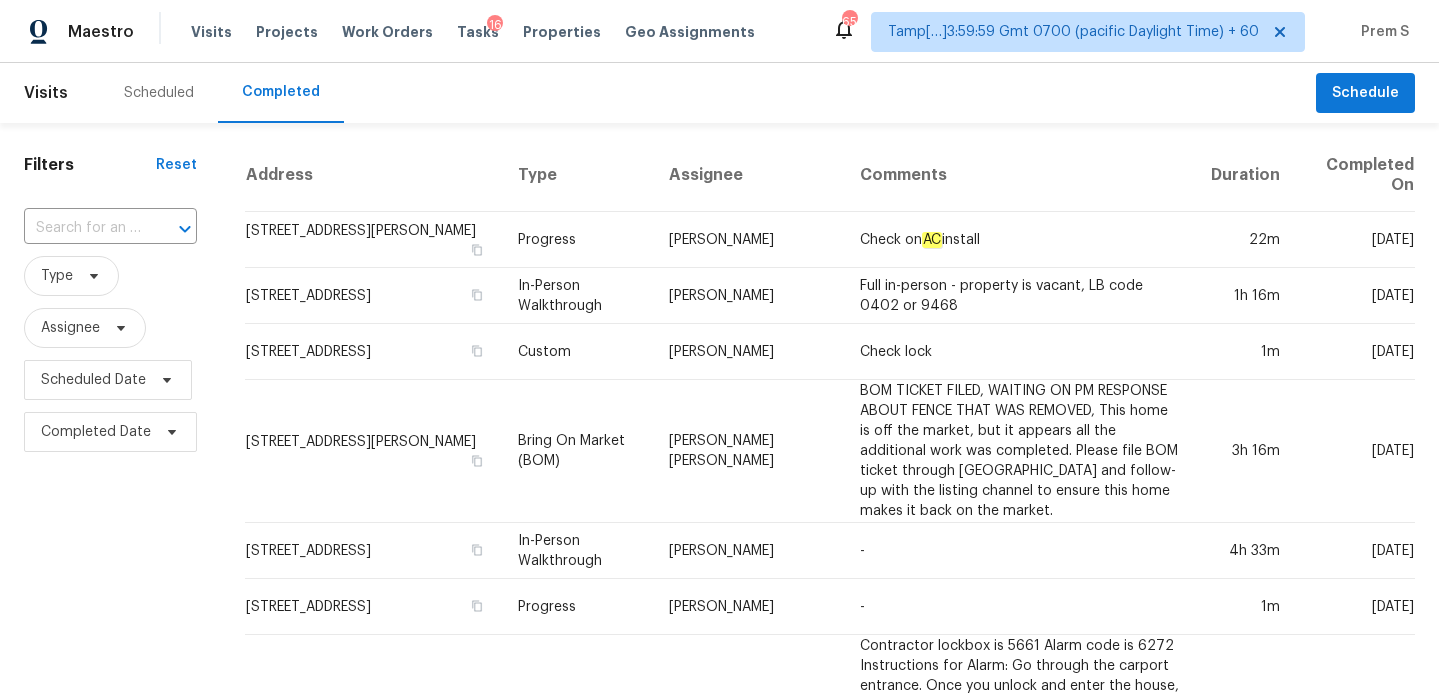 click at bounding box center [171, 229] 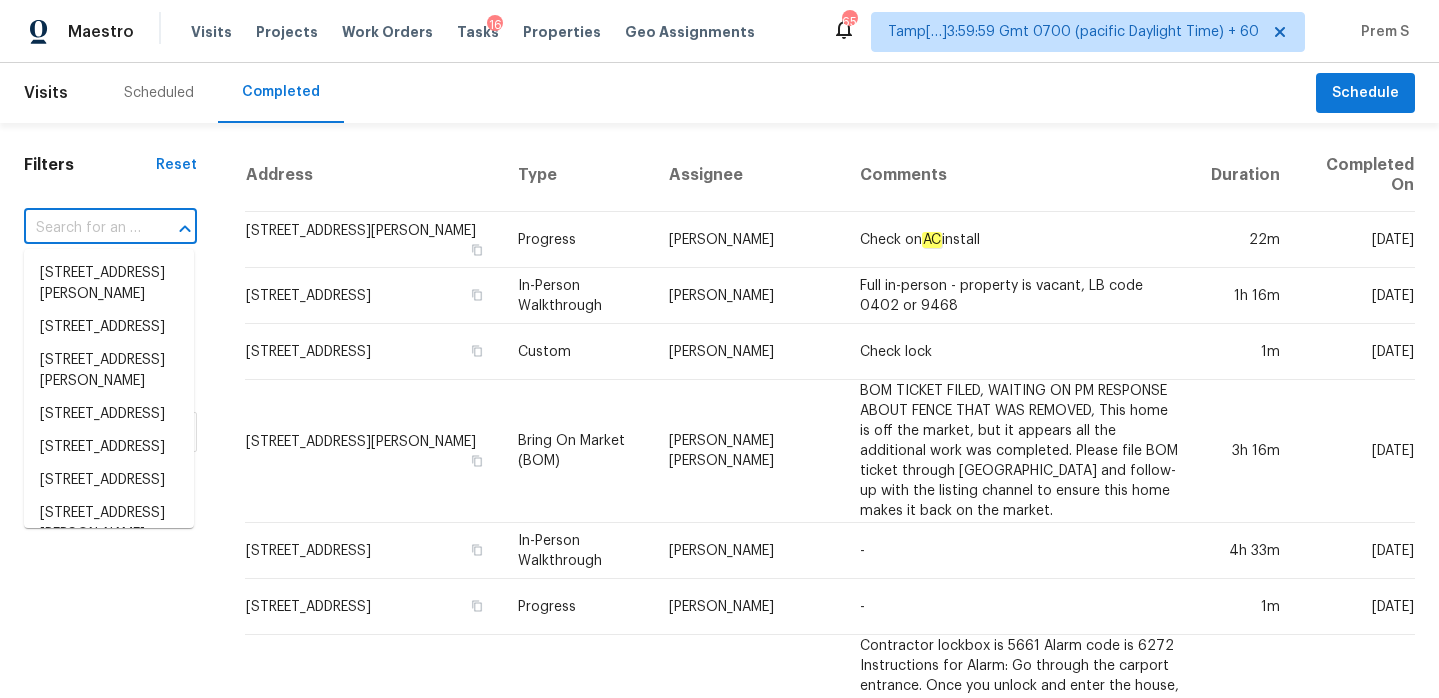 paste on "[STREET_ADDRESS][PERSON_NAME]" 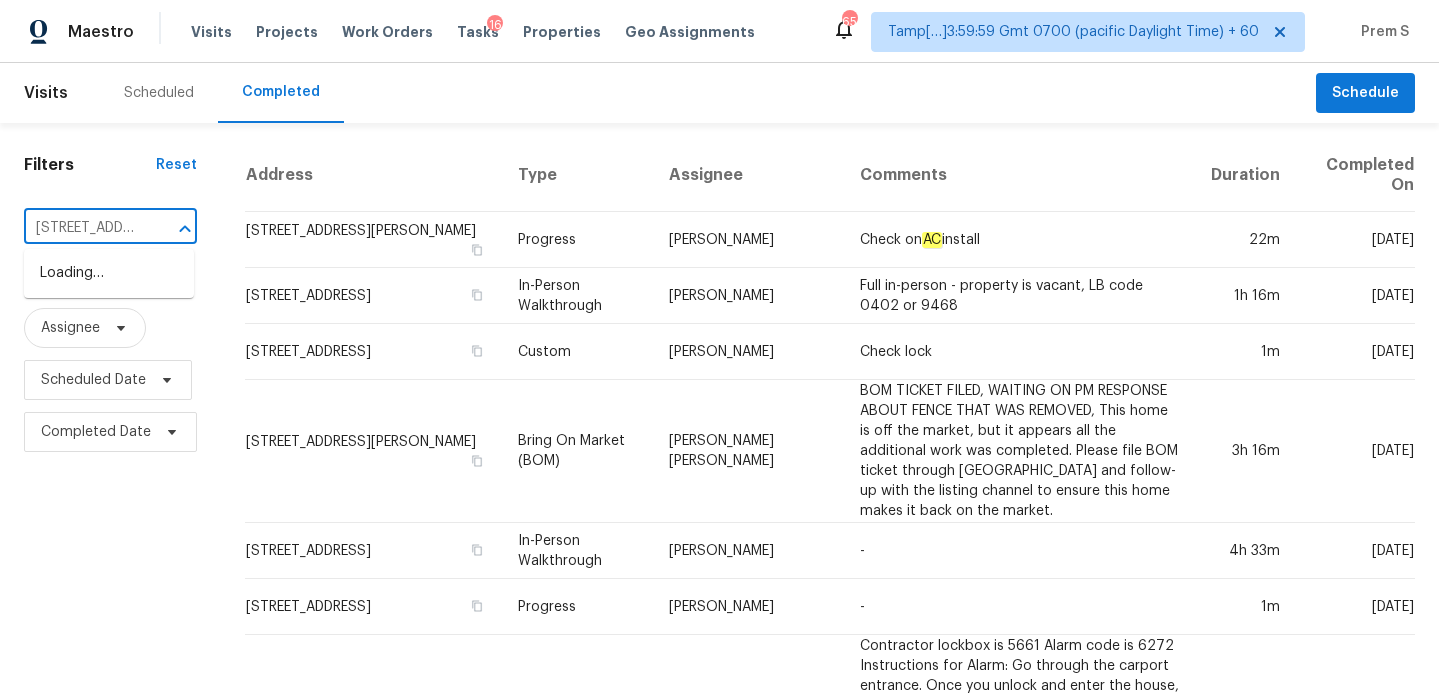 scroll, scrollTop: 0, scrollLeft: 247, axis: horizontal 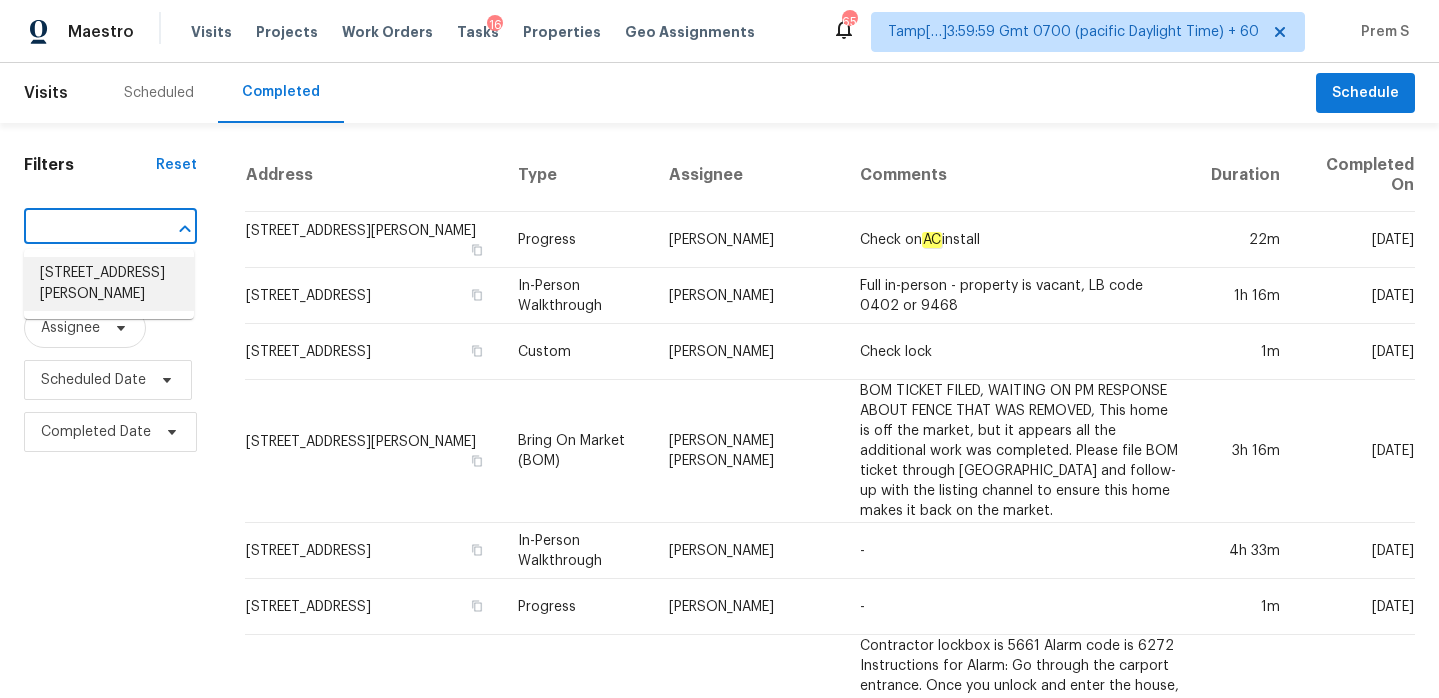 click on "[STREET_ADDRESS][PERSON_NAME]" at bounding box center [109, 284] 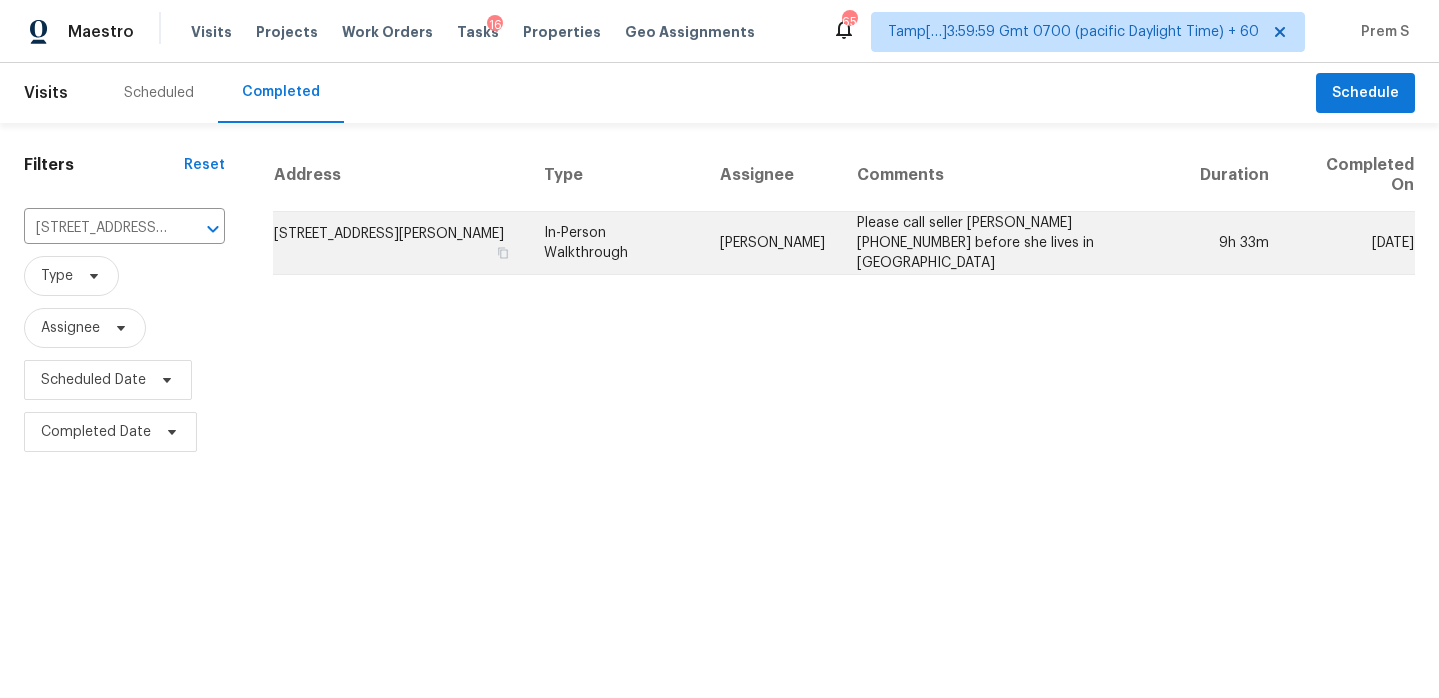 click on "[STREET_ADDRESS][PERSON_NAME]" at bounding box center [400, 243] 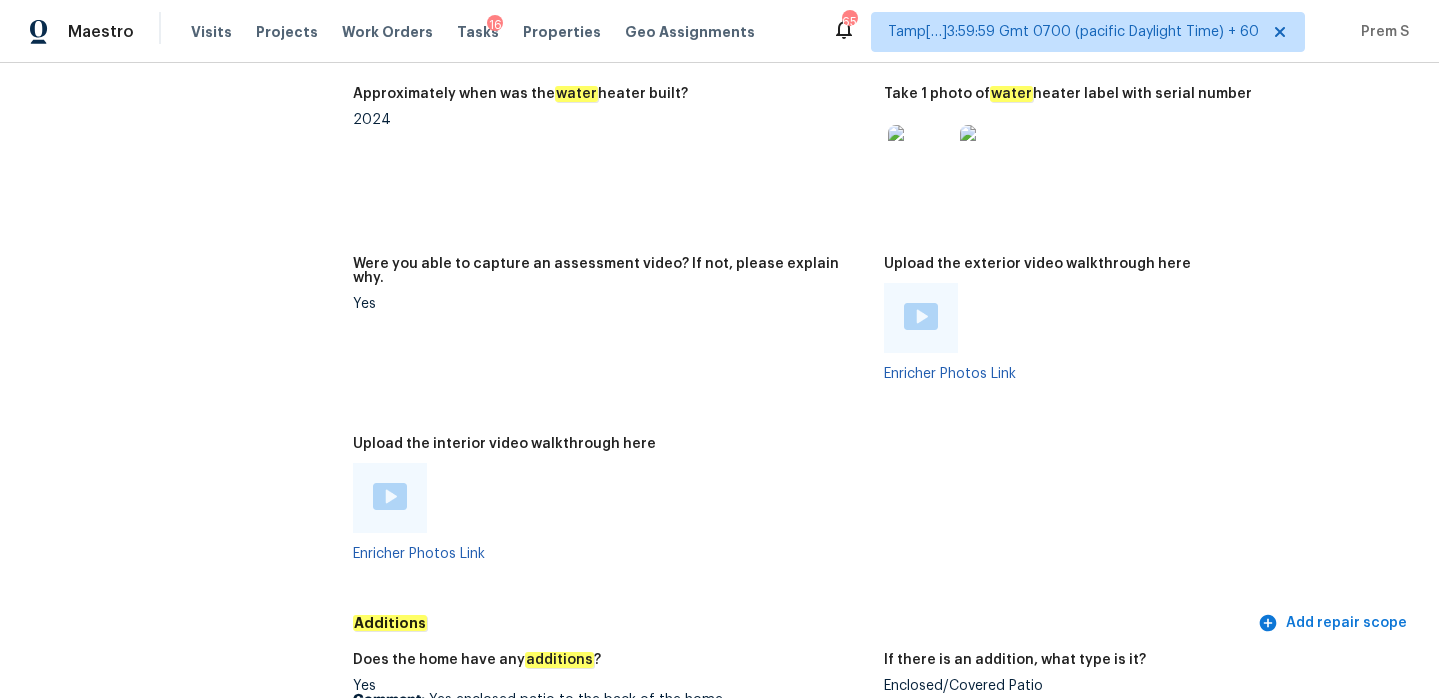 scroll, scrollTop: 4815, scrollLeft: 0, axis: vertical 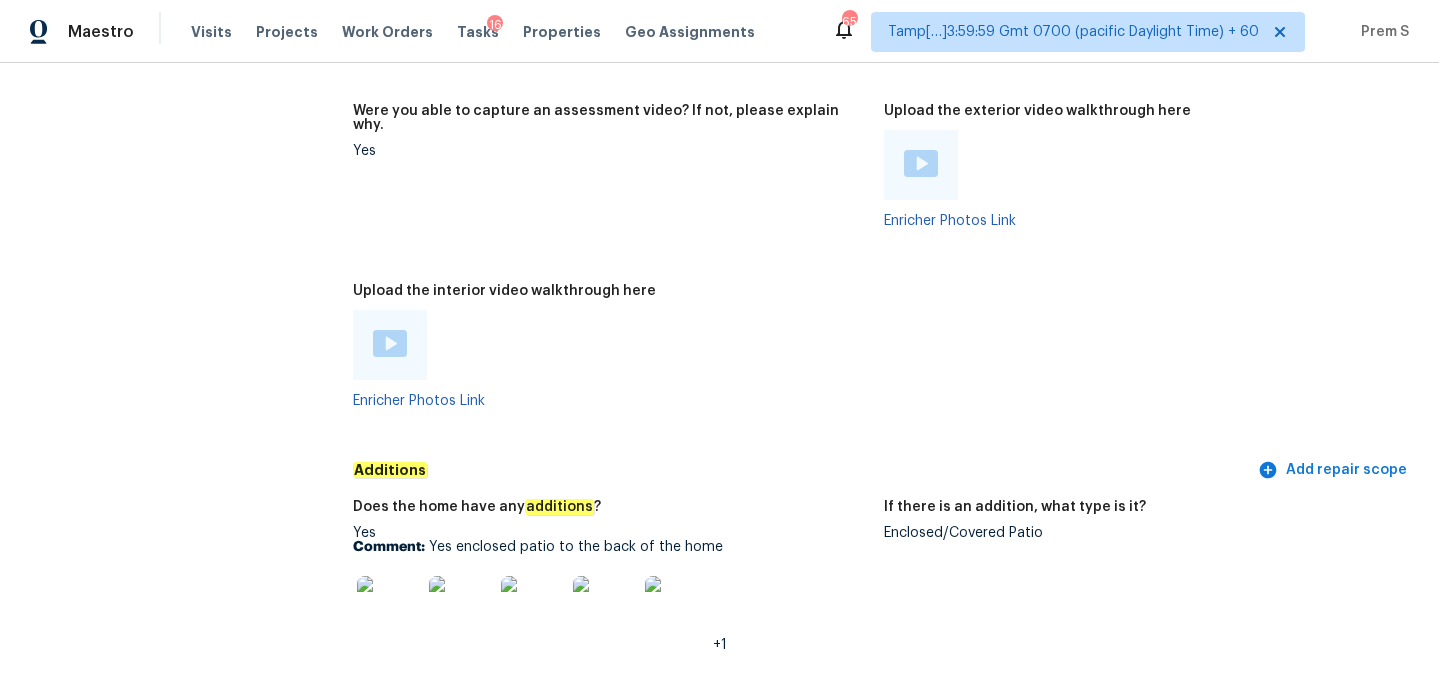 click at bounding box center (390, 343) 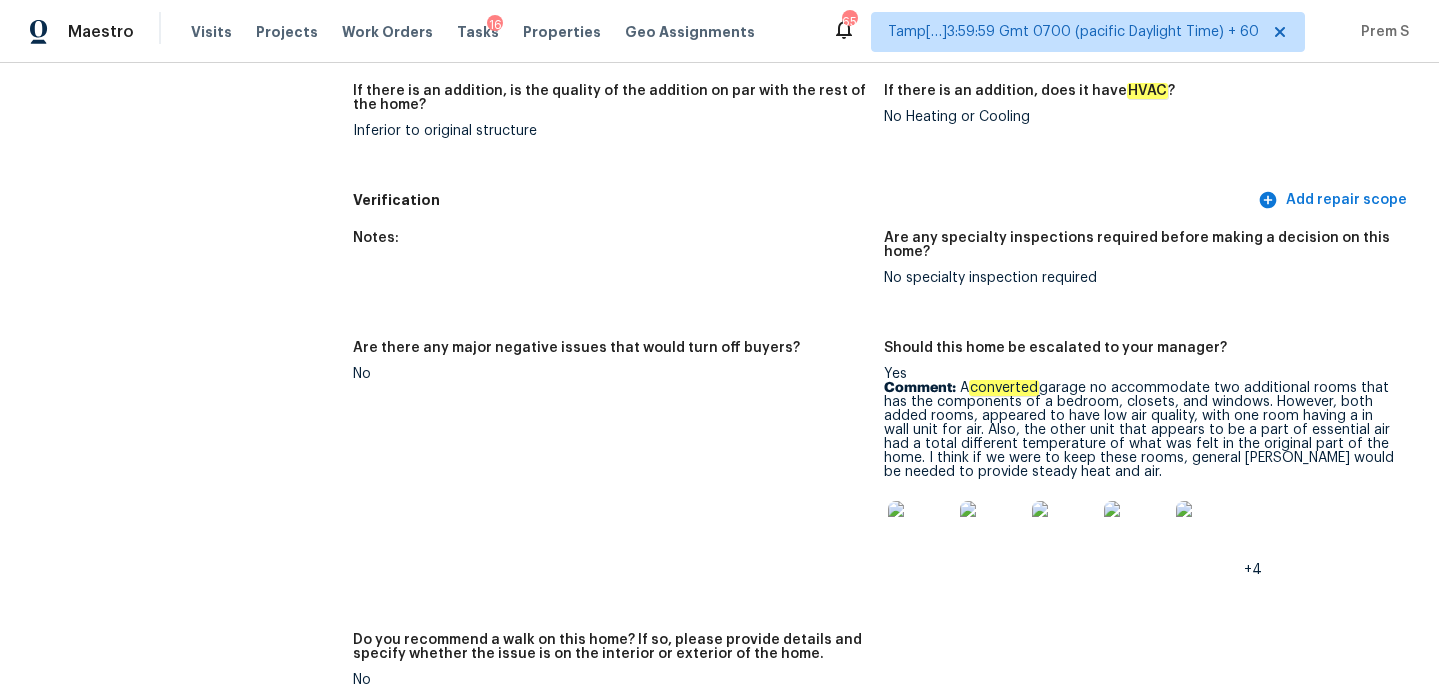 scroll, scrollTop: 5517, scrollLeft: 0, axis: vertical 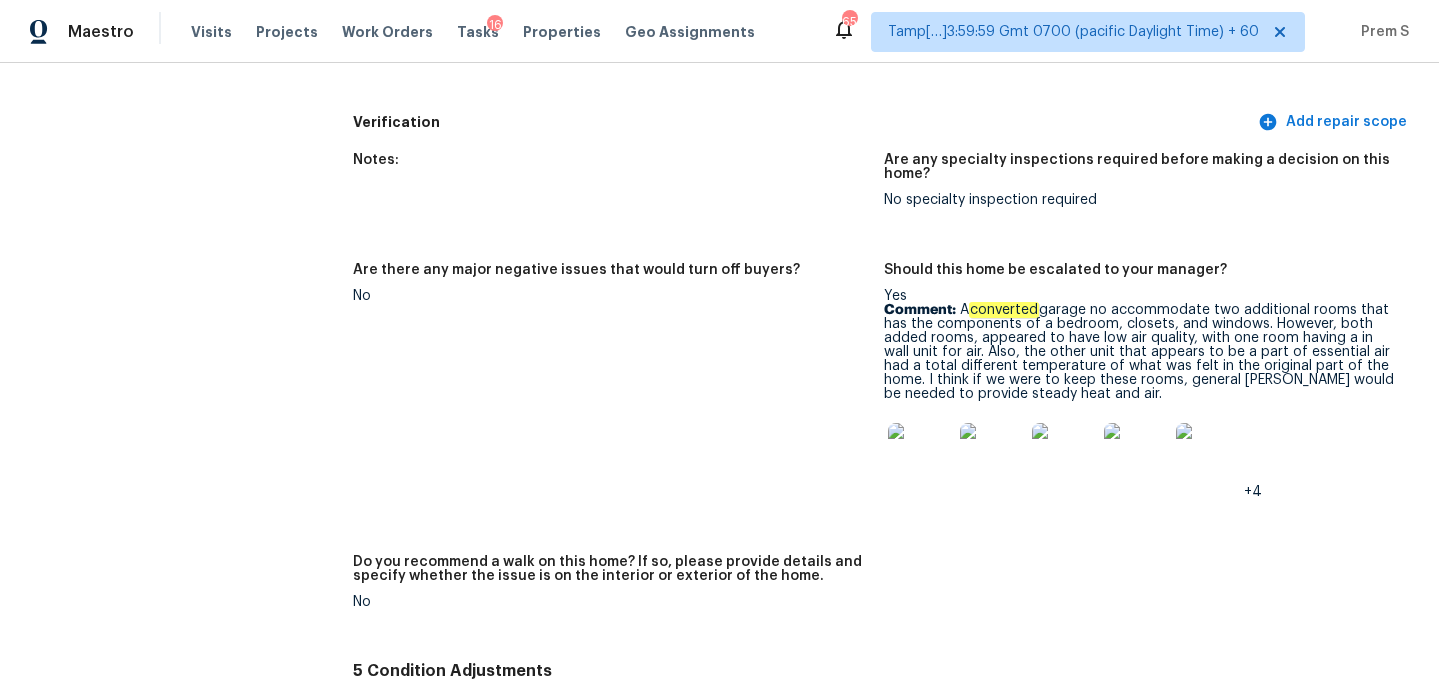 drag, startPoint x: 958, startPoint y: 268, endPoint x: 1101, endPoint y: 354, distance: 166.86821 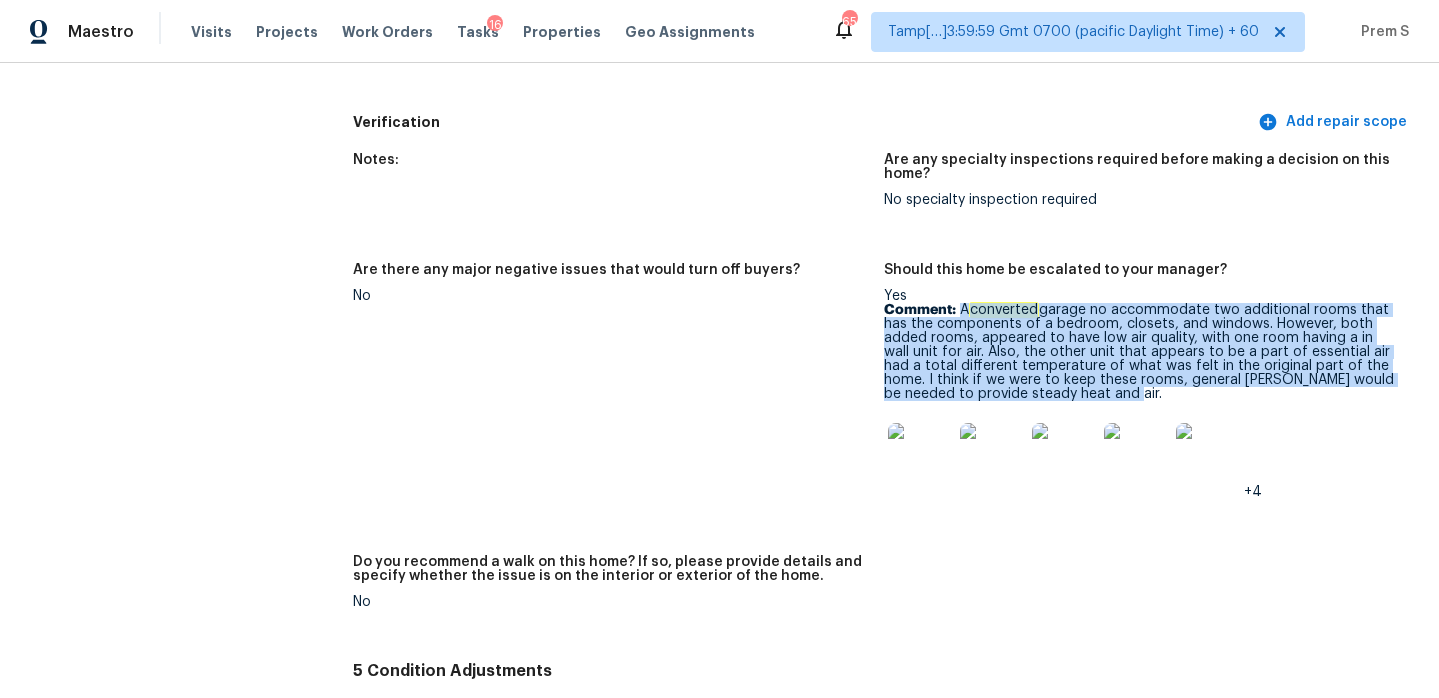 drag, startPoint x: 1101, startPoint y: 354, endPoint x: 963, endPoint y: 268, distance: 162.6038 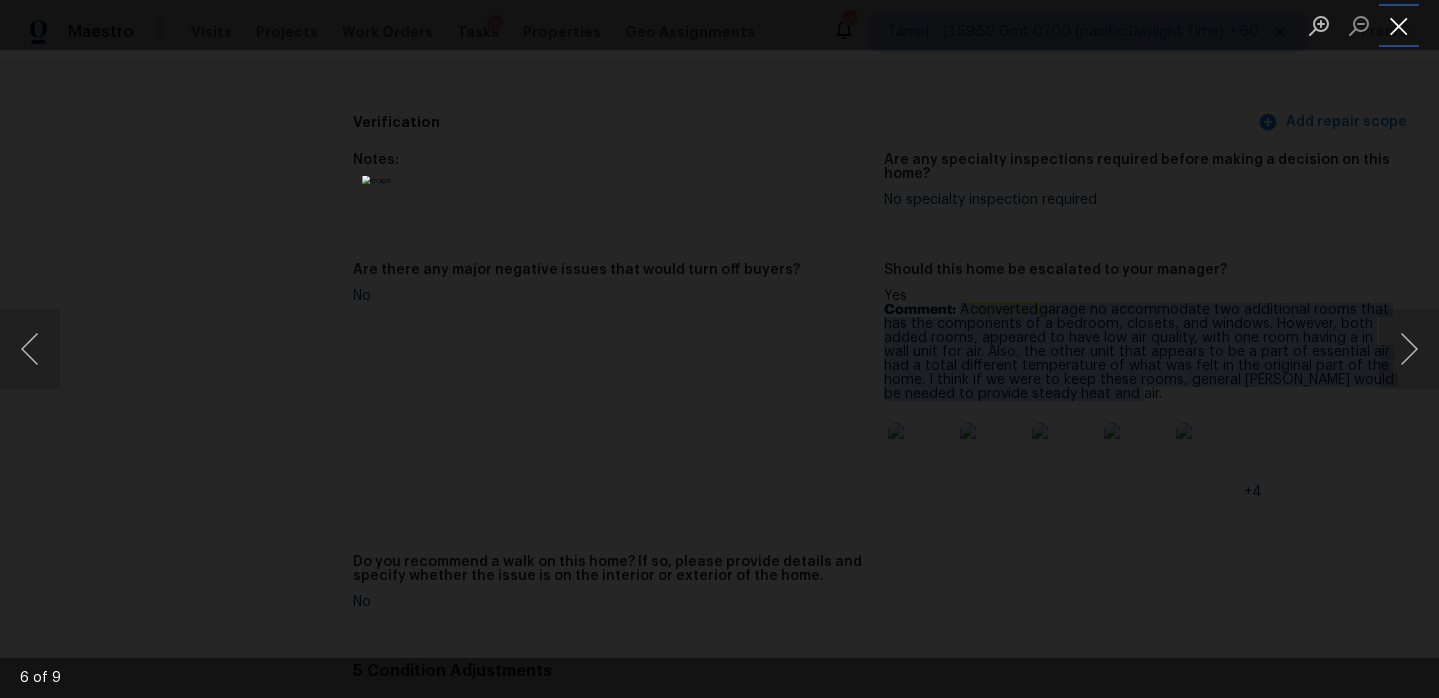 click at bounding box center (1399, 25) 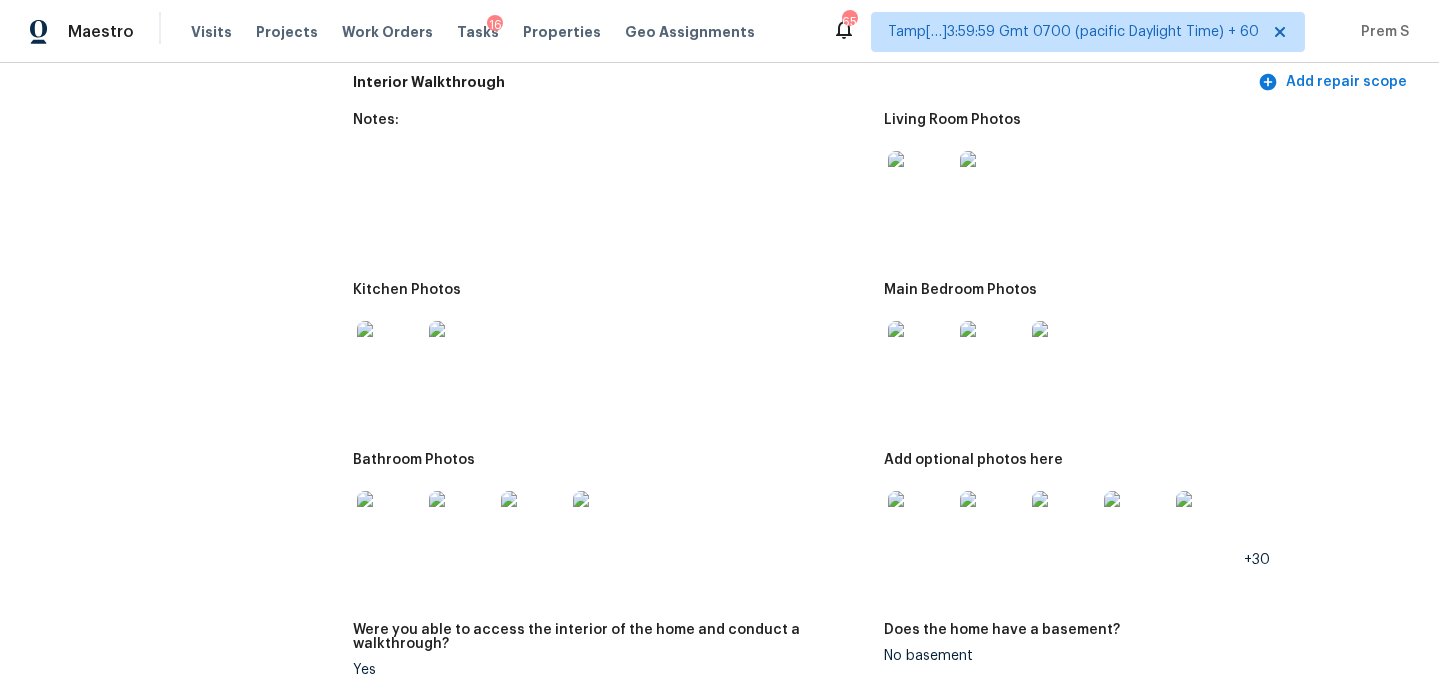 scroll, scrollTop: 3249, scrollLeft: 0, axis: vertical 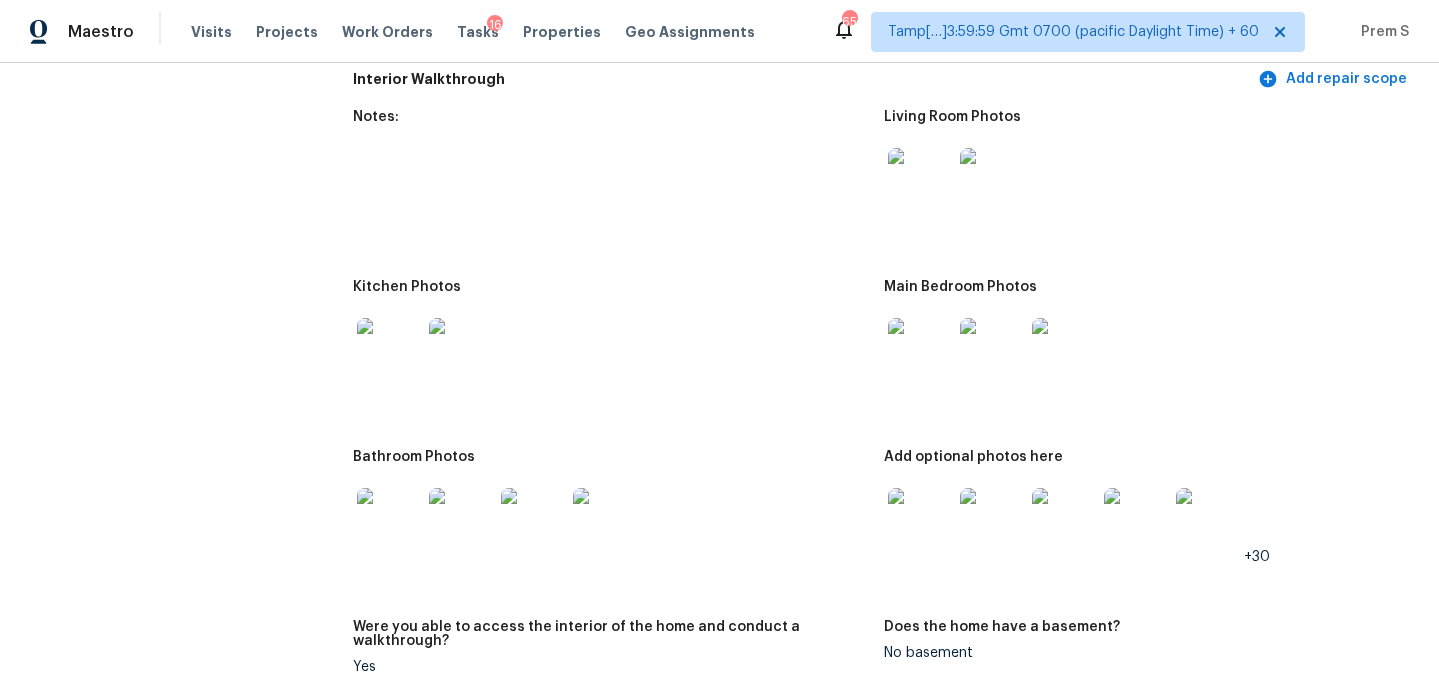 click at bounding box center [920, 350] 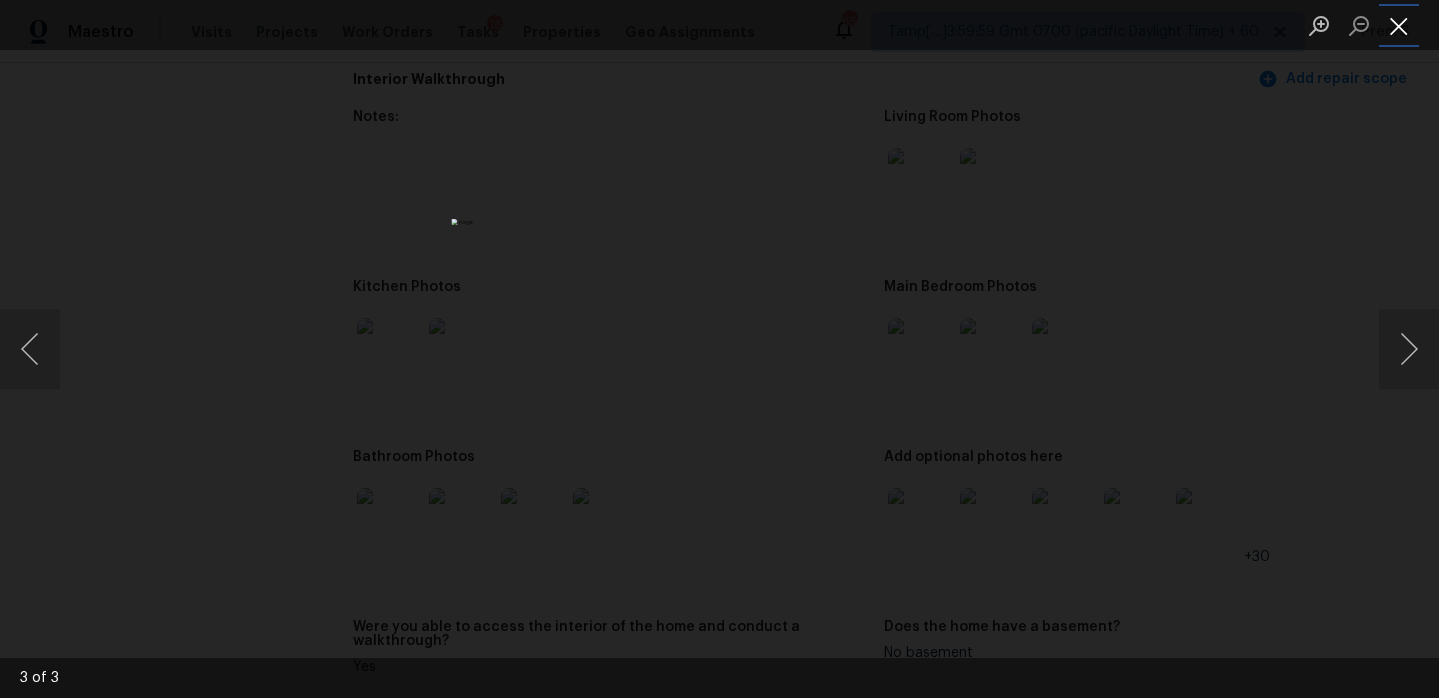 click at bounding box center [1399, 25] 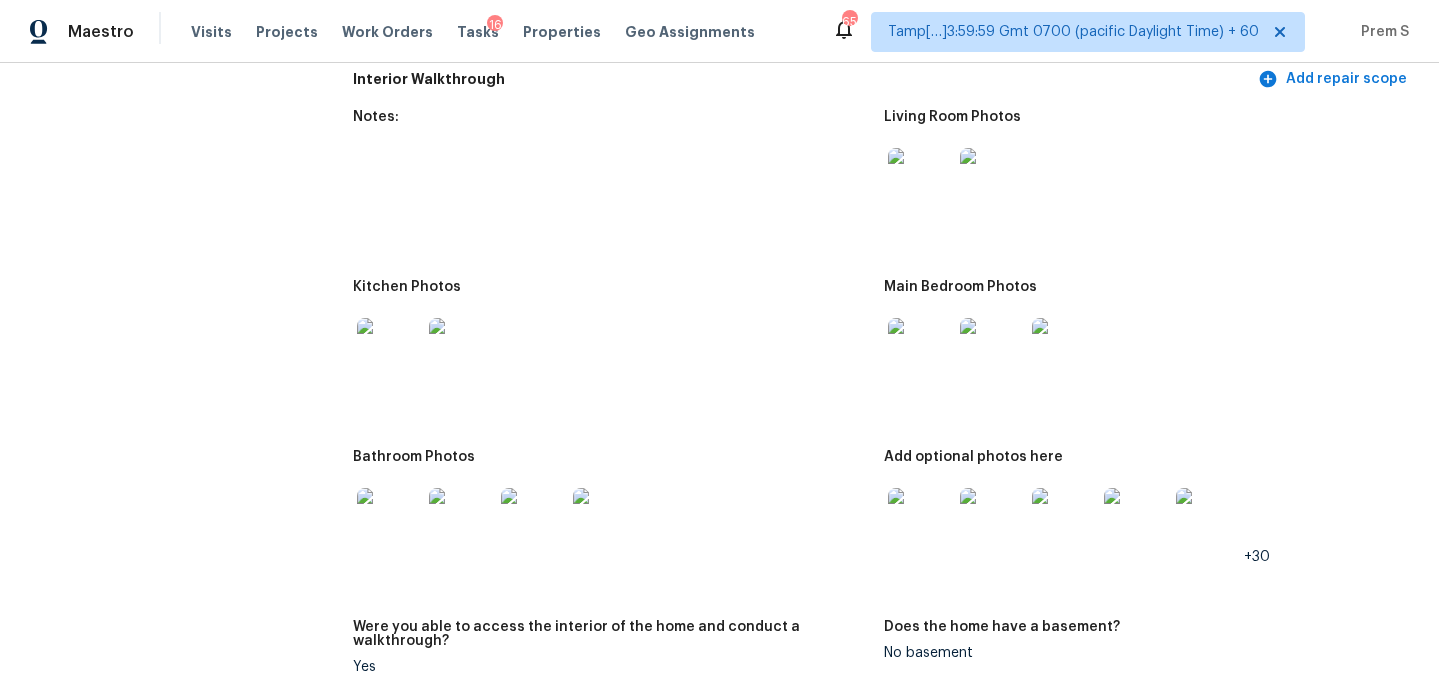 click at bounding box center (920, 520) 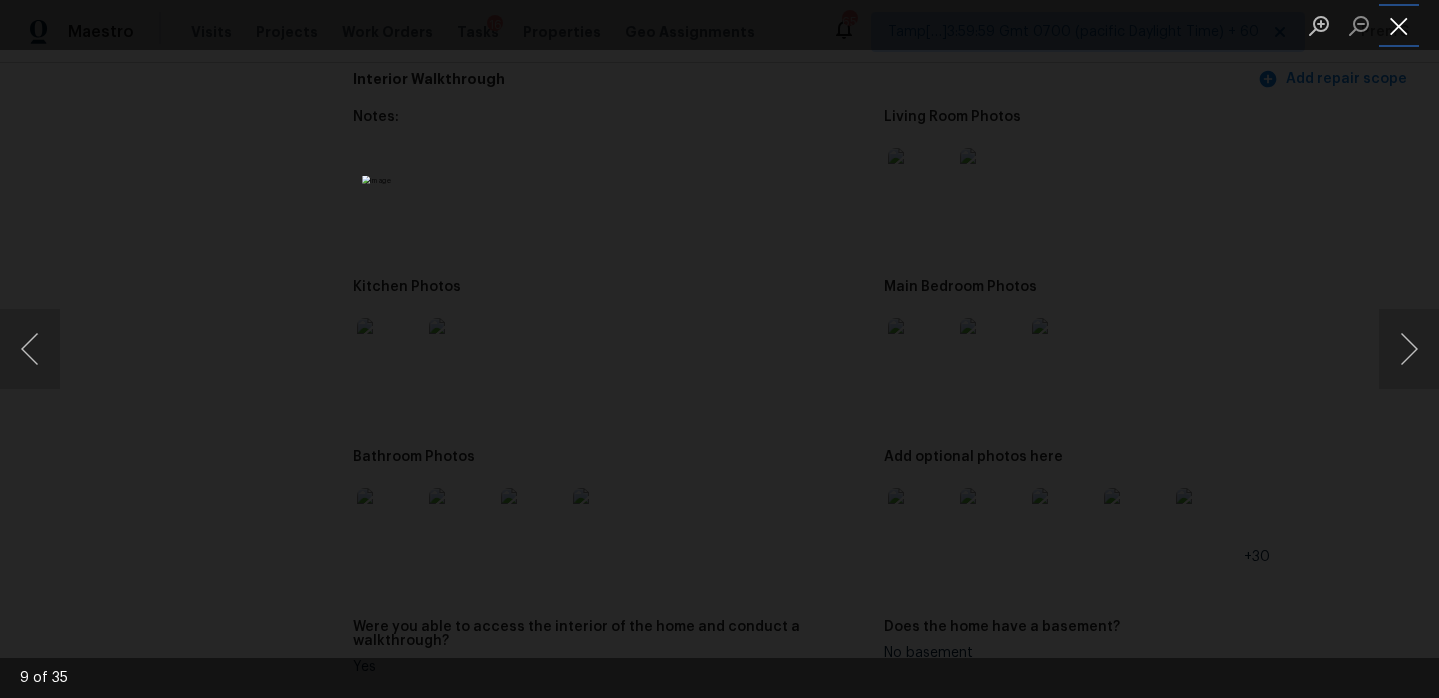 click at bounding box center [1399, 25] 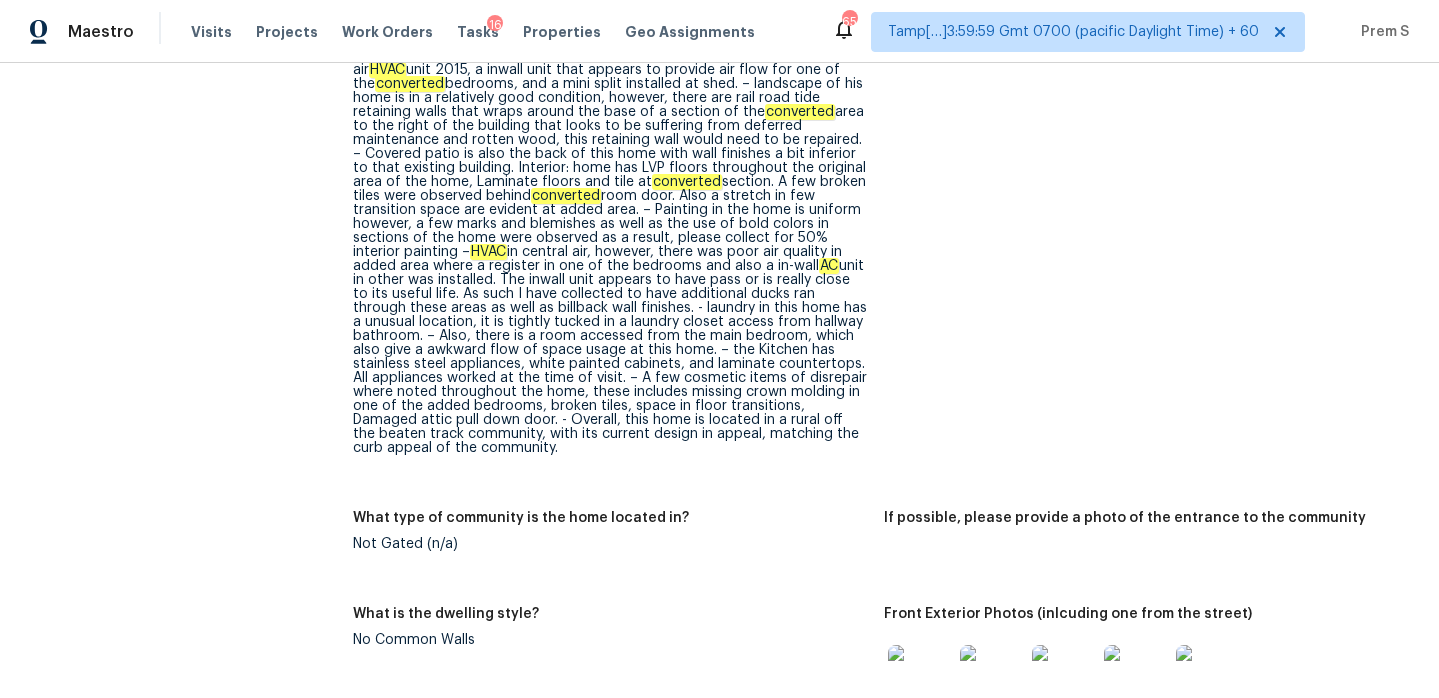 scroll, scrollTop: 0, scrollLeft: 0, axis: both 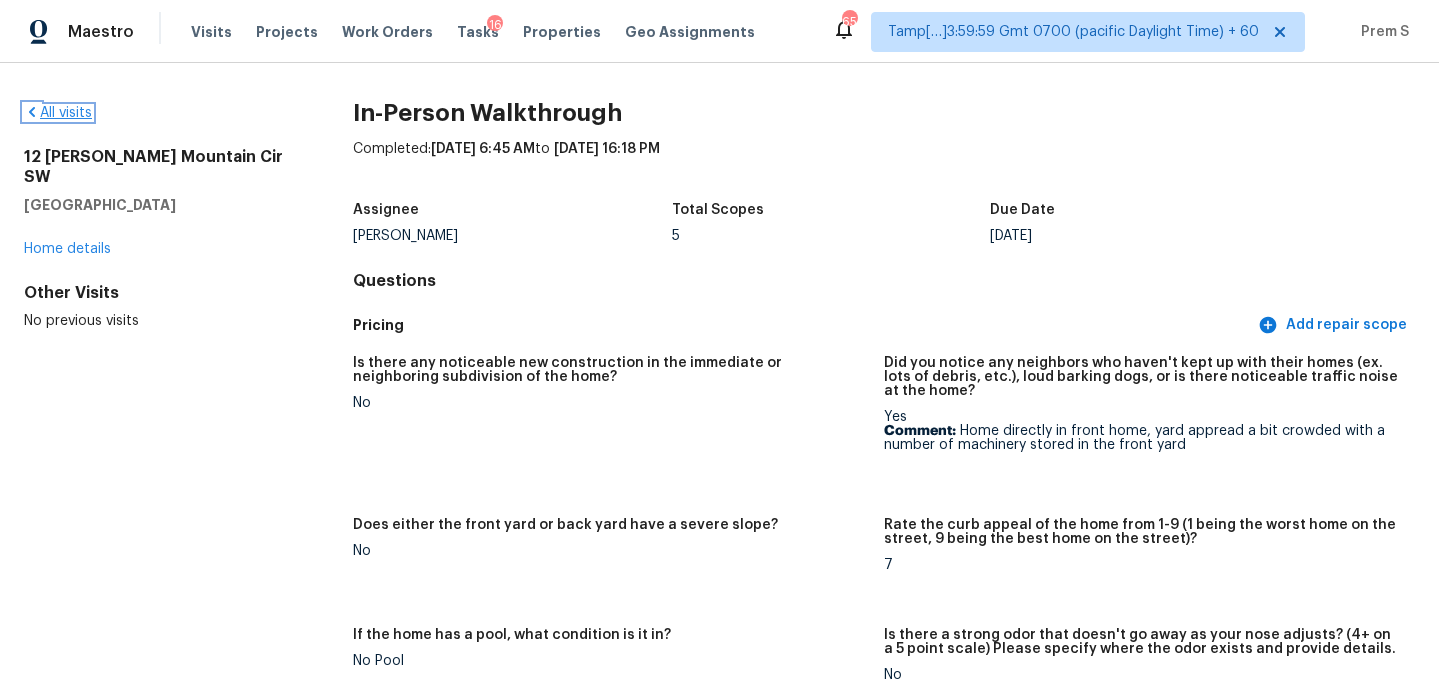 click on "All visits" at bounding box center [58, 113] 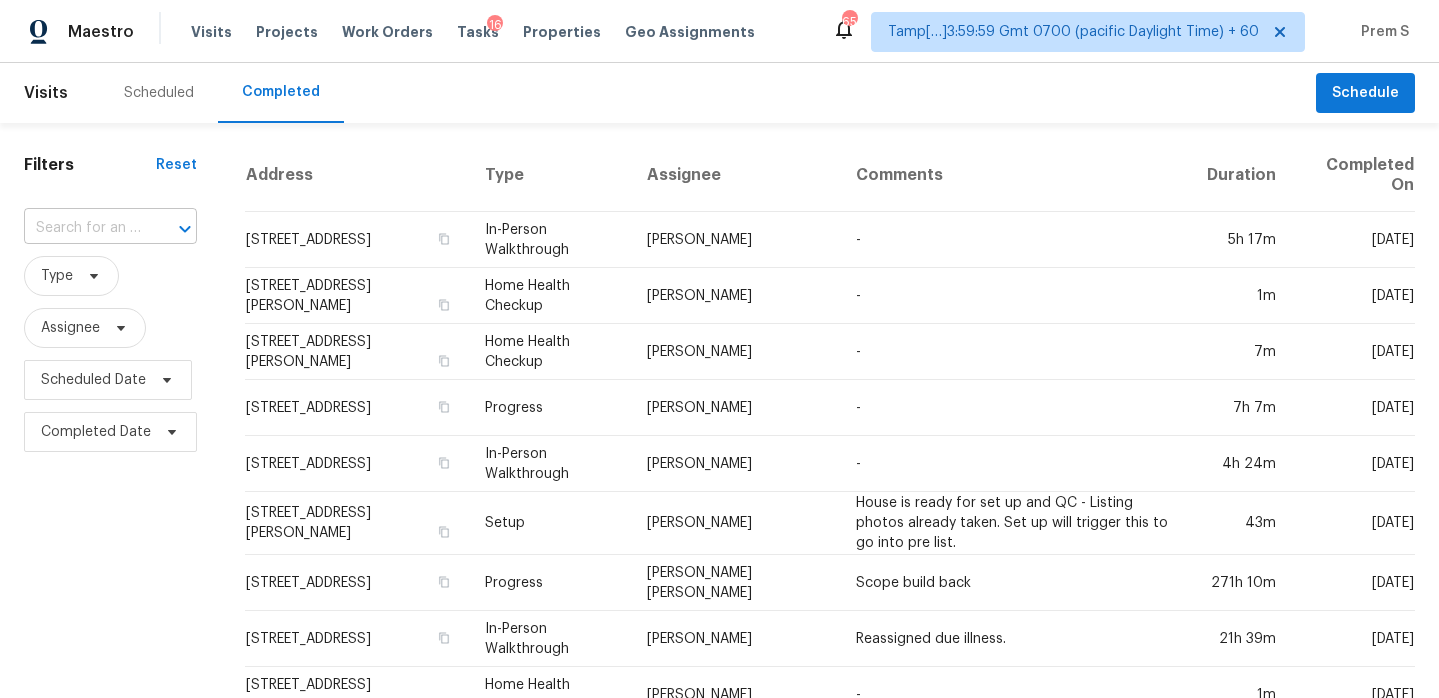 click at bounding box center (82, 228) 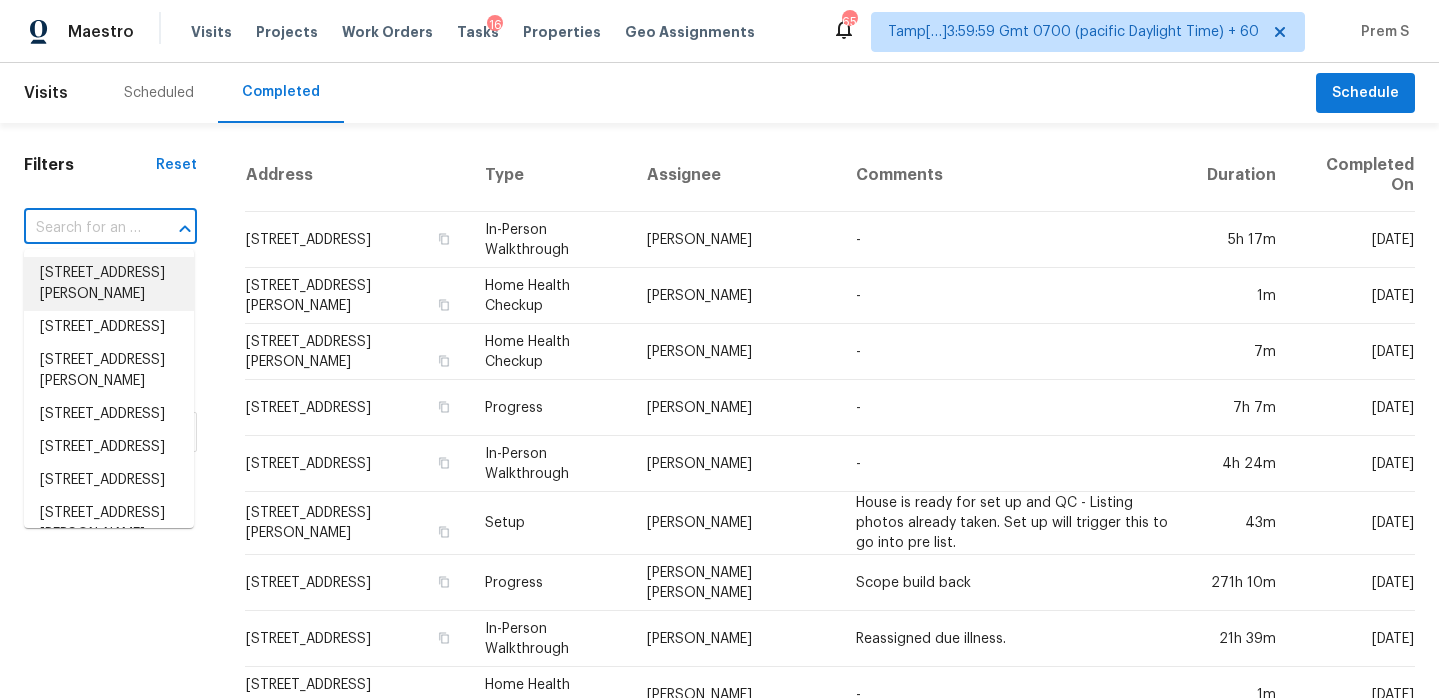 paste on "[STREET_ADDRESS]" 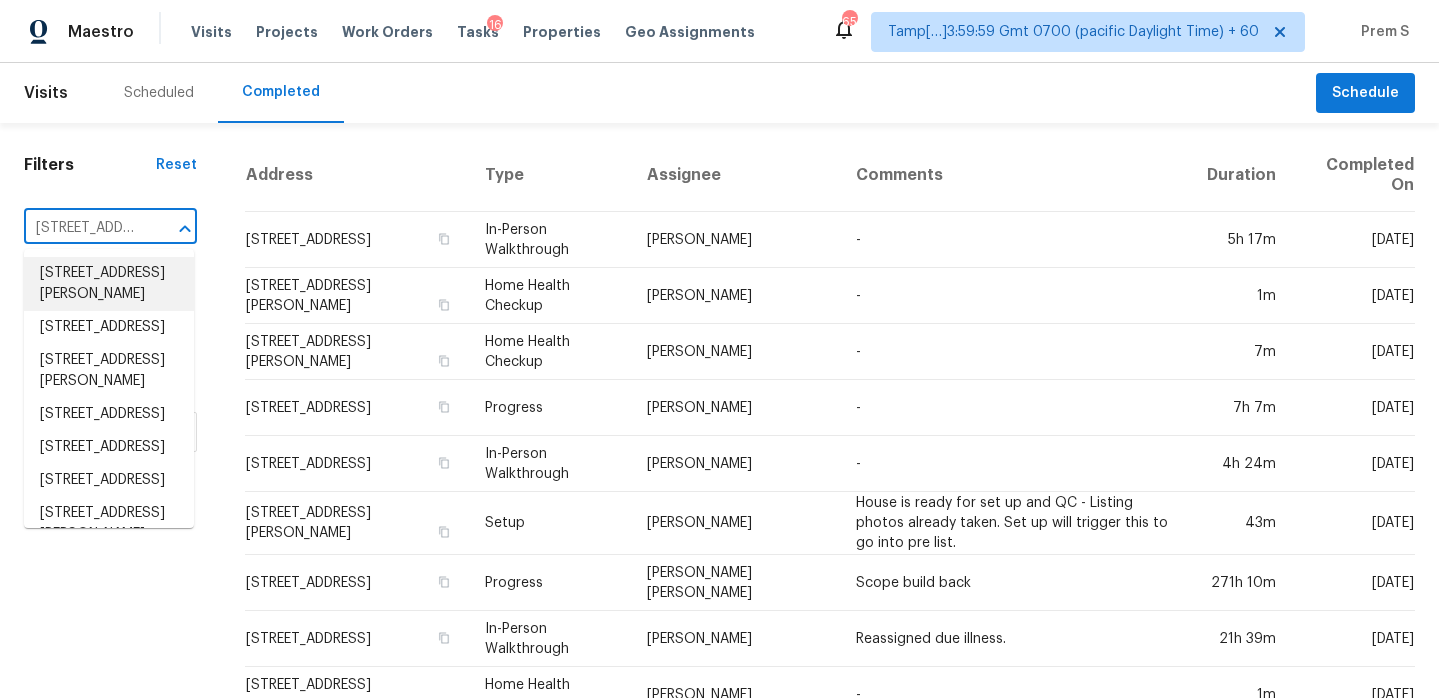 scroll, scrollTop: 0, scrollLeft: 141, axis: horizontal 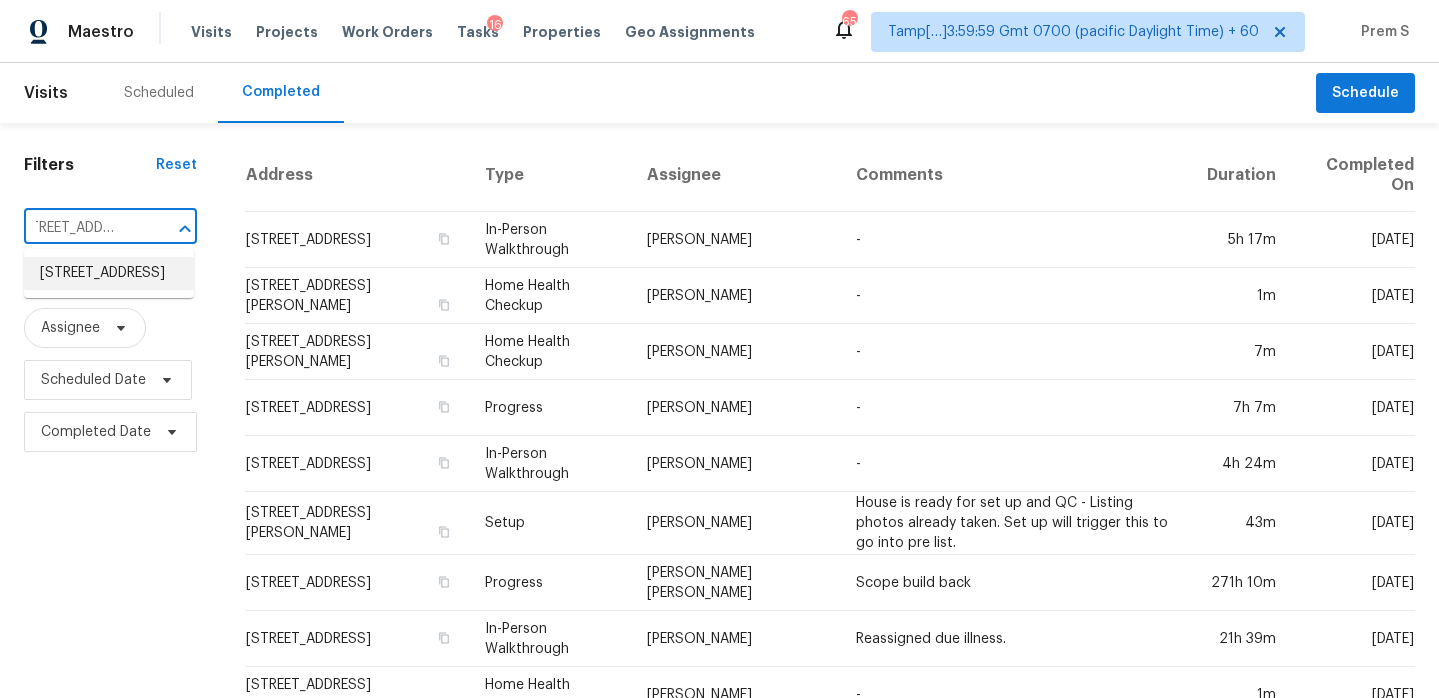 click on "[STREET_ADDRESS]" at bounding box center [109, 273] 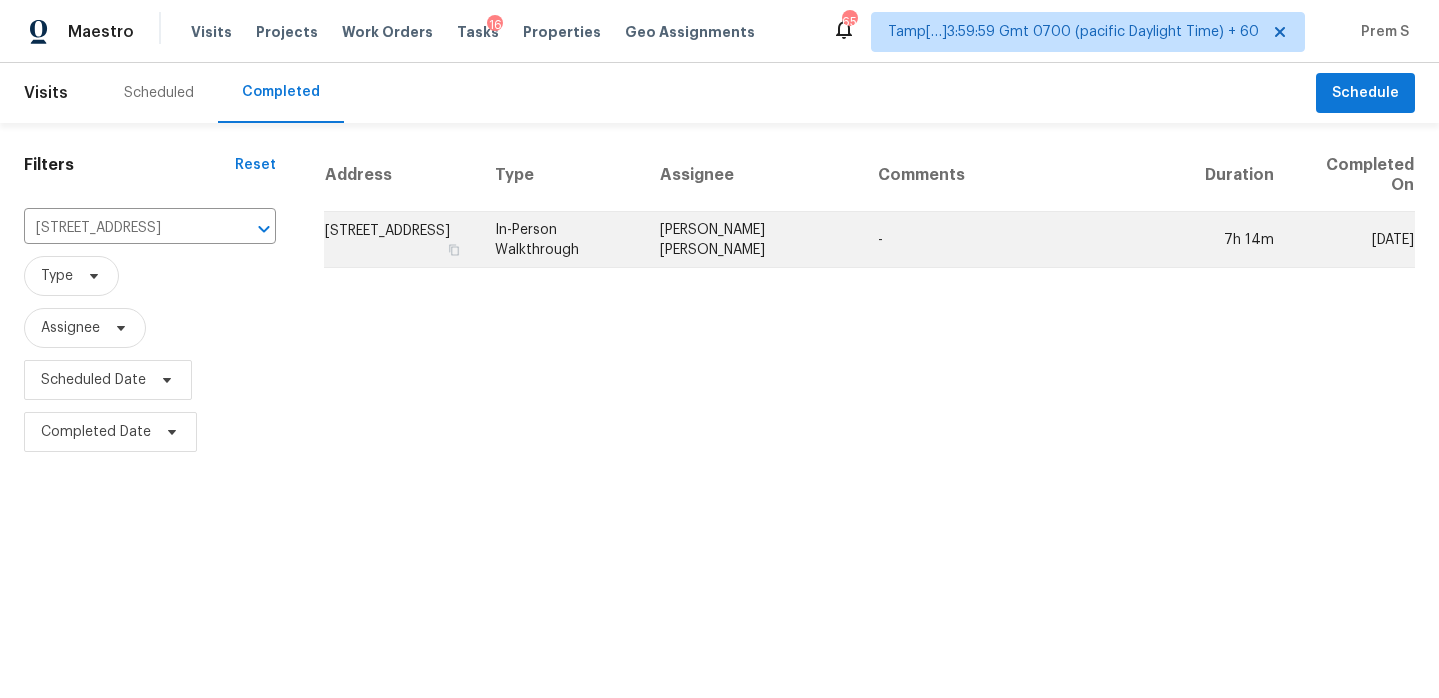 click on "[STREET_ADDRESS]" at bounding box center (401, 240) 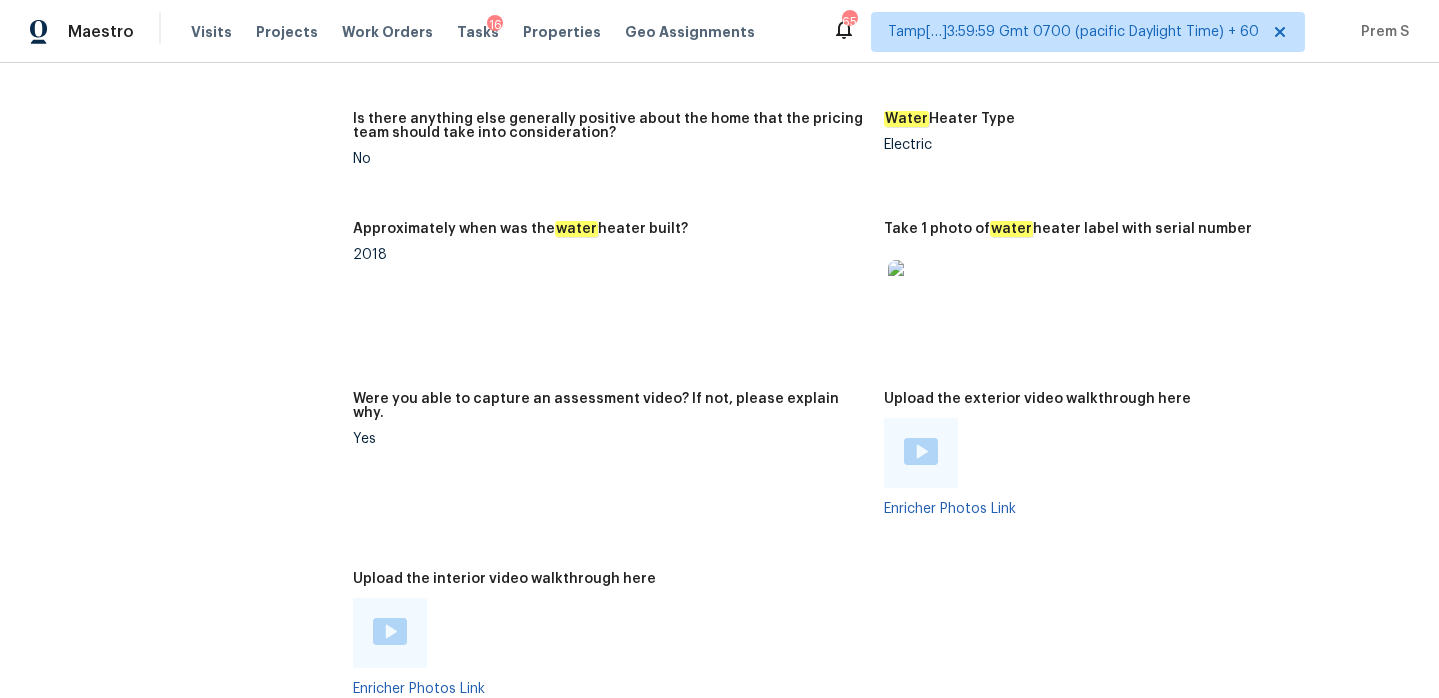 scroll, scrollTop: 4066, scrollLeft: 0, axis: vertical 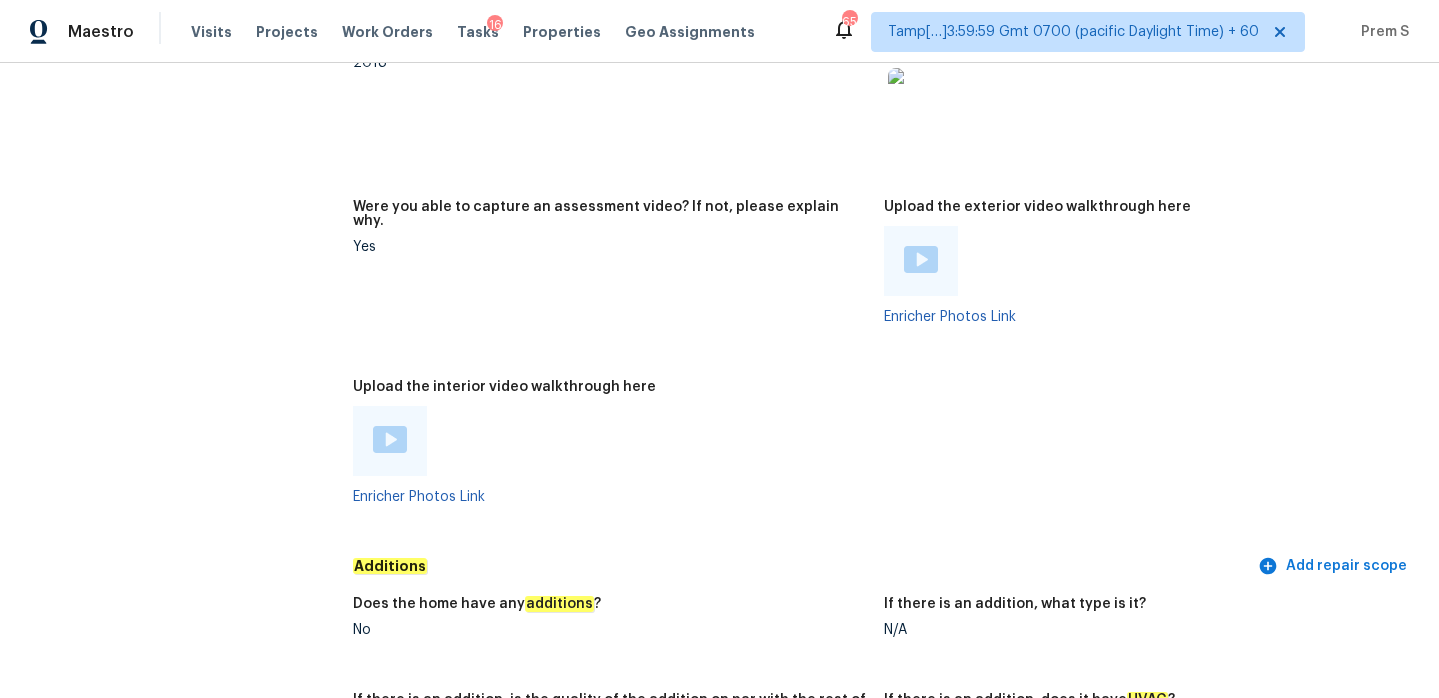 click at bounding box center (390, 439) 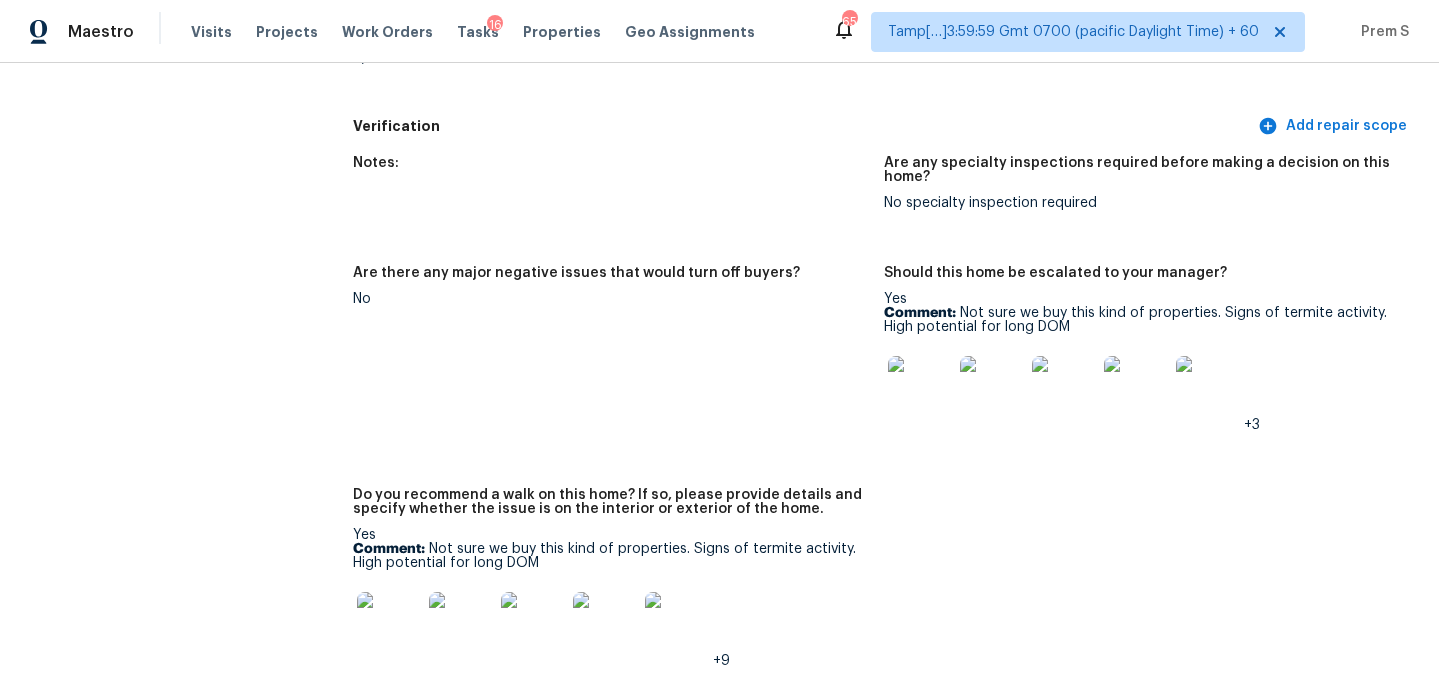 scroll, scrollTop: 4754, scrollLeft: 0, axis: vertical 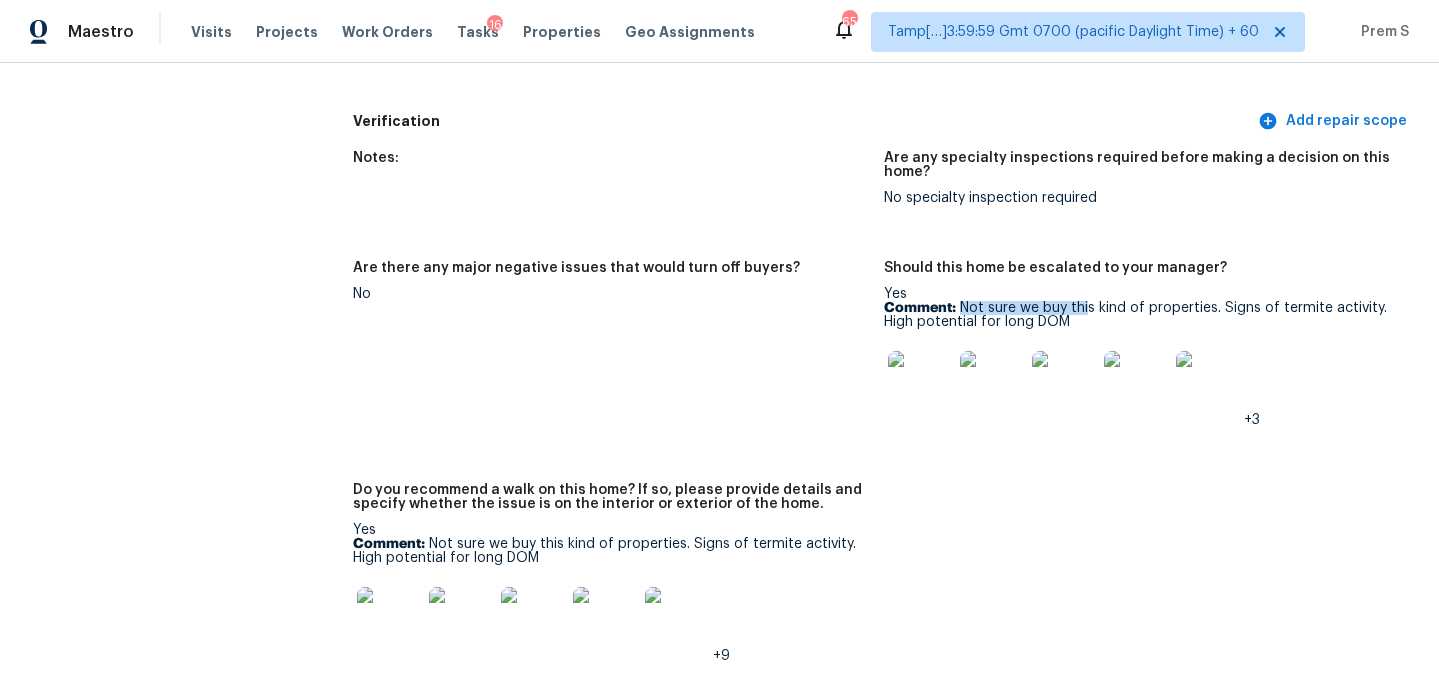 drag, startPoint x: 959, startPoint y: 265, endPoint x: 1088, endPoint y: 266, distance: 129.00388 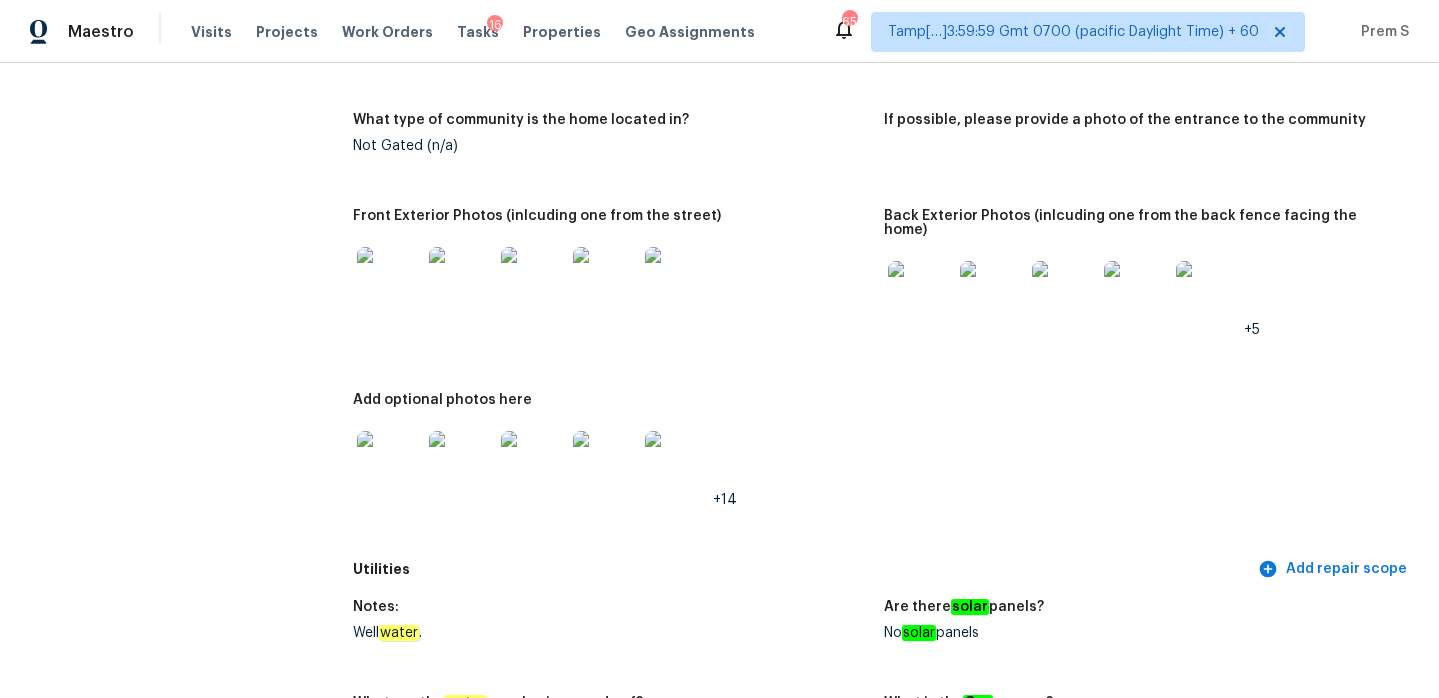 scroll, scrollTop: 935, scrollLeft: 0, axis: vertical 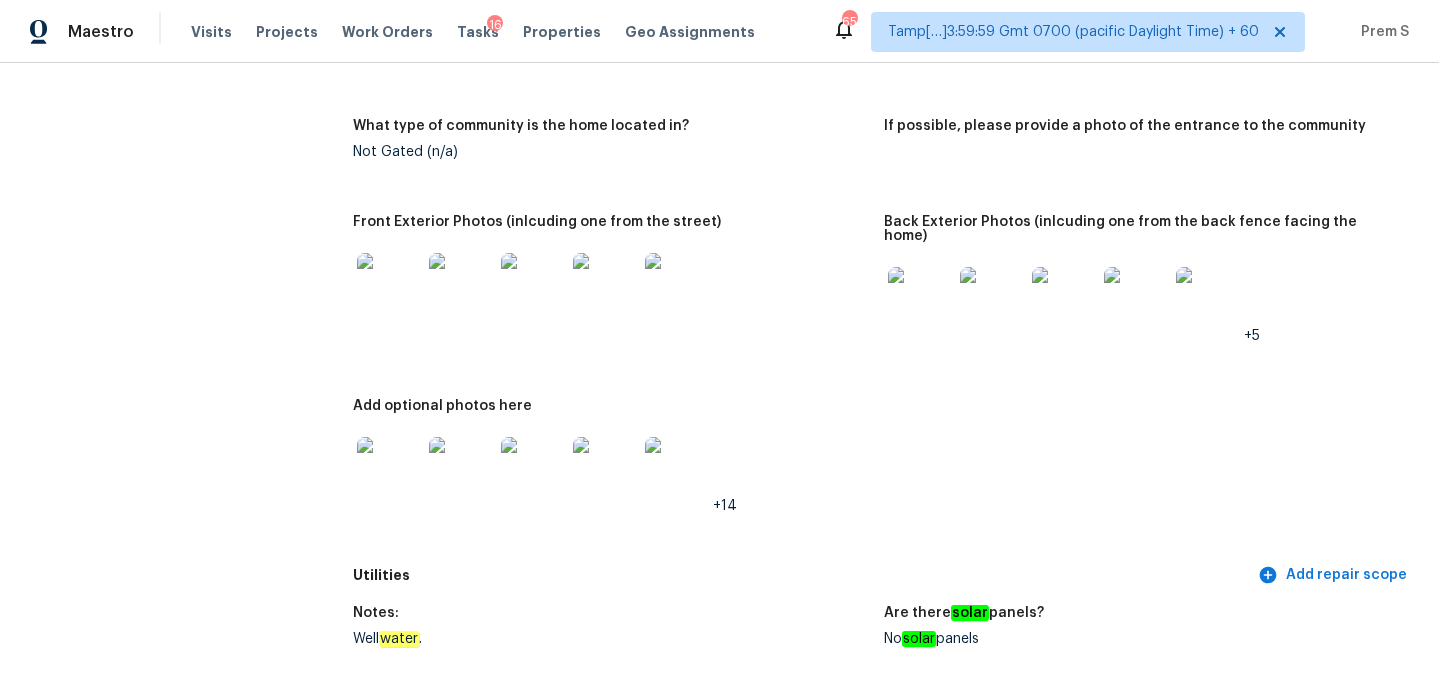 click at bounding box center [389, 285] 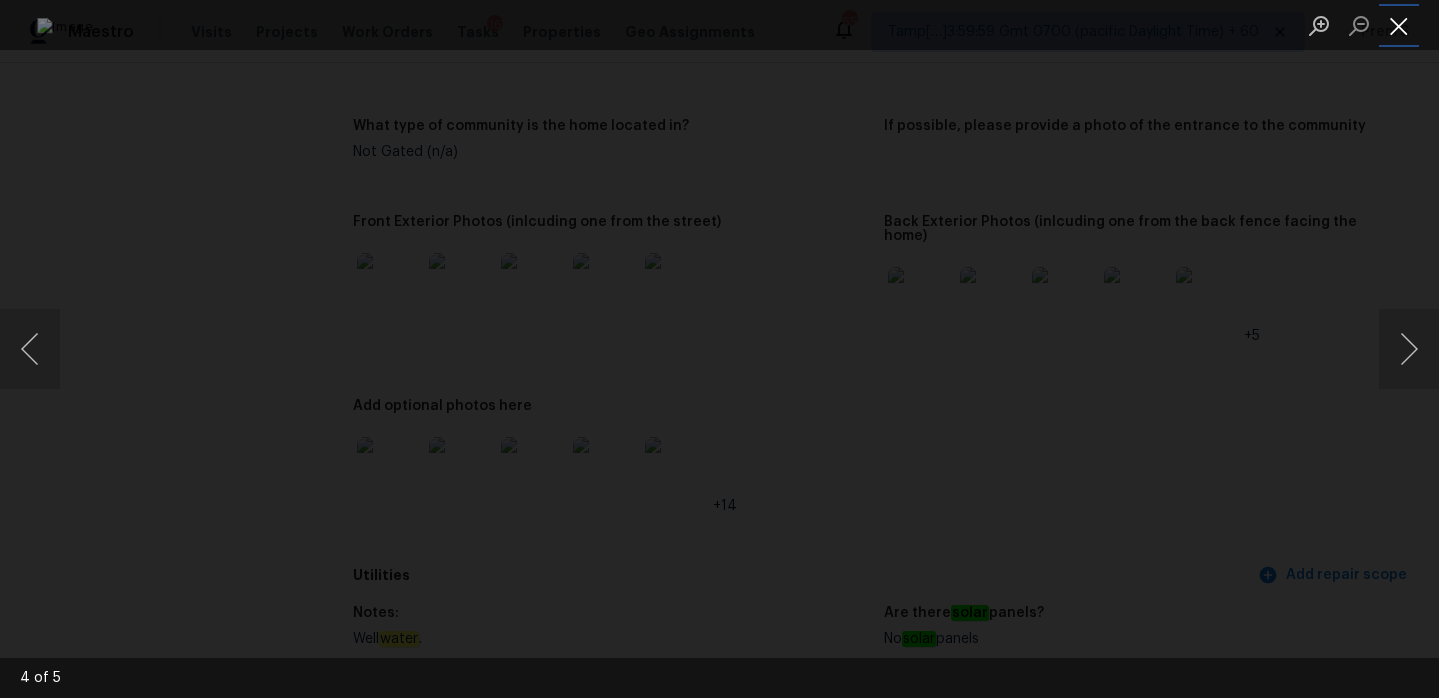 click at bounding box center [1399, 25] 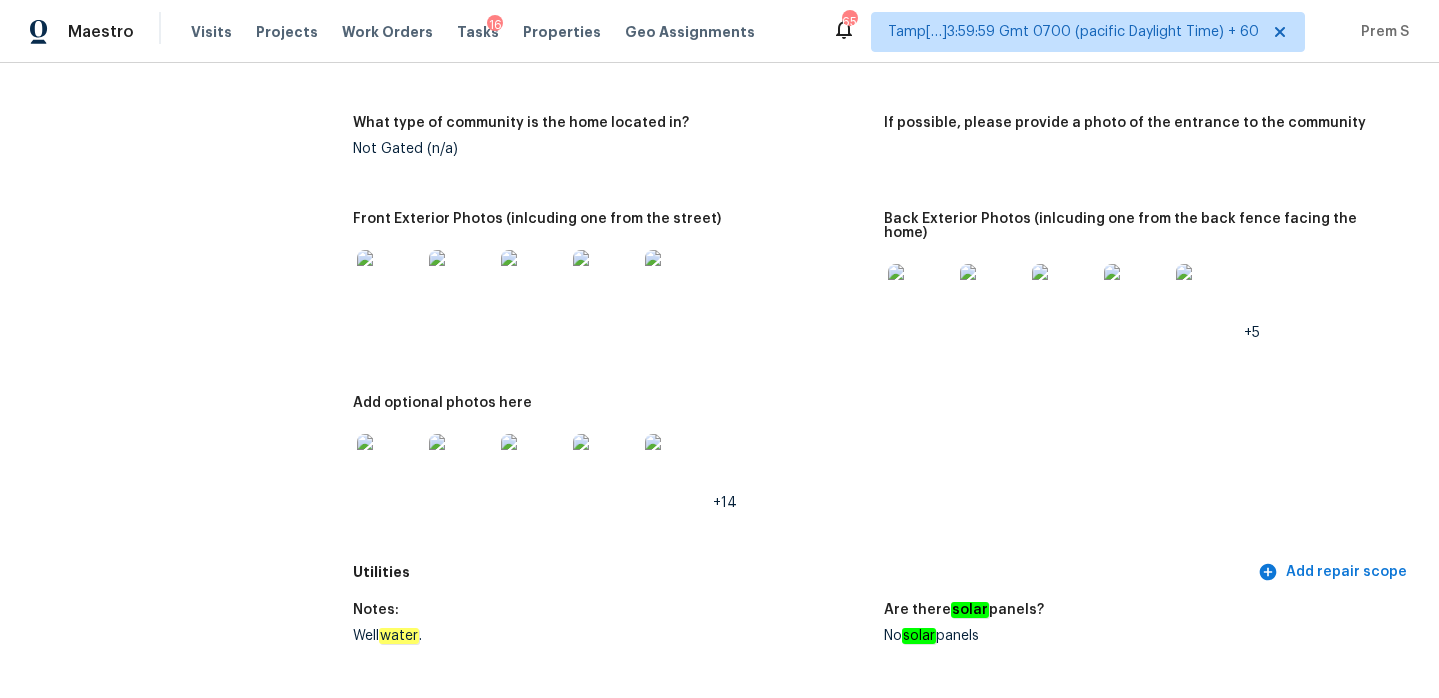 scroll, scrollTop: 1011, scrollLeft: 0, axis: vertical 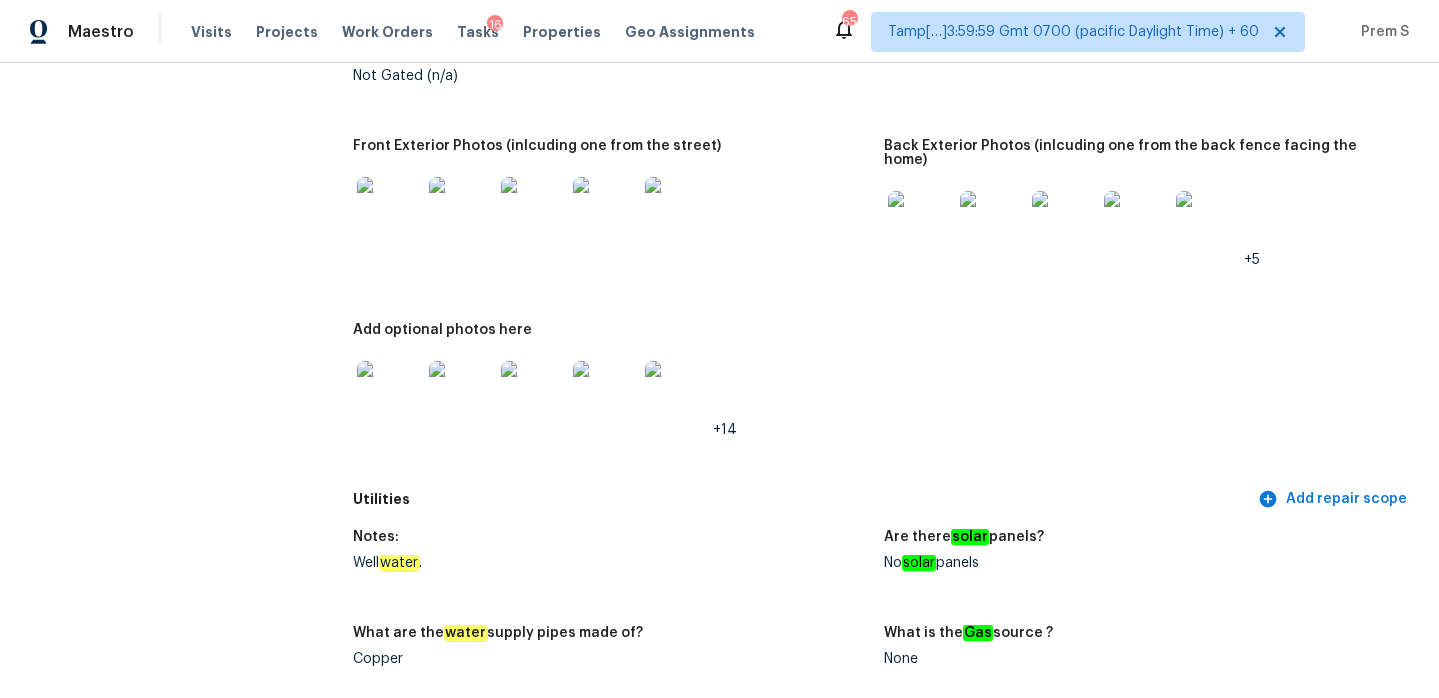 click at bounding box center (389, 393) 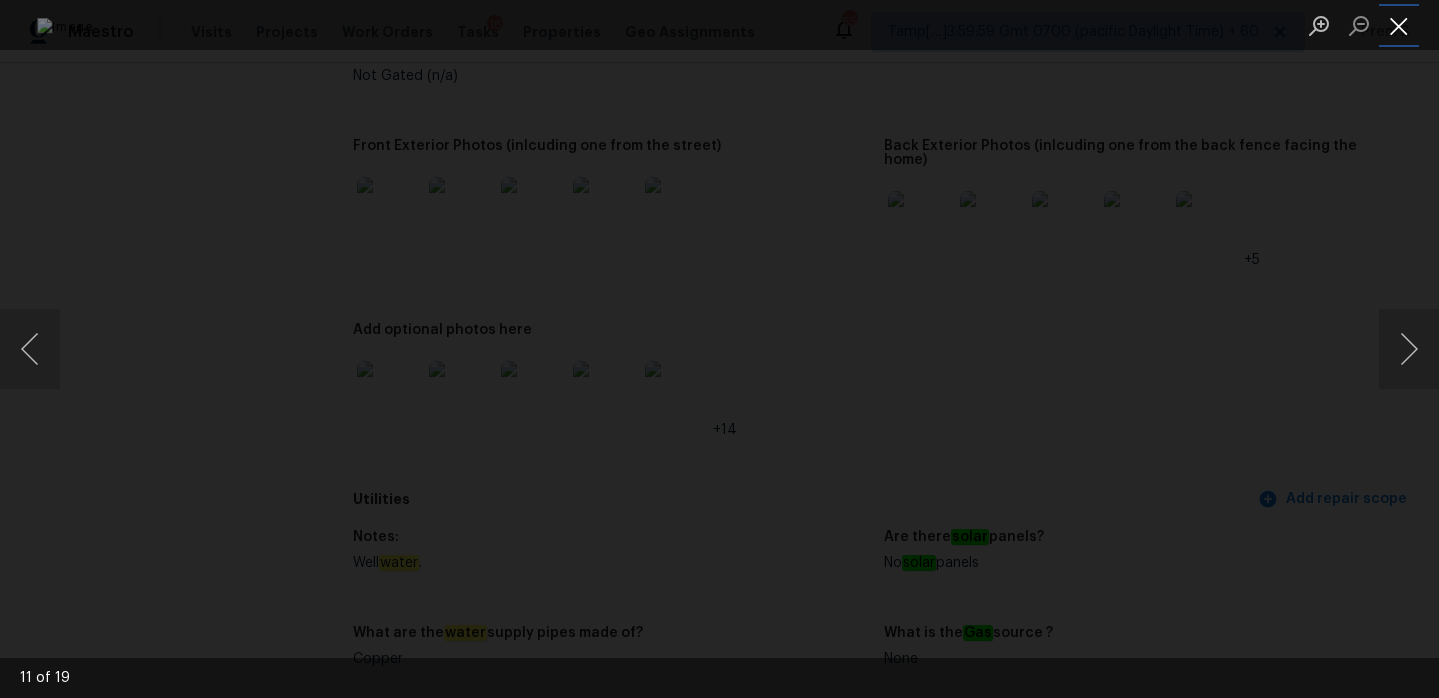 click at bounding box center [1399, 25] 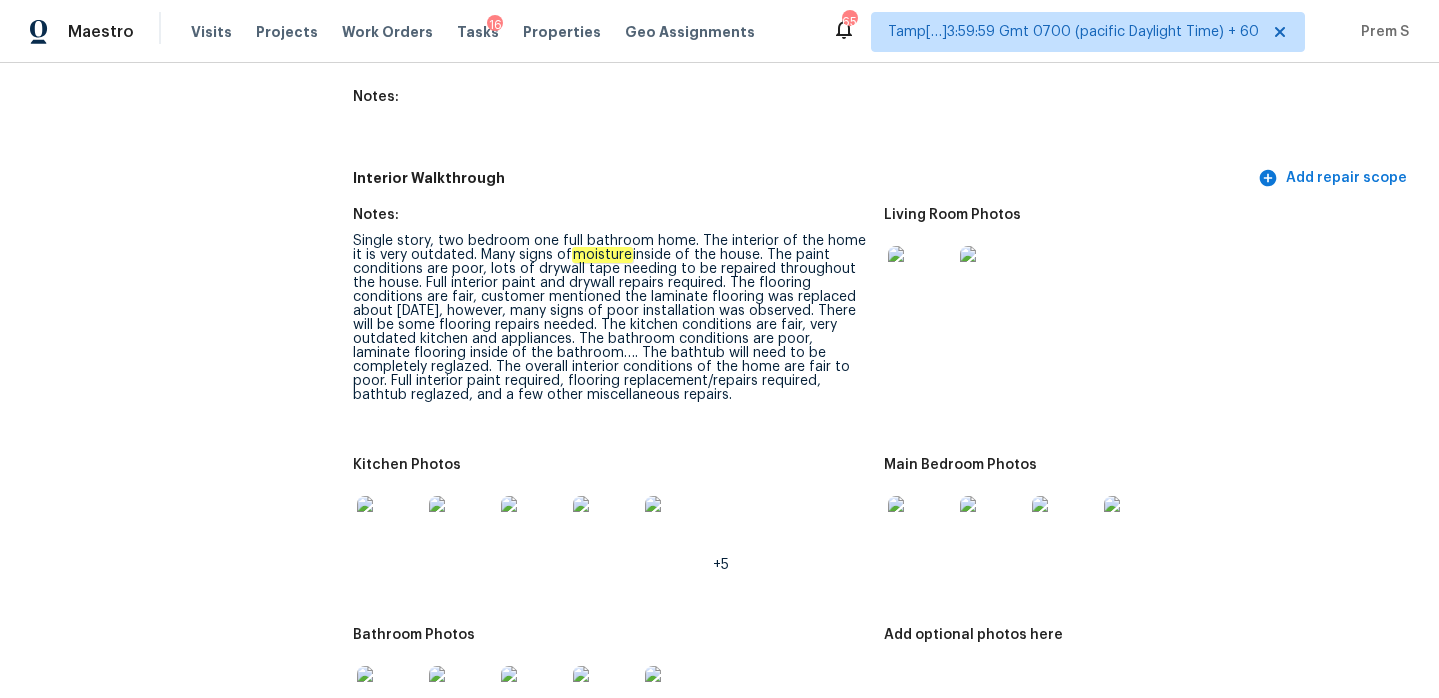 scroll, scrollTop: 2598, scrollLeft: 0, axis: vertical 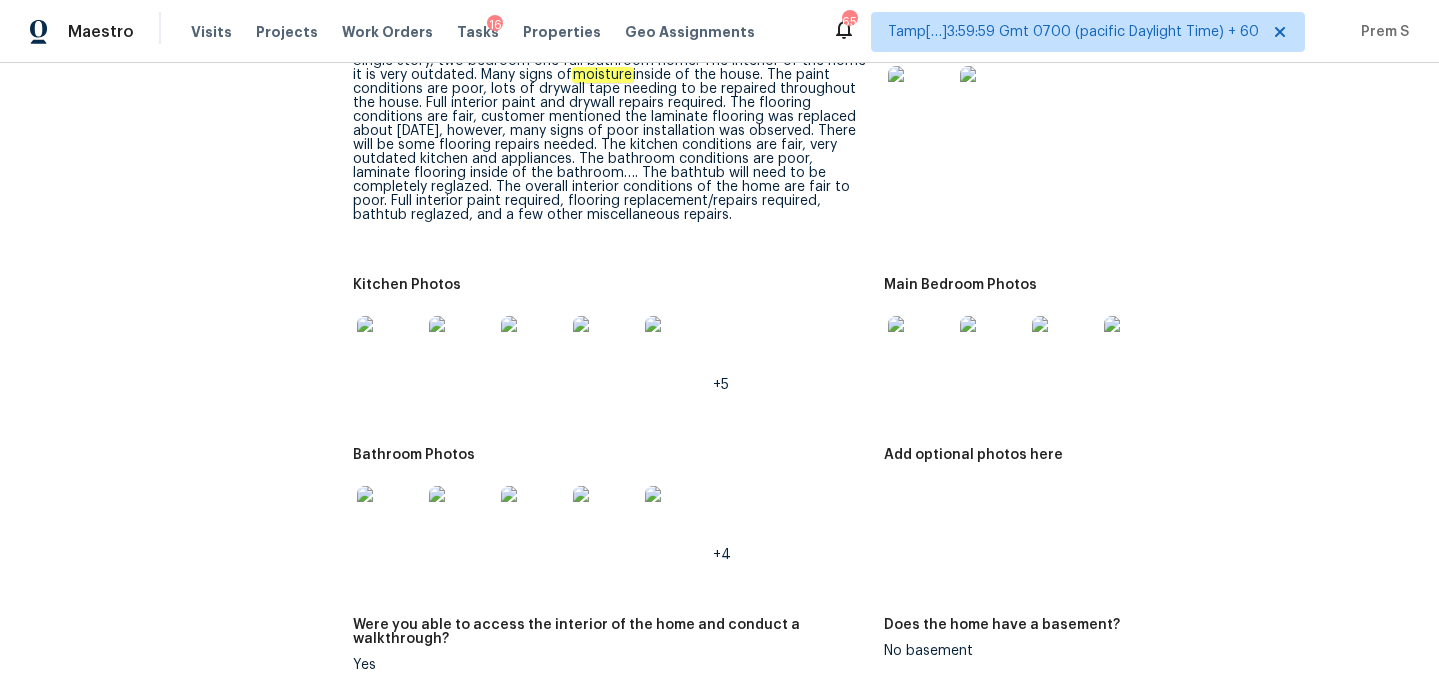 click at bounding box center [920, 348] 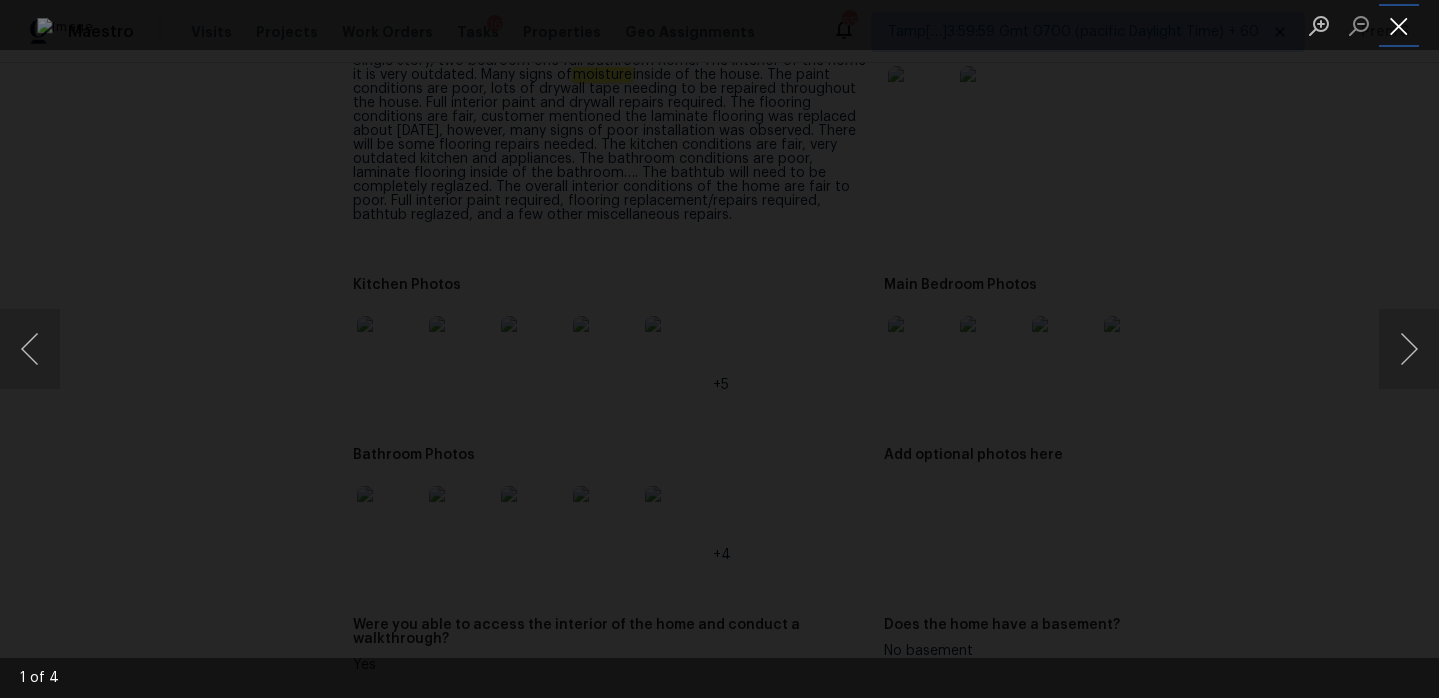click at bounding box center [1399, 25] 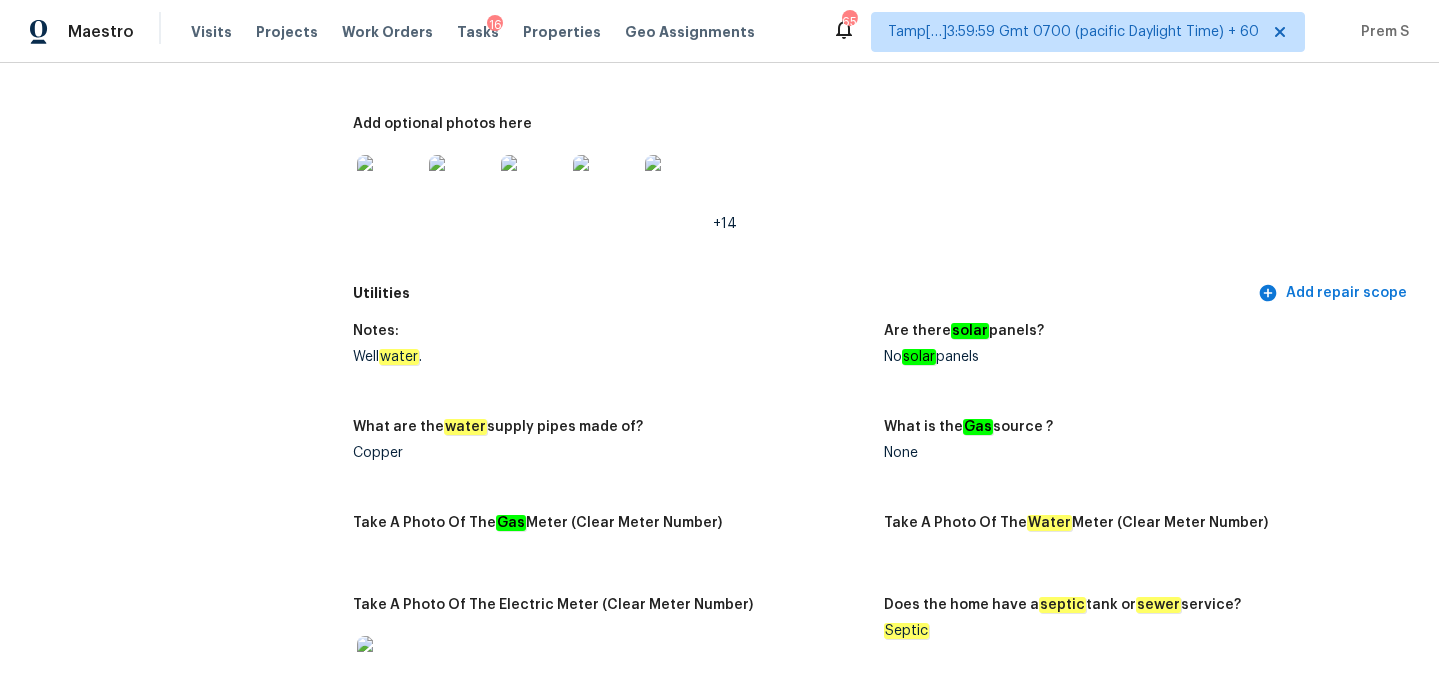 scroll, scrollTop: 0, scrollLeft: 0, axis: both 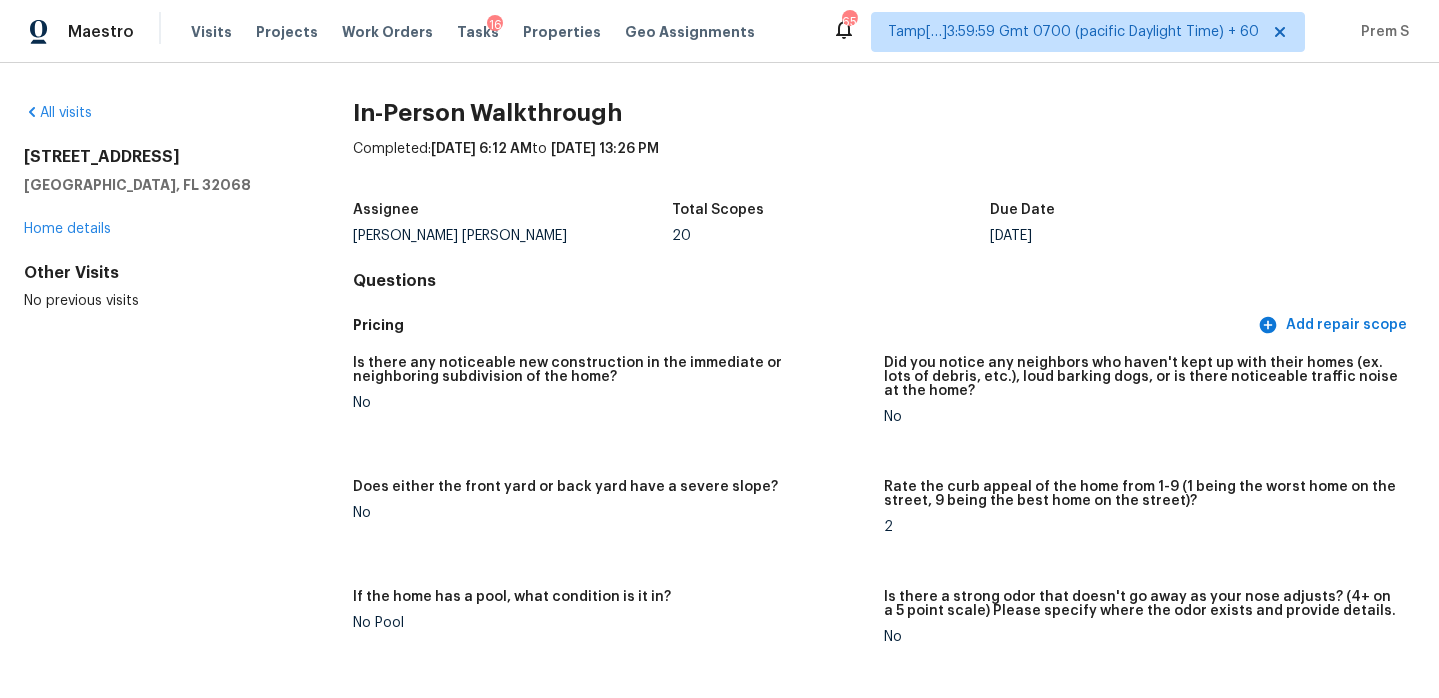 click on "All visits [STREET_ADDRESS] Home details Other Visits No previous visits In-Person Walkthrough Completed:  [DATE] 6:12 AM  to   [DATE] 13:26 PM Assignee [PERSON_NAME] [PERSON_NAME] Total Scopes 20 Due Date [DATE] Questions Pricing Add repair scope Is there any noticeable new construction in the immediate or neighboring subdivision of the home? No Did you notice any neighbors who haven't kept up with their homes (ex. lots of debris, etc.), loud barking dogs, or is there noticeable traffic noise at the home? No Does either the front yard or back yard have a severe slope? No Rate the curb appeal of the home from 1-9 (1 being the worst home on the street, 9 being the best home on the street)? 2 If the home has a pool, what condition is it in? No Pool Is there a strong odor that doesn't go away as your nose adjusts? (4+ on a 5 point scale) Please specify where the odor exists and provide details. No Please rate the quality of the neighborhood from 1-5 1 Exterior Add repair scope Notes: roof" at bounding box center (719, 380) 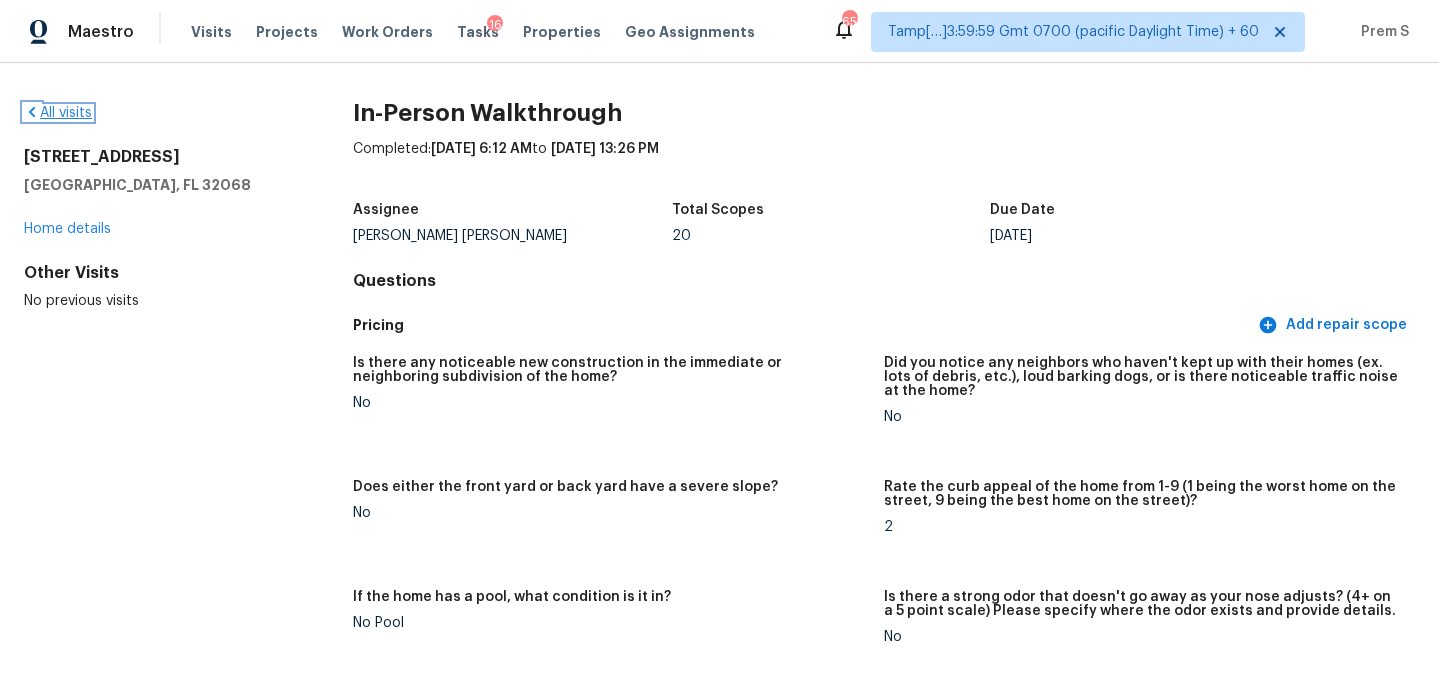 click on "All visits" at bounding box center [58, 113] 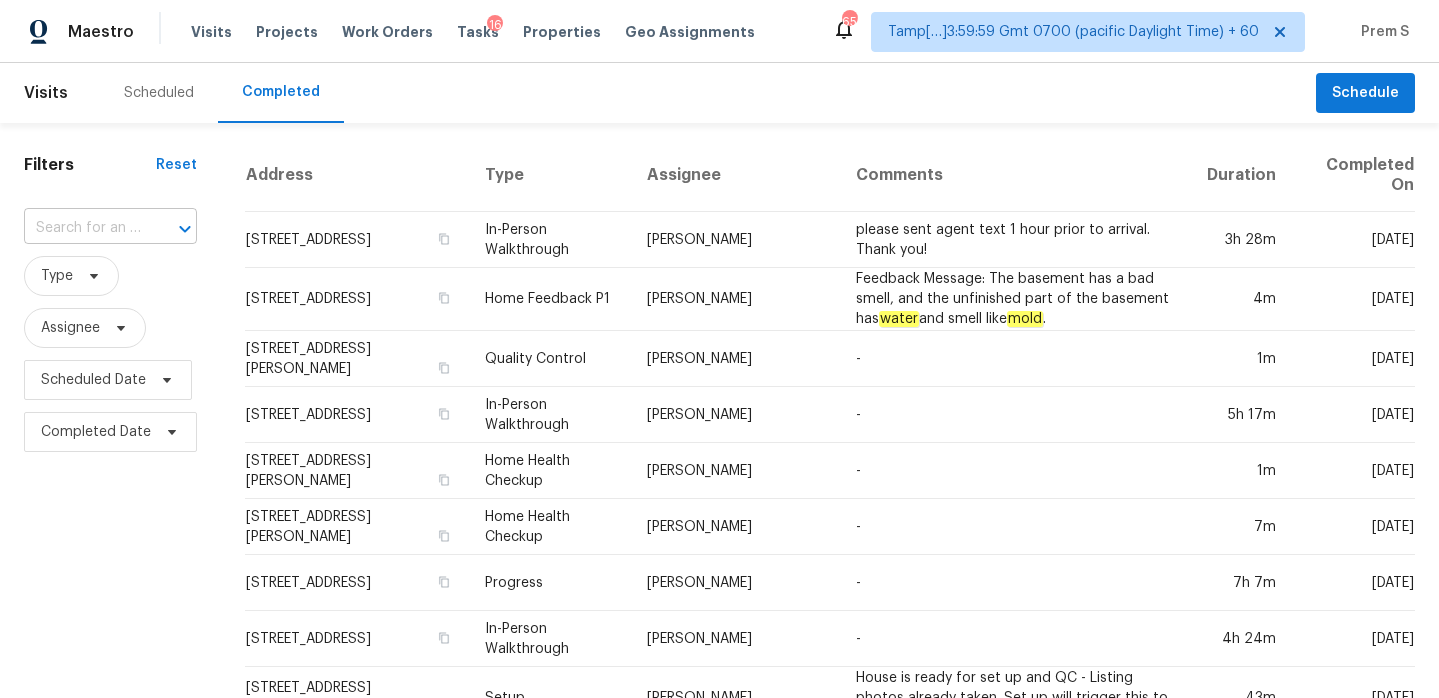 click at bounding box center [82, 228] 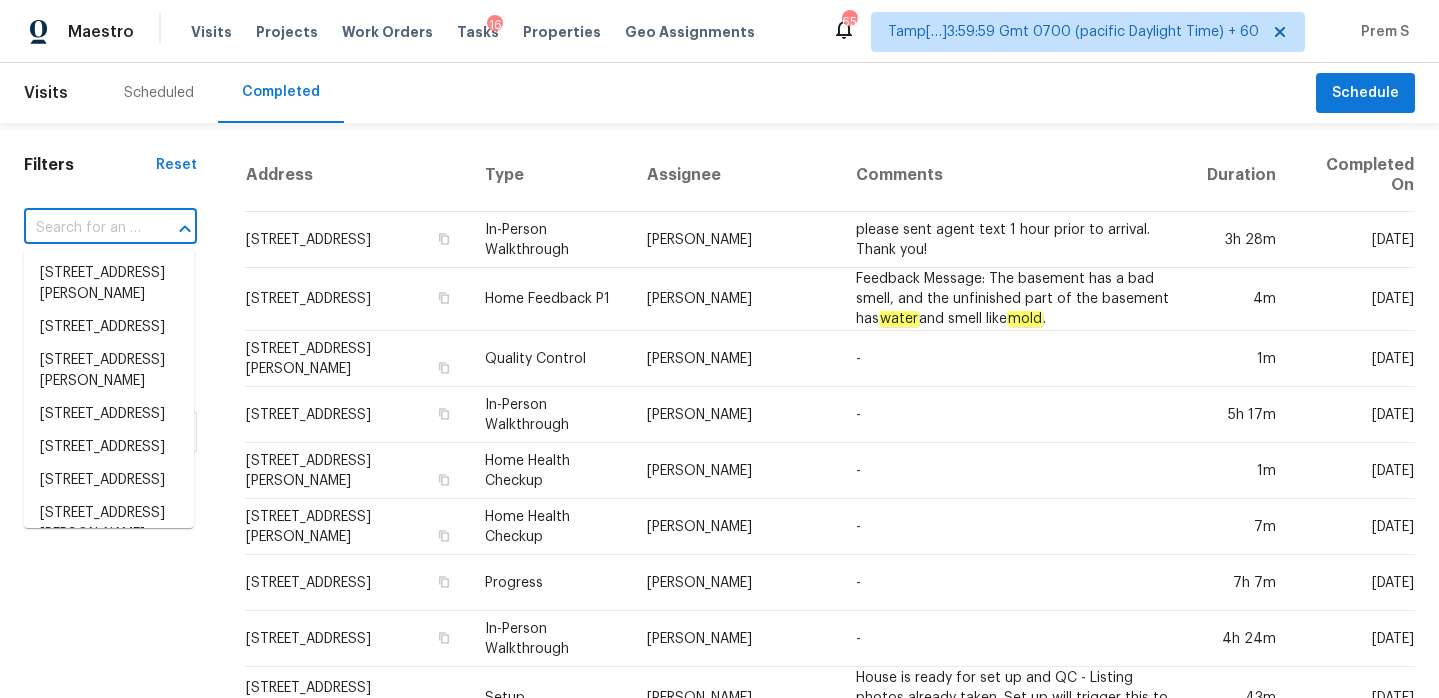 paste on "[STREET_ADDRESS]" 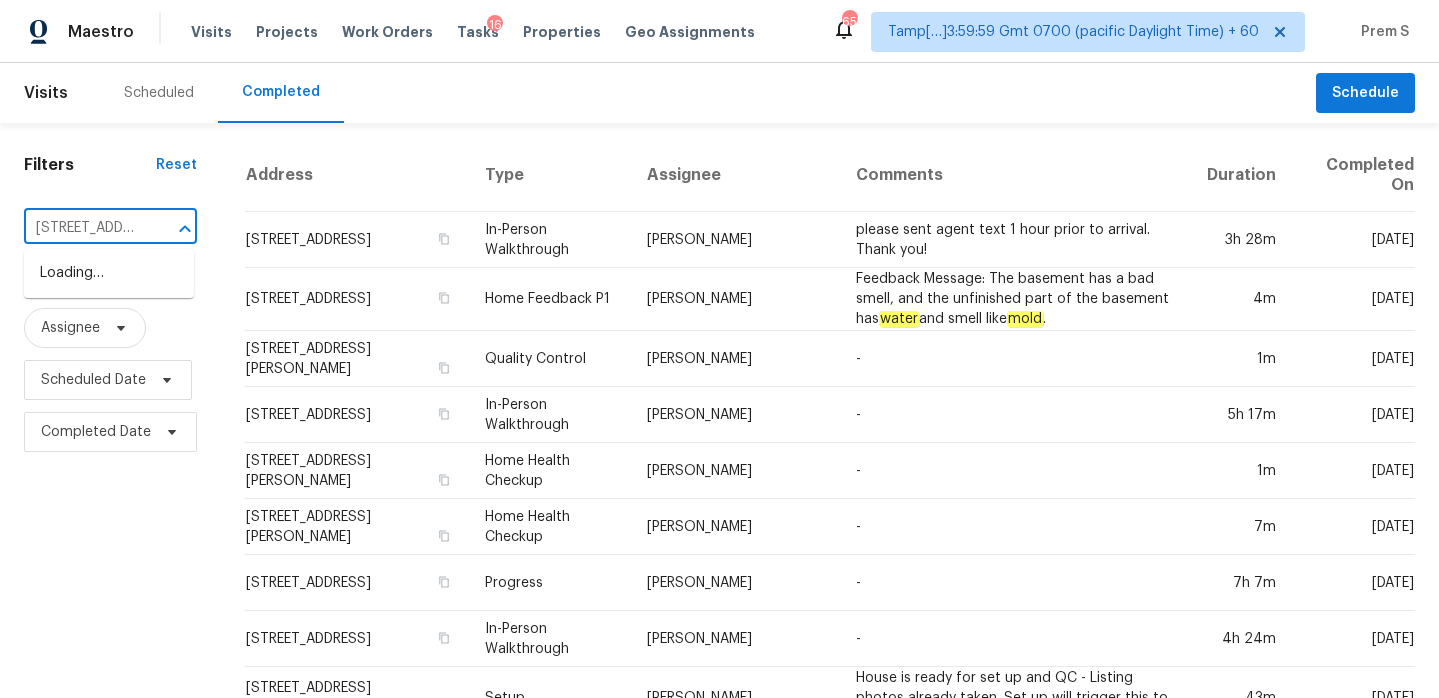 scroll, scrollTop: 0, scrollLeft: 123, axis: horizontal 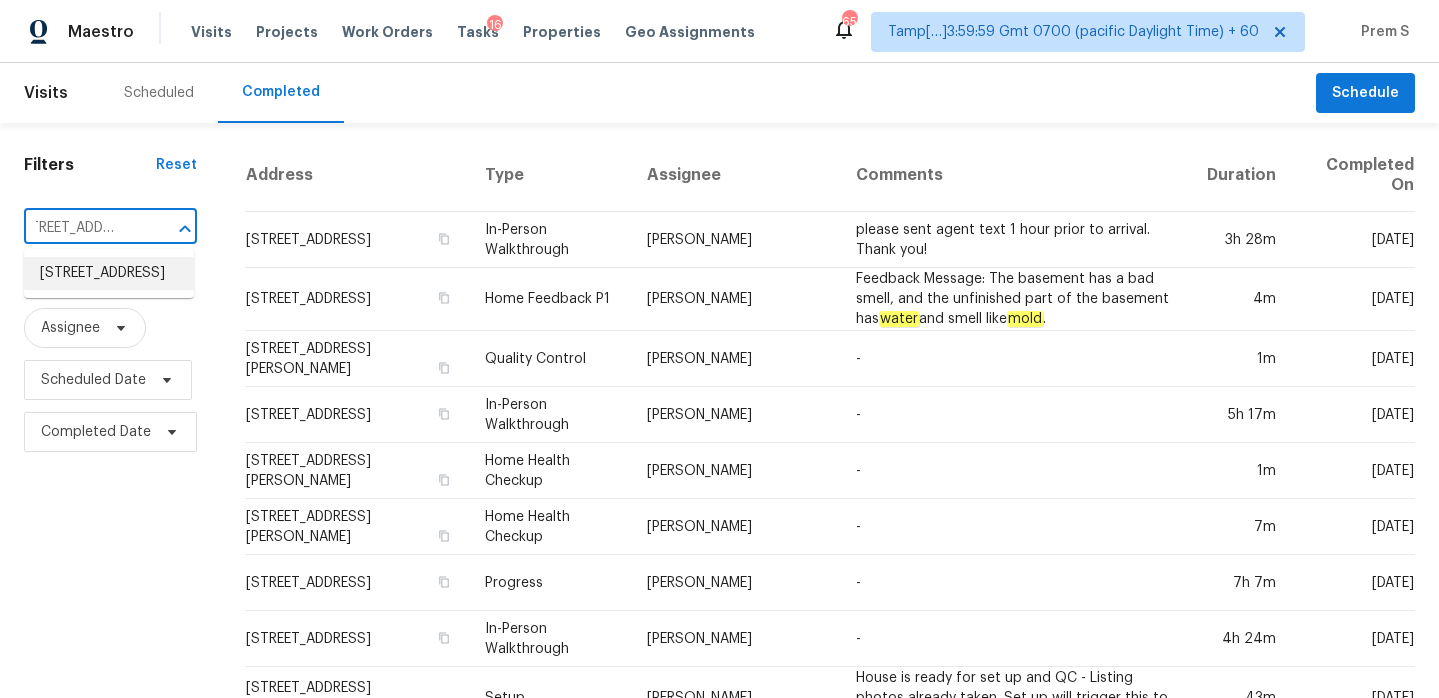 click on "[STREET_ADDRESS]" at bounding box center [109, 273] 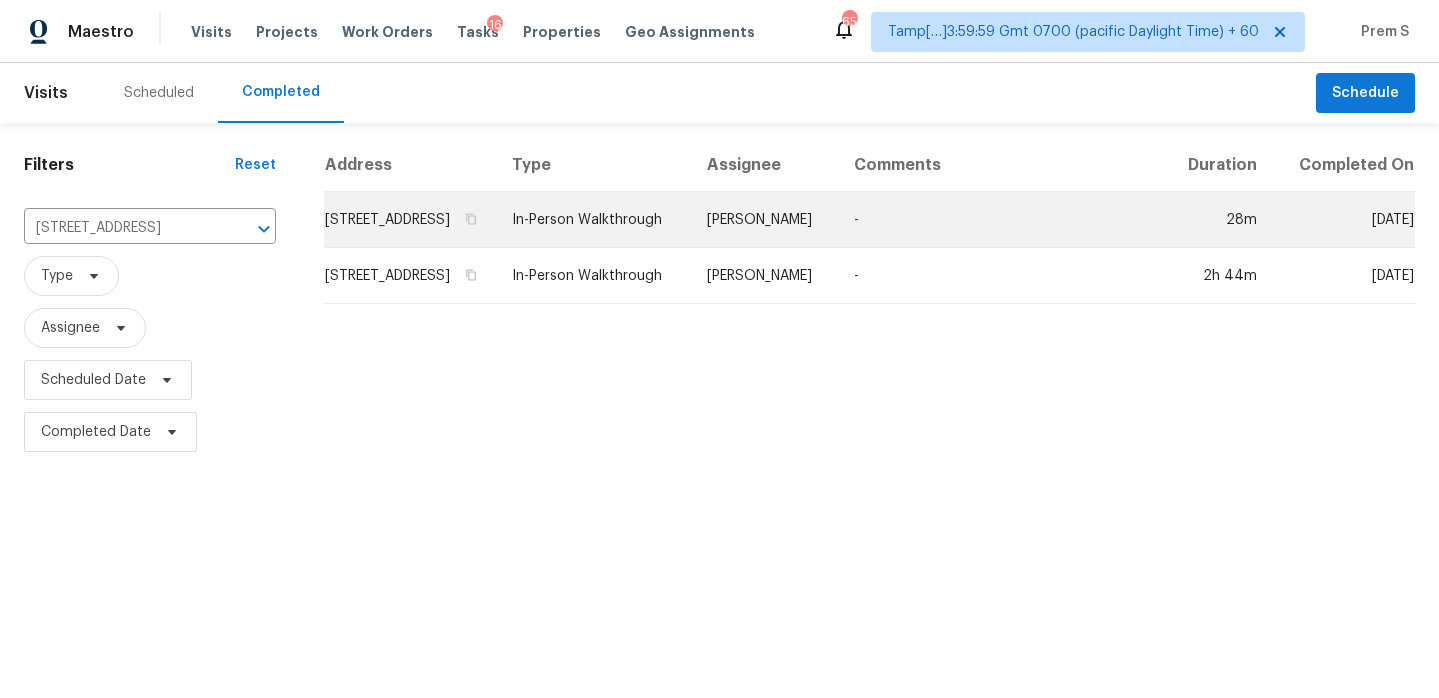 click on "[STREET_ADDRESS]" at bounding box center [410, 220] 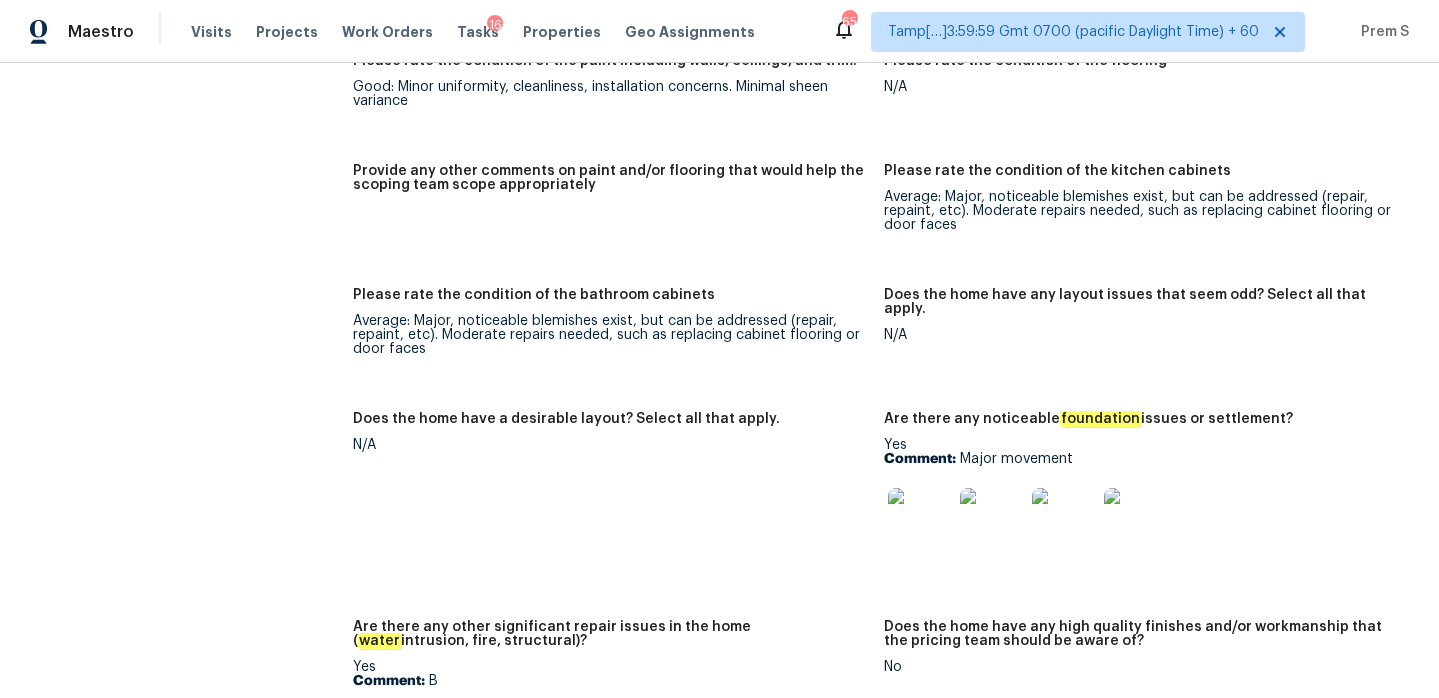 scroll, scrollTop: 3299, scrollLeft: 0, axis: vertical 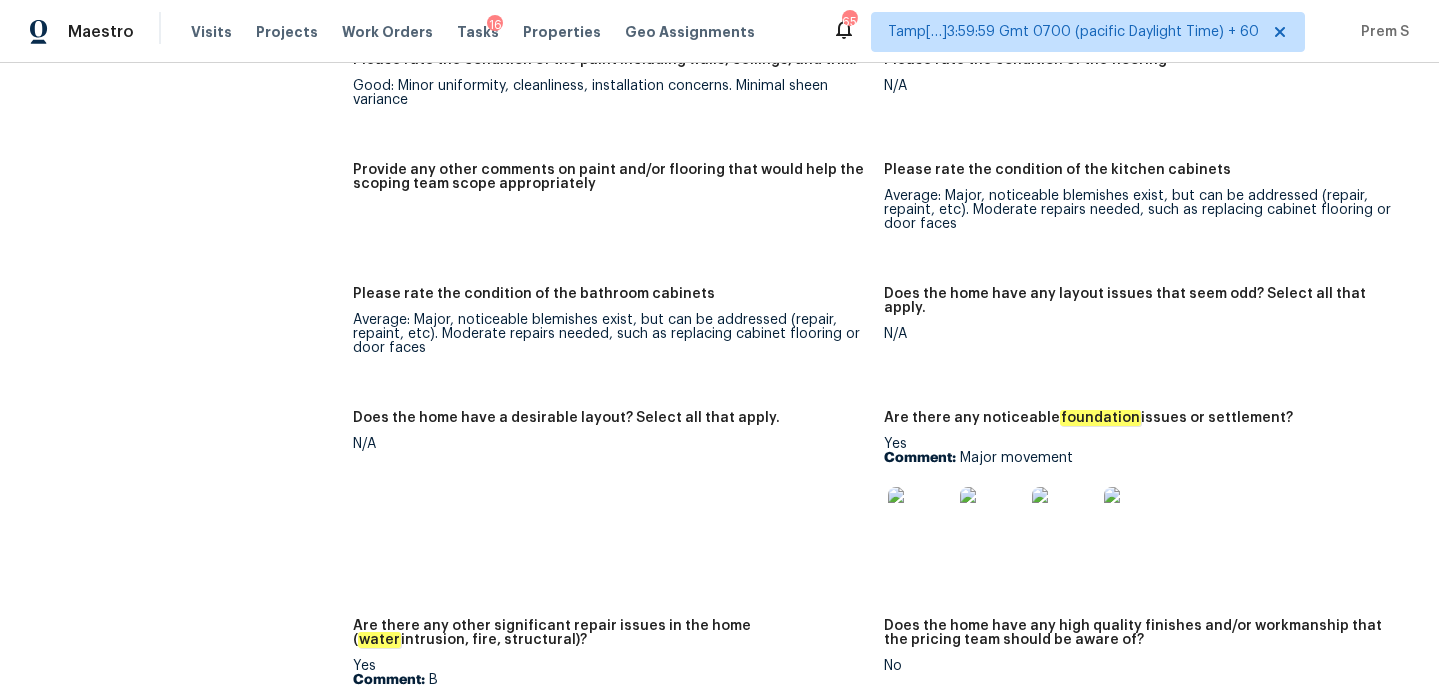 click at bounding box center (920, 519) 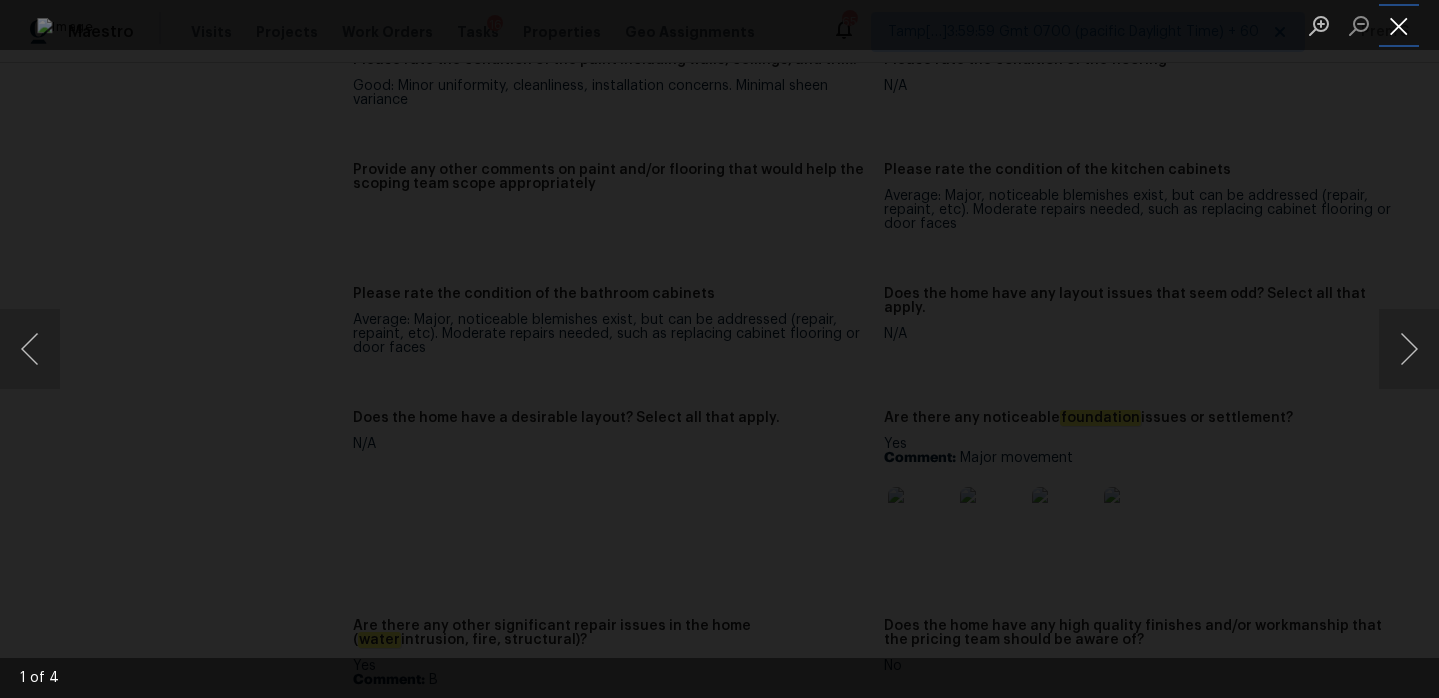 click at bounding box center [1399, 25] 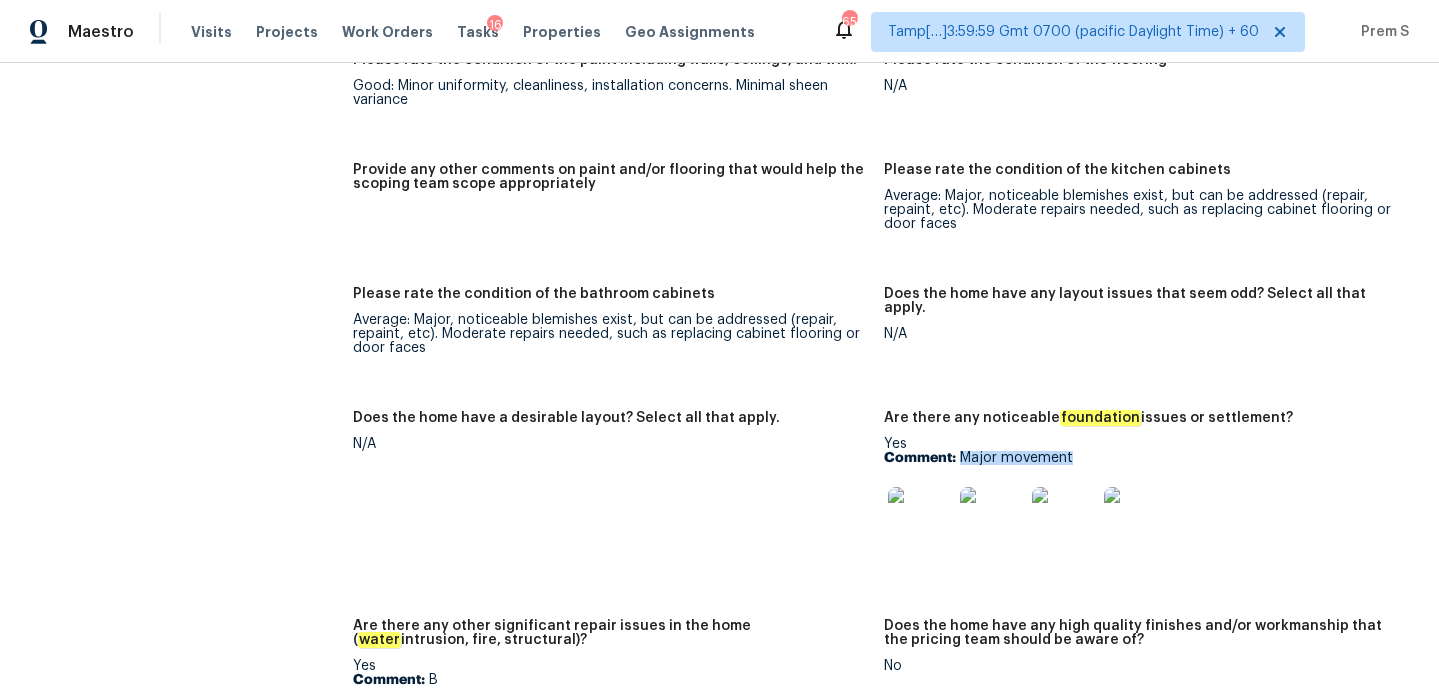 drag, startPoint x: 963, startPoint y: 442, endPoint x: 1133, endPoint y: 443, distance: 170.00294 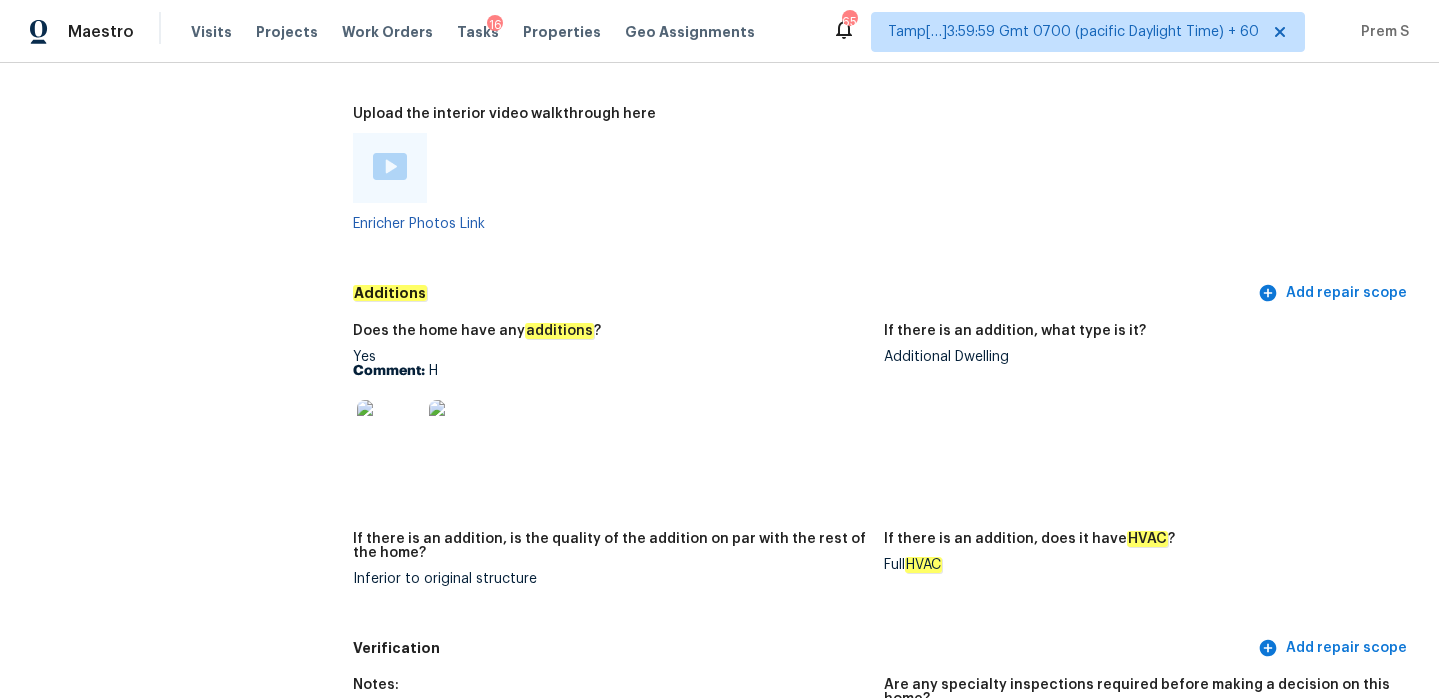 scroll, scrollTop: 4240, scrollLeft: 0, axis: vertical 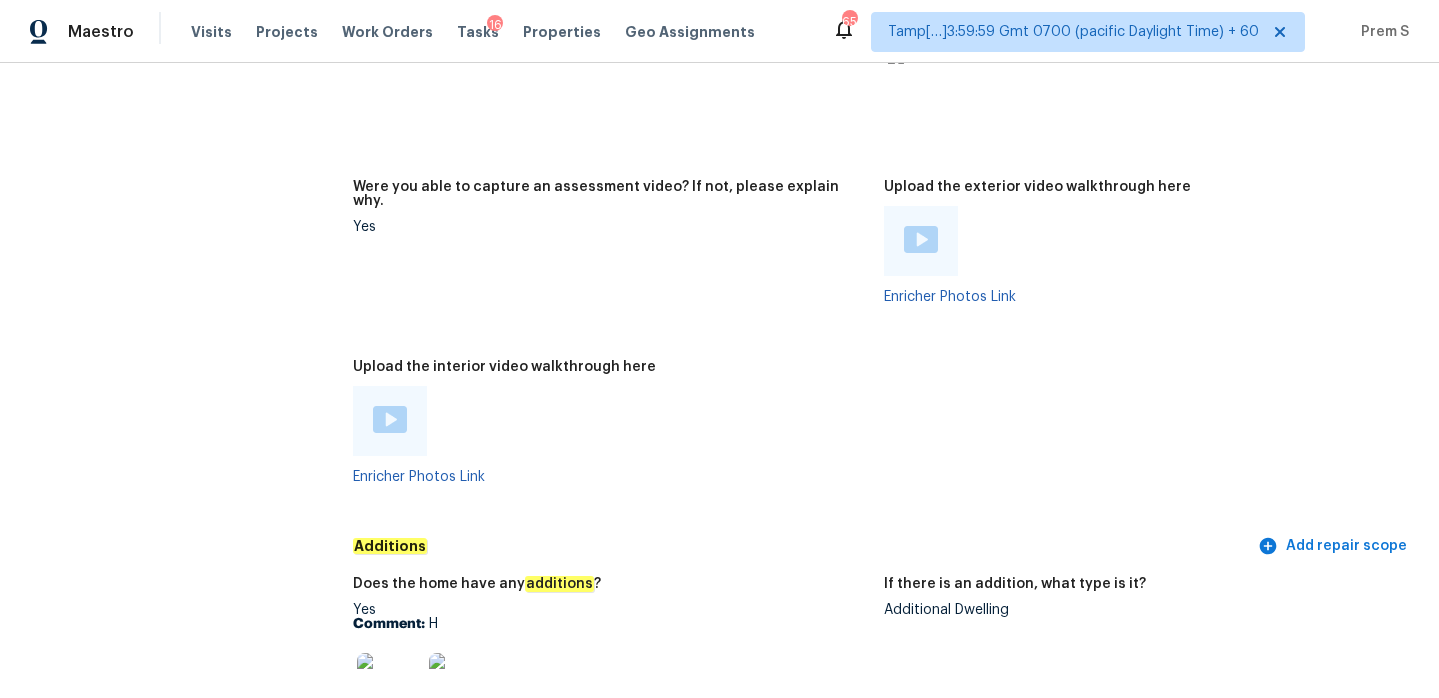 click at bounding box center [390, 419] 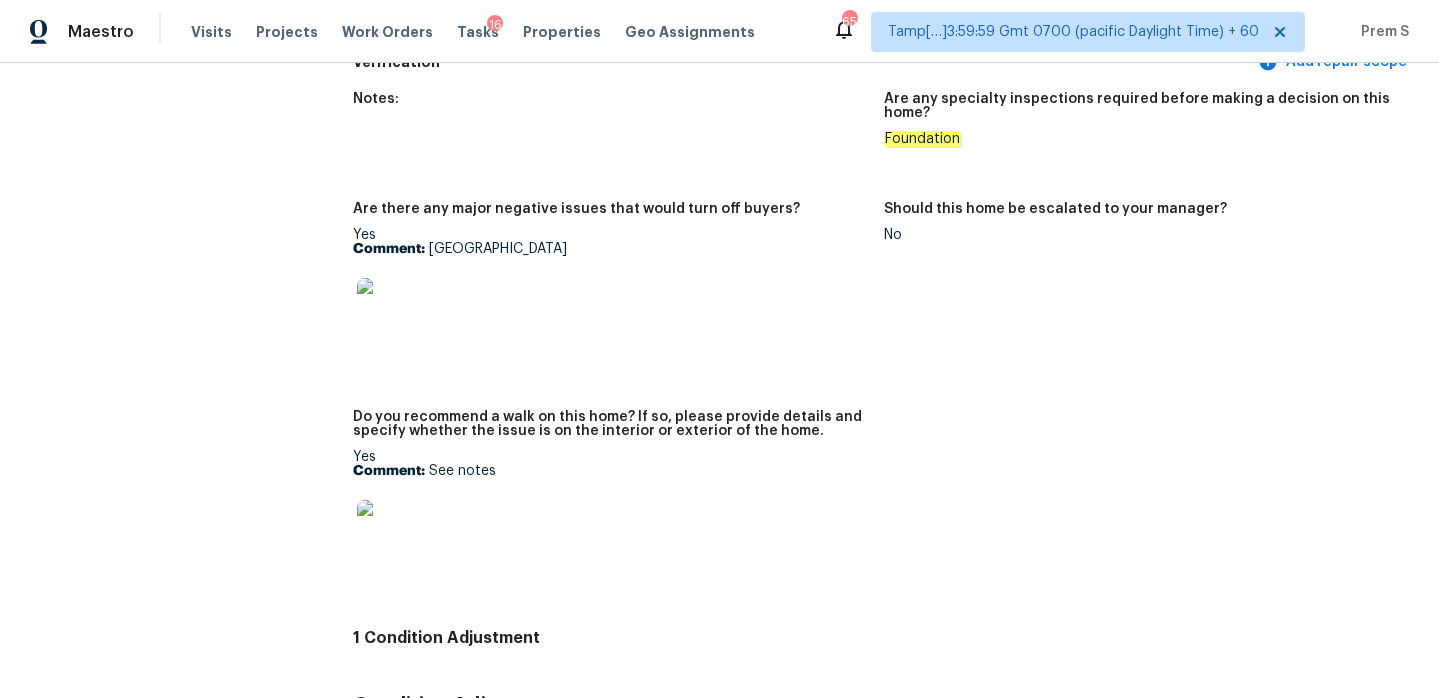 scroll, scrollTop: 5302, scrollLeft: 0, axis: vertical 